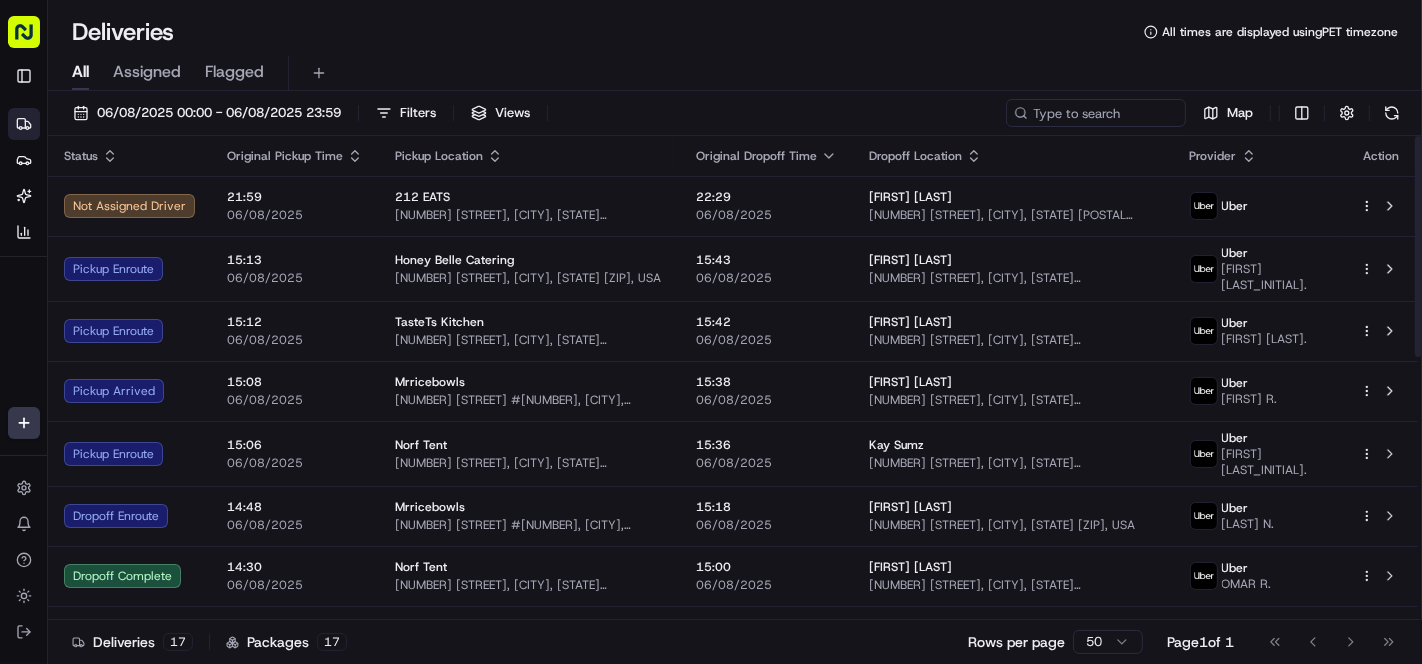 scroll, scrollTop: 0, scrollLeft: 0, axis: both 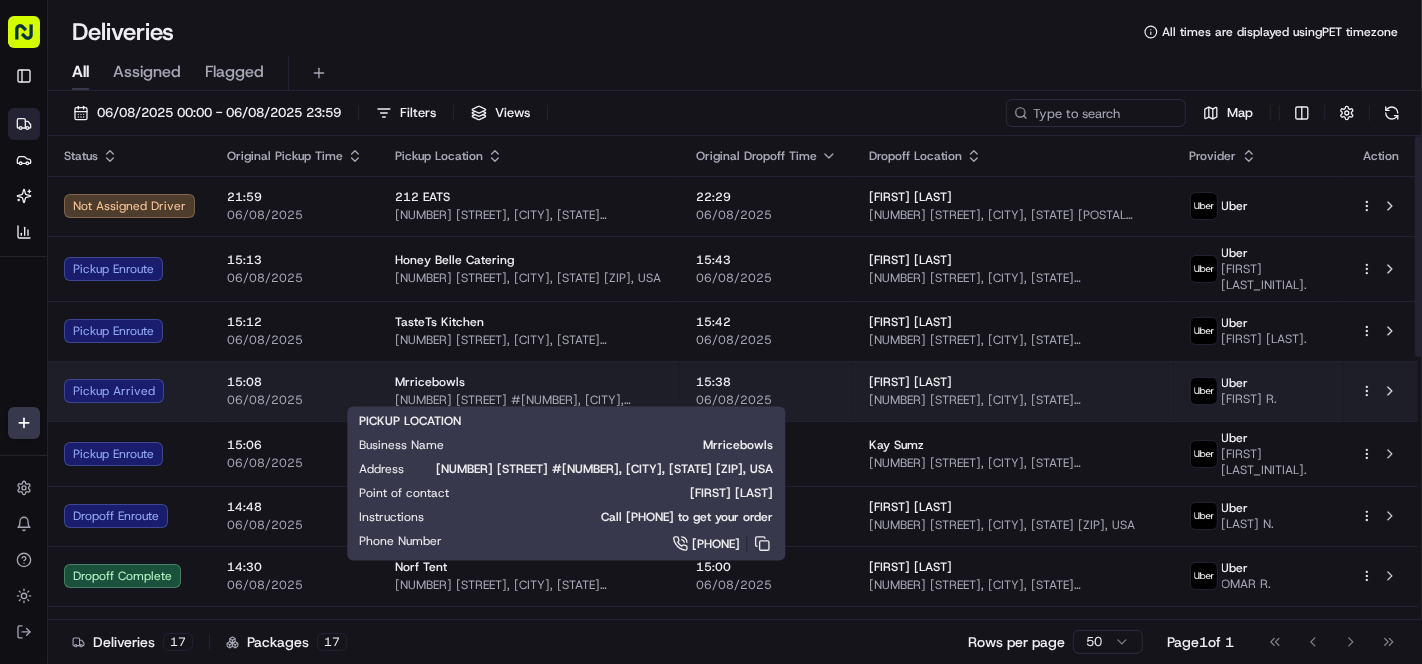 click on "Mrricebowls" at bounding box center [529, 382] 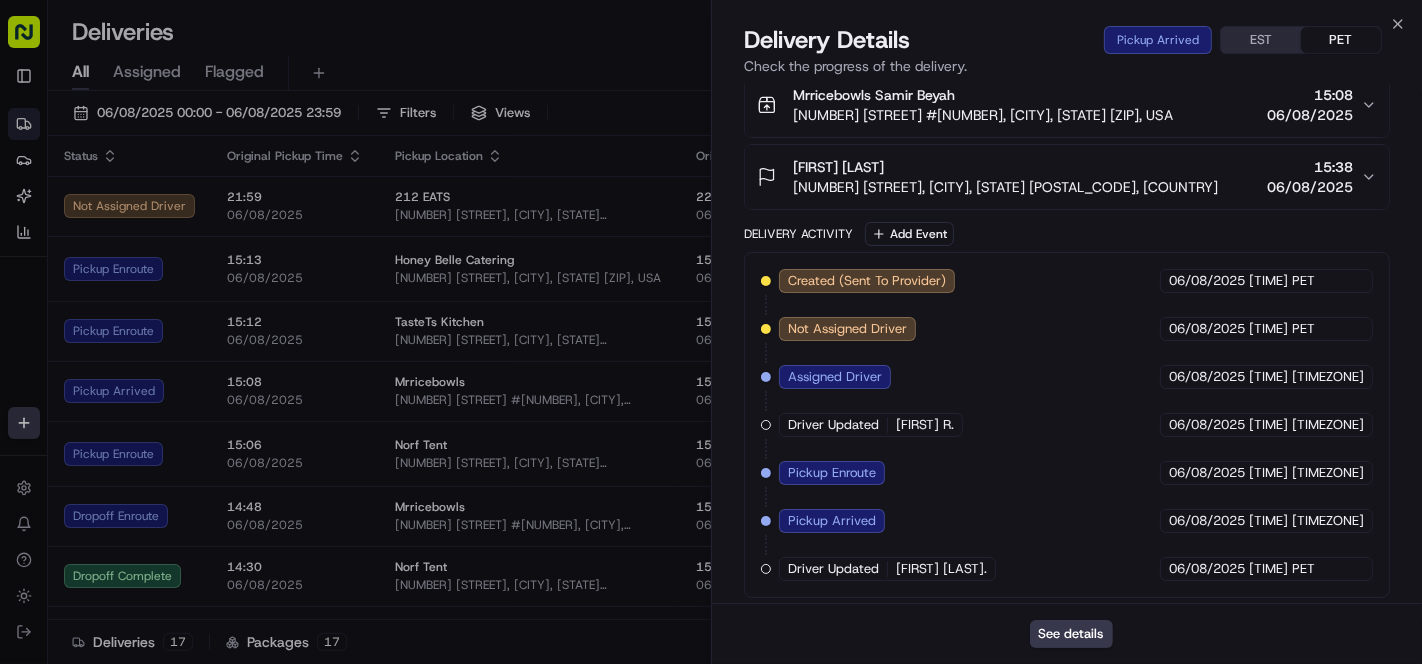 scroll, scrollTop: 0, scrollLeft: 0, axis: both 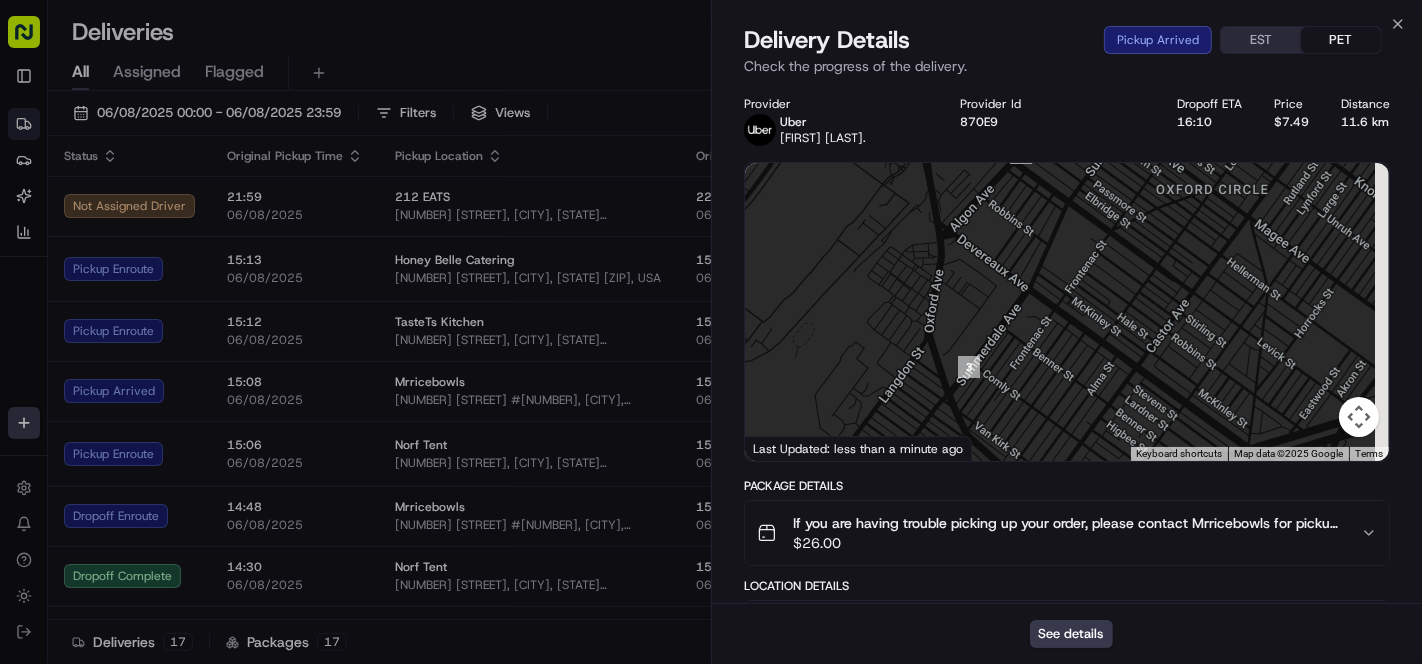 drag, startPoint x: 1221, startPoint y: 240, endPoint x: 1045, endPoint y: 423, distance: 253.89958 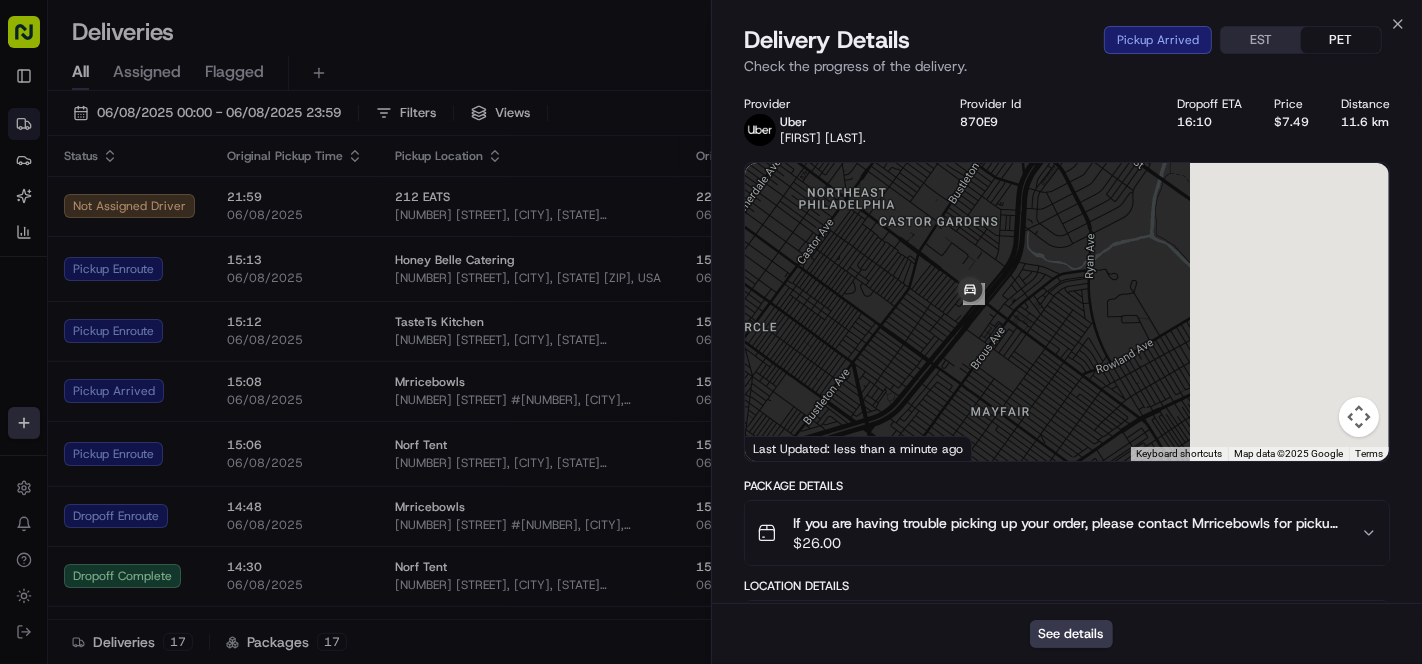drag, startPoint x: 1246, startPoint y: 294, endPoint x: 879, endPoint y: 333, distance: 369.06638 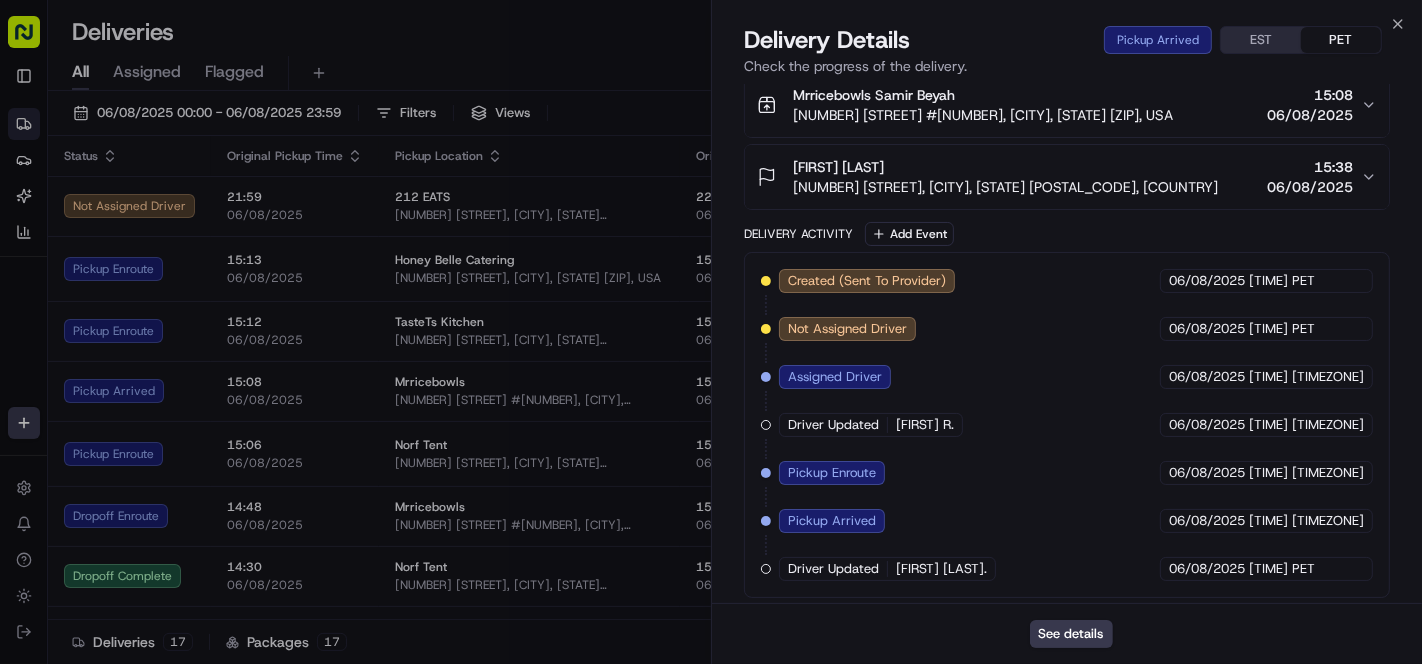 scroll, scrollTop: 0, scrollLeft: 0, axis: both 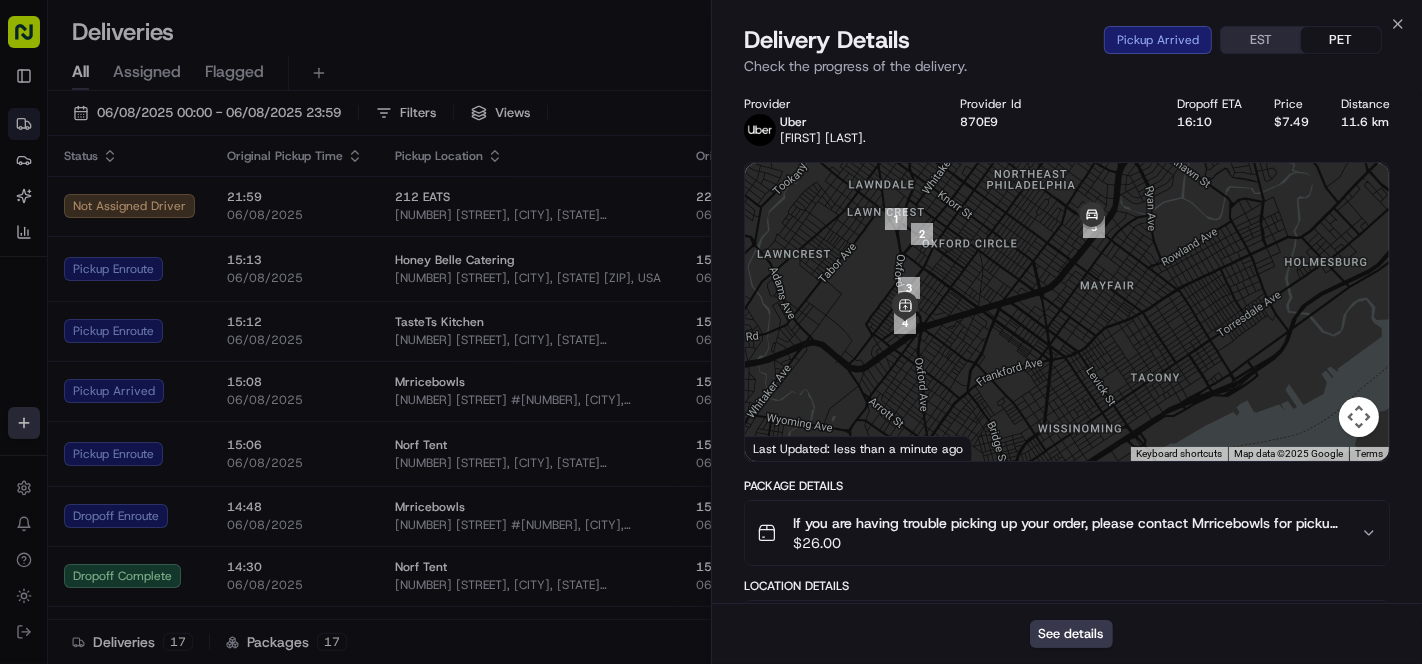 drag, startPoint x: 959, startPoint y: 371, endPoint x: 1077, endPoint y: 272, distance: 154.02922 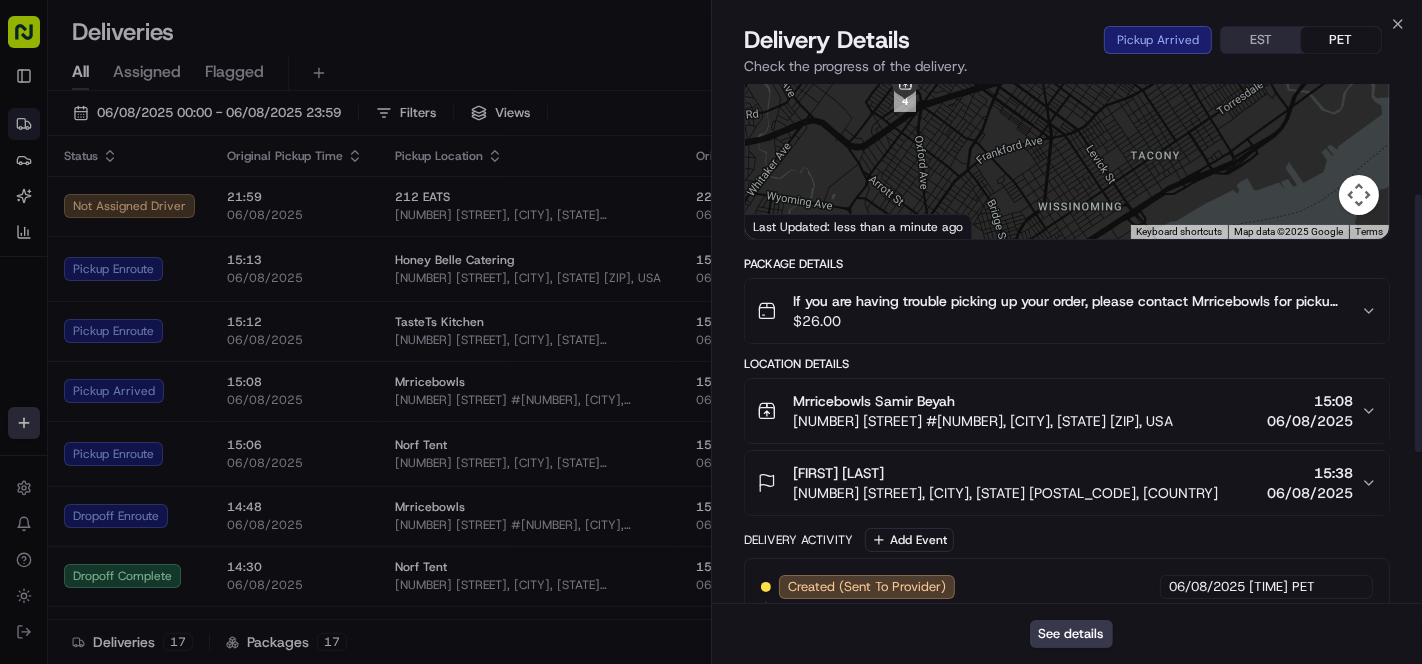 scroll, scrollTop: 444, scrollLeft: 0, axis: vertical 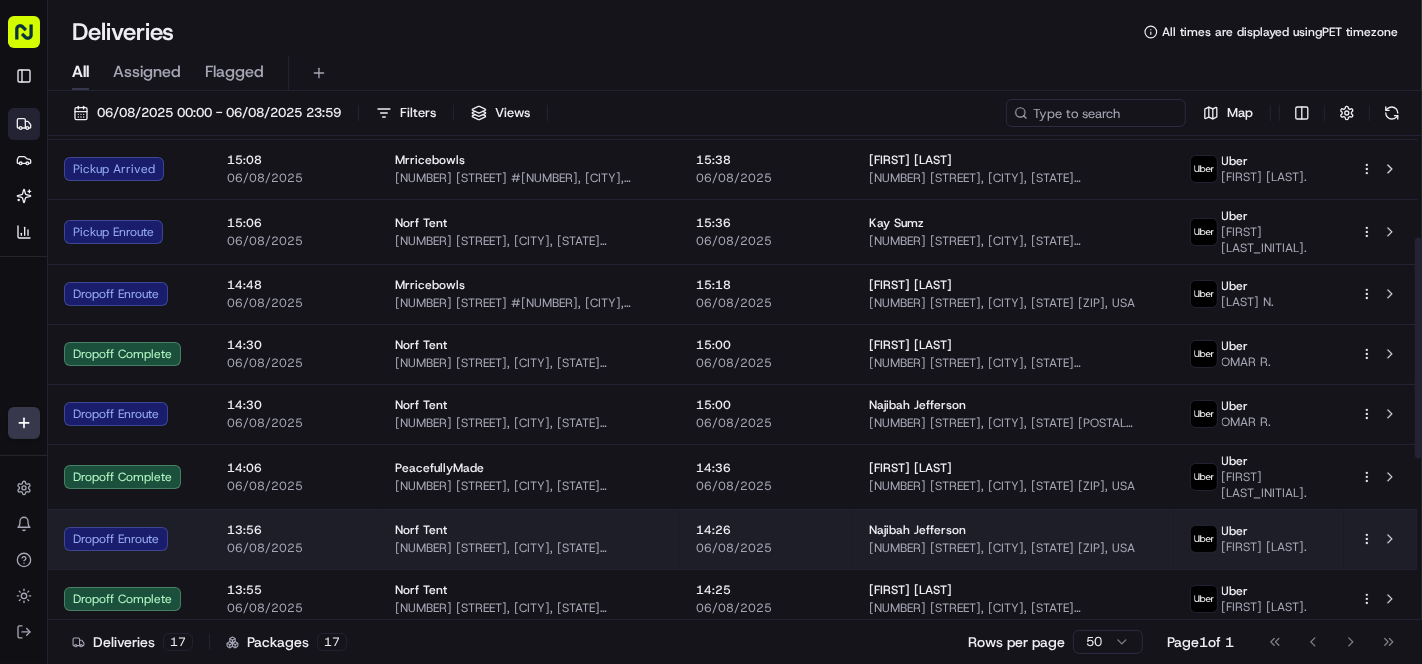 click on "[NUMBER] [STREET], [CITY], [STATE] [POSTAL_CODE], [COUNTRY]" at bounding box center (529, 548) 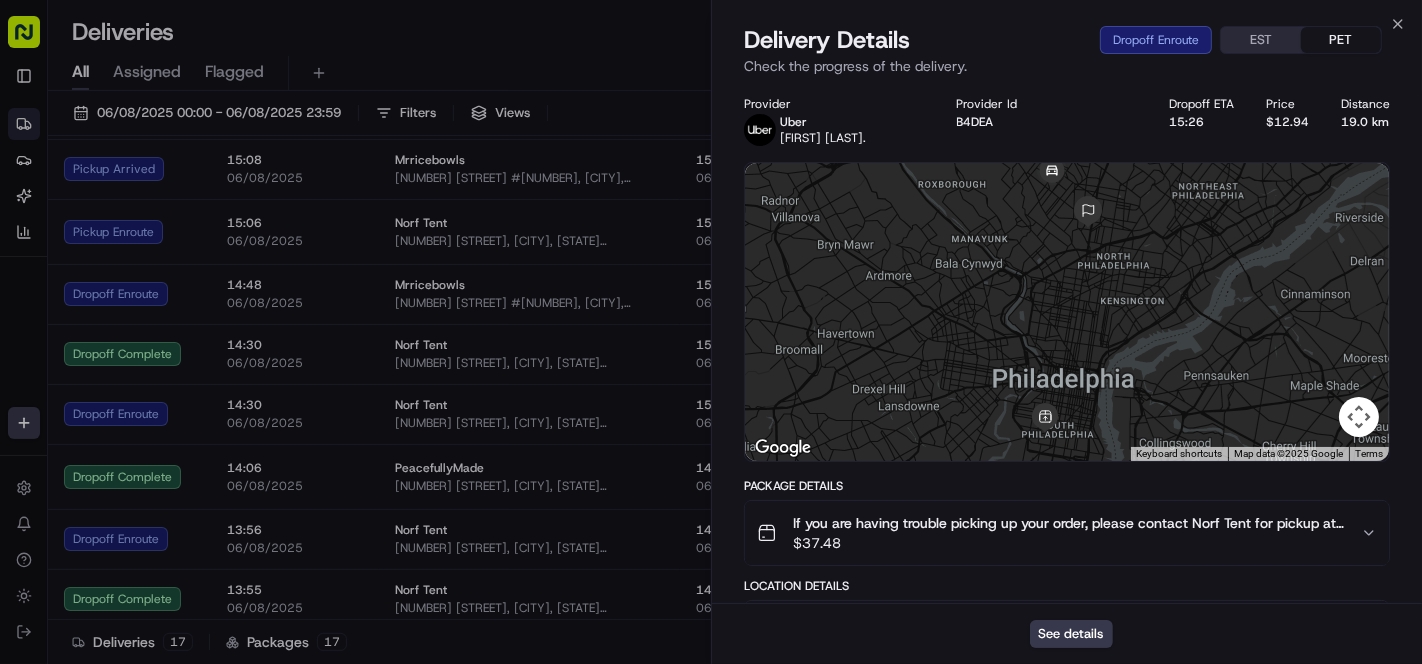 scroll, scrollTop: 528, scrollLeft: 0, axis: vertical 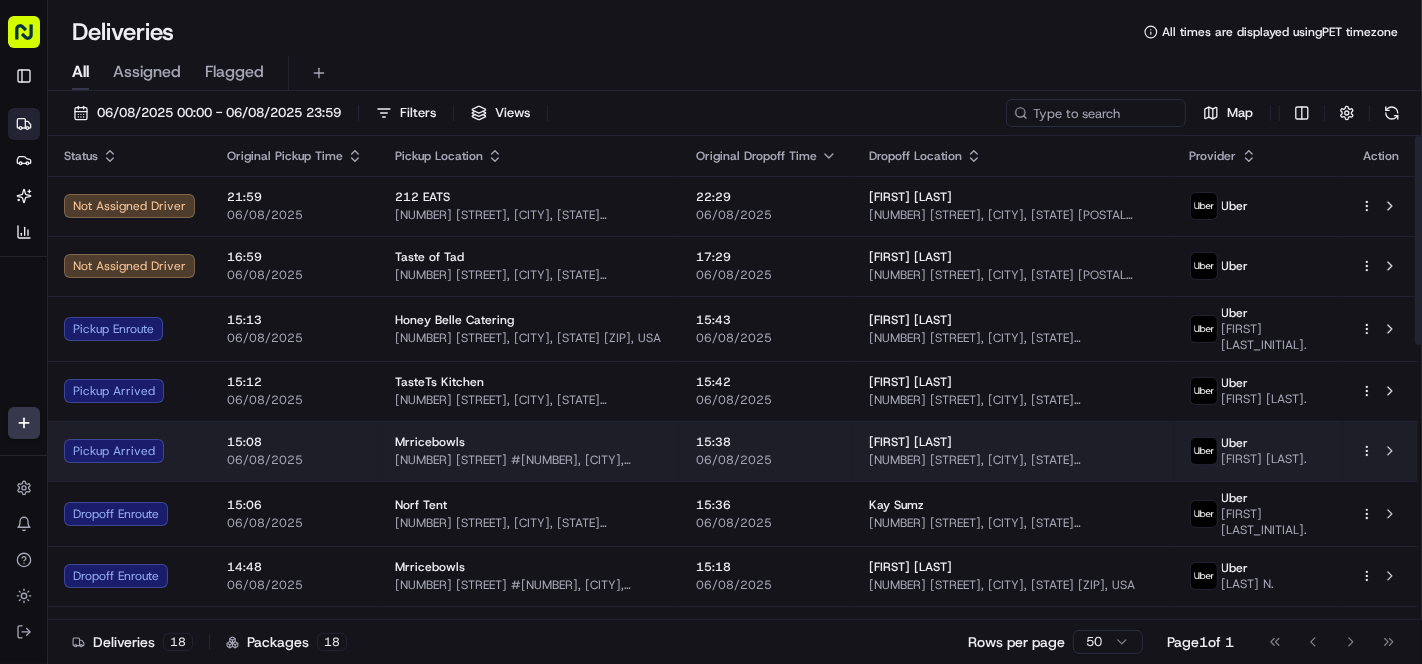 click on "Ameenah Tuten 1429 W Girard Ave, Philadelphia, [STATE] [POSTAL CODE], [COUNTRY]" at bounding box center (1013, 451) 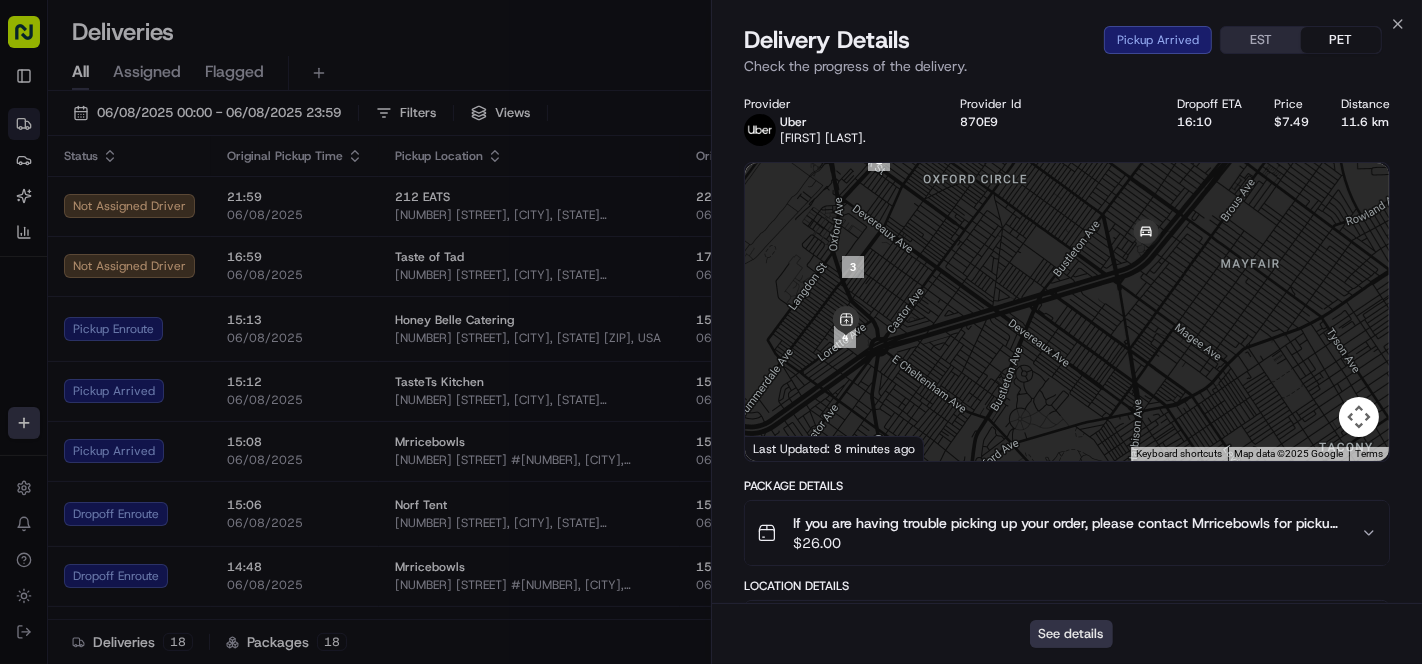 click on "See details" at bounding box center (1071, 634) 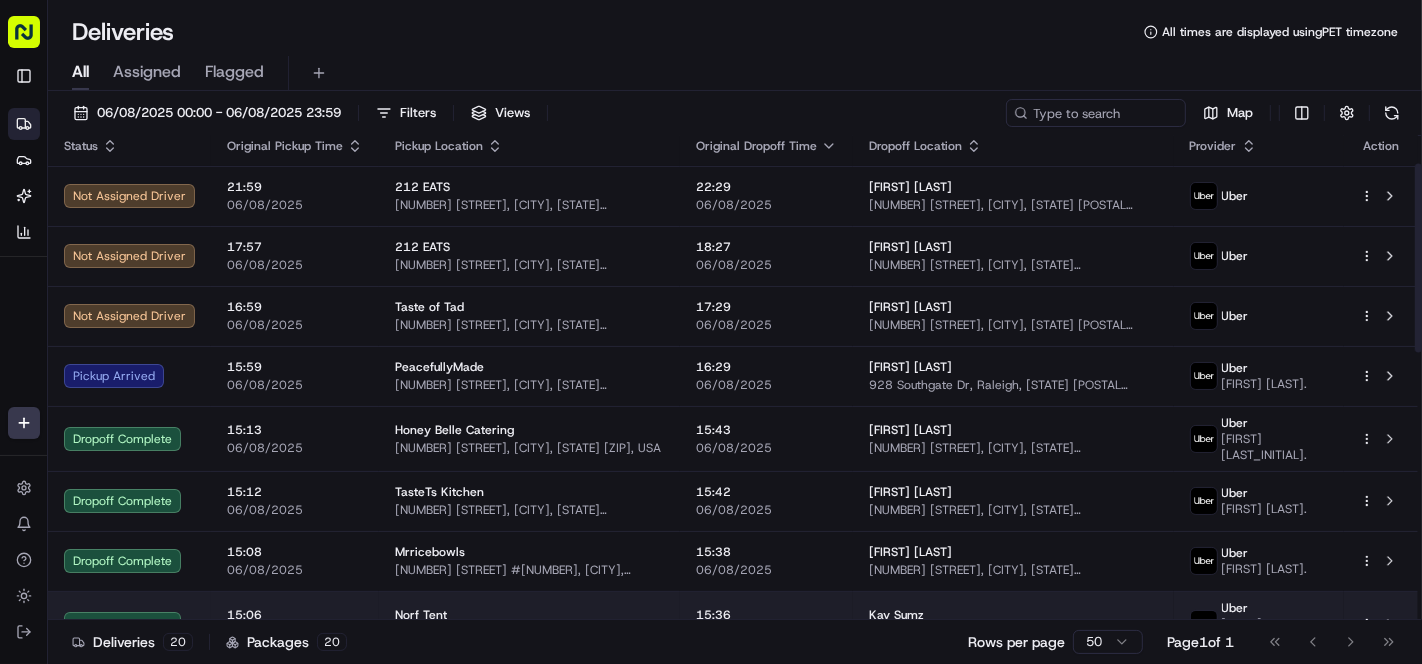 scroll, scrollTop: 0, scrollLeft: 0, axis: both 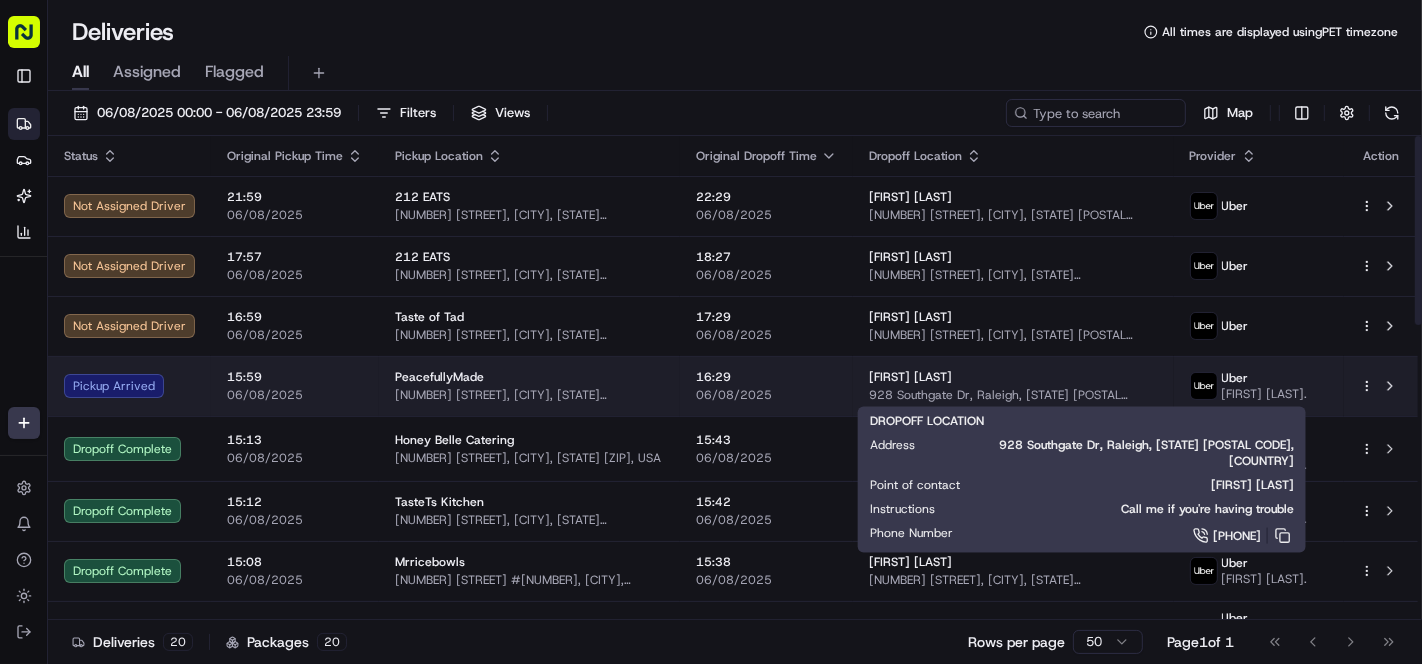 click on "928 Southgate Dr, Raleigh, [STATE] [POSTAL CODE], [COUNTRY]" at bounding box center (1013, 395) 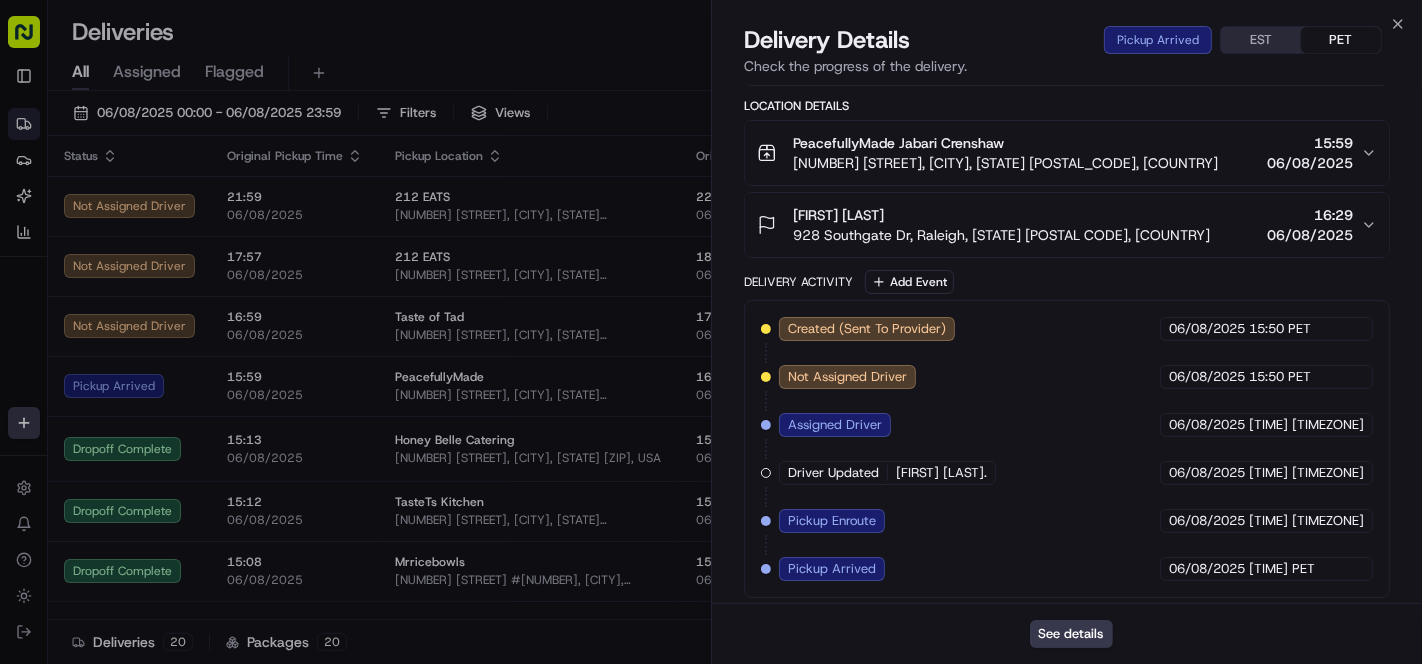 scroll, scrollTop: 0, scrollLeft: 0, axis: both 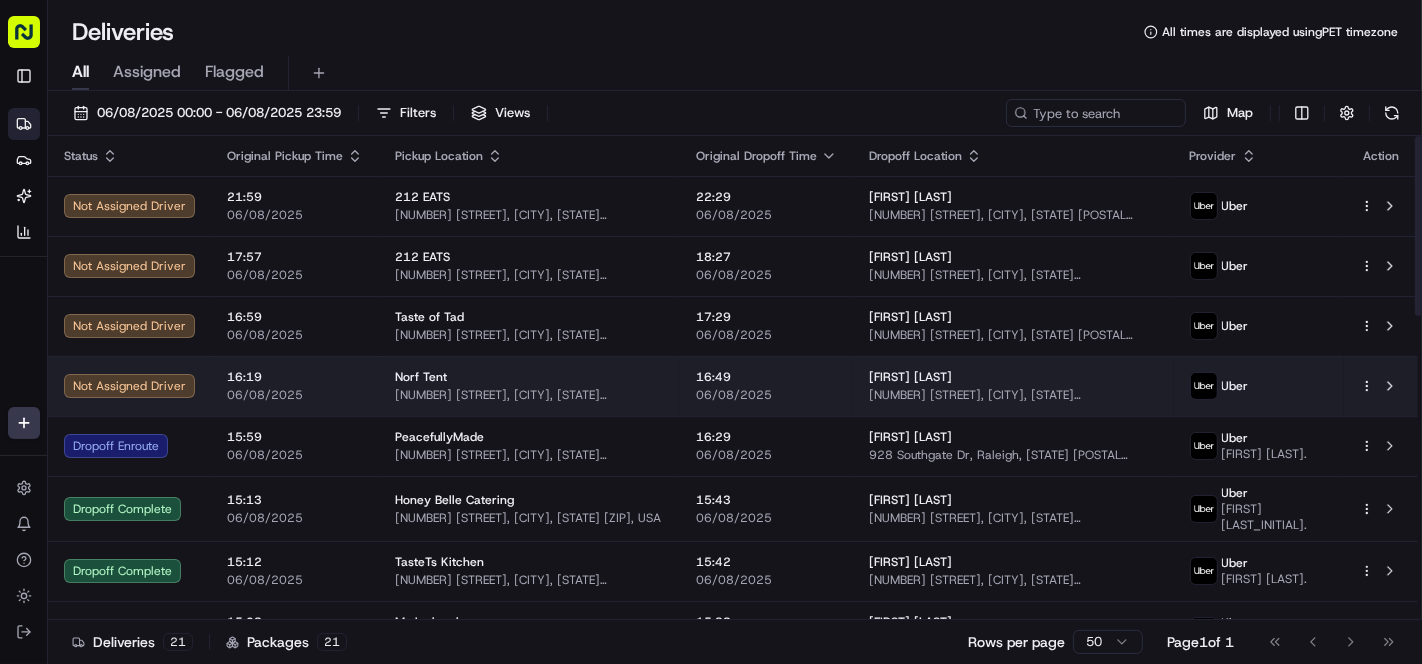 click on "[FIRST] [LAST]" at bounding box center (1013, 377) 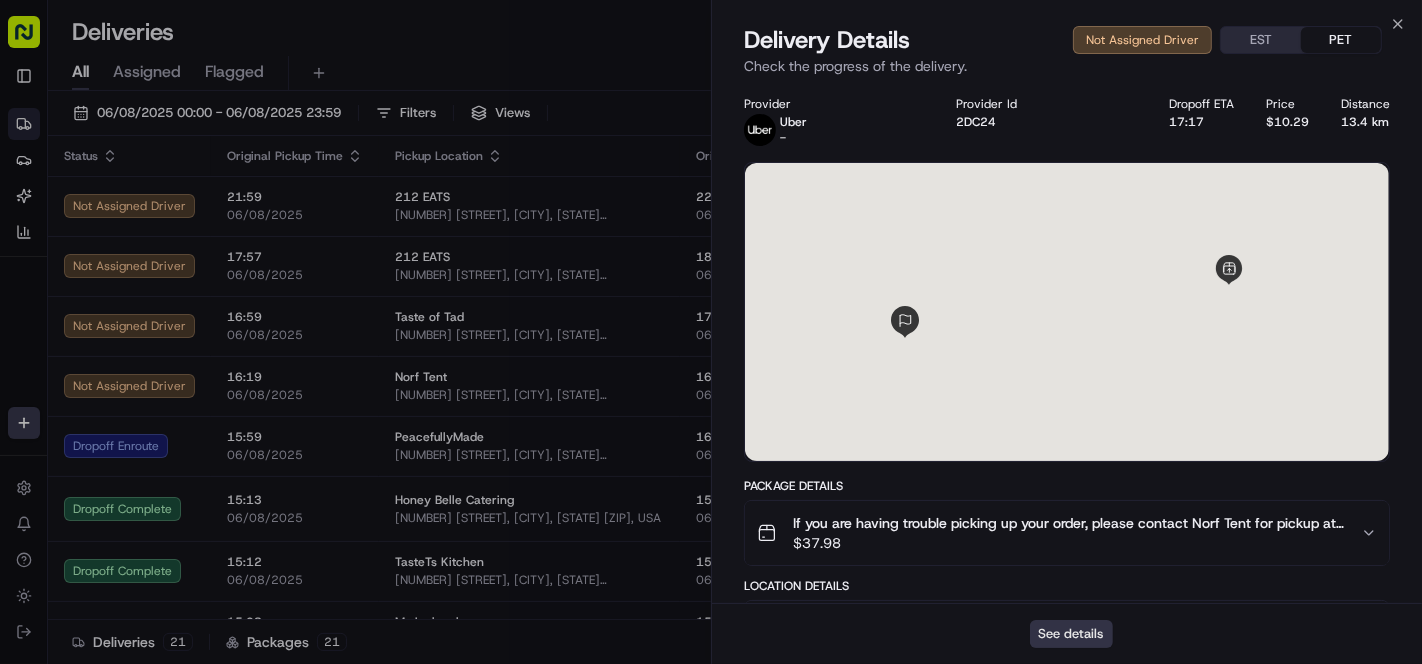 click on "See details" at bounding box center (1071, 634) 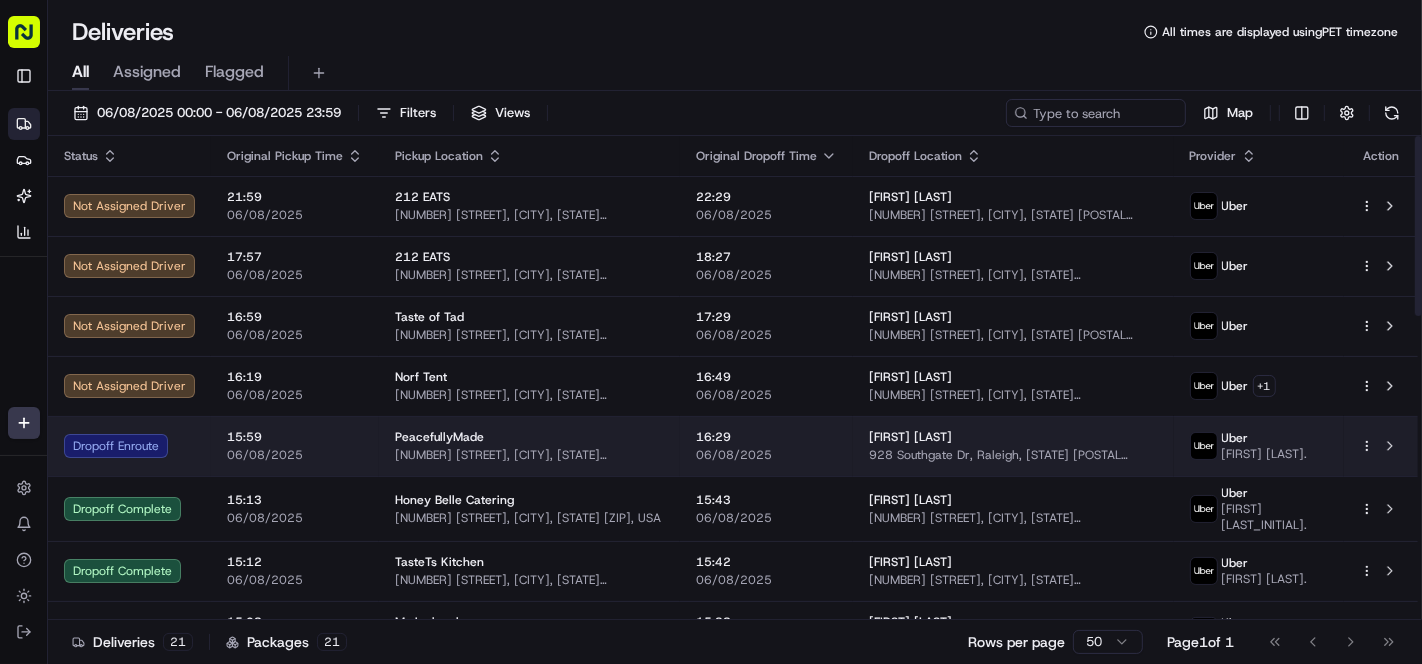 click on "PeacefullyMade" at bounding box center (529, 437) 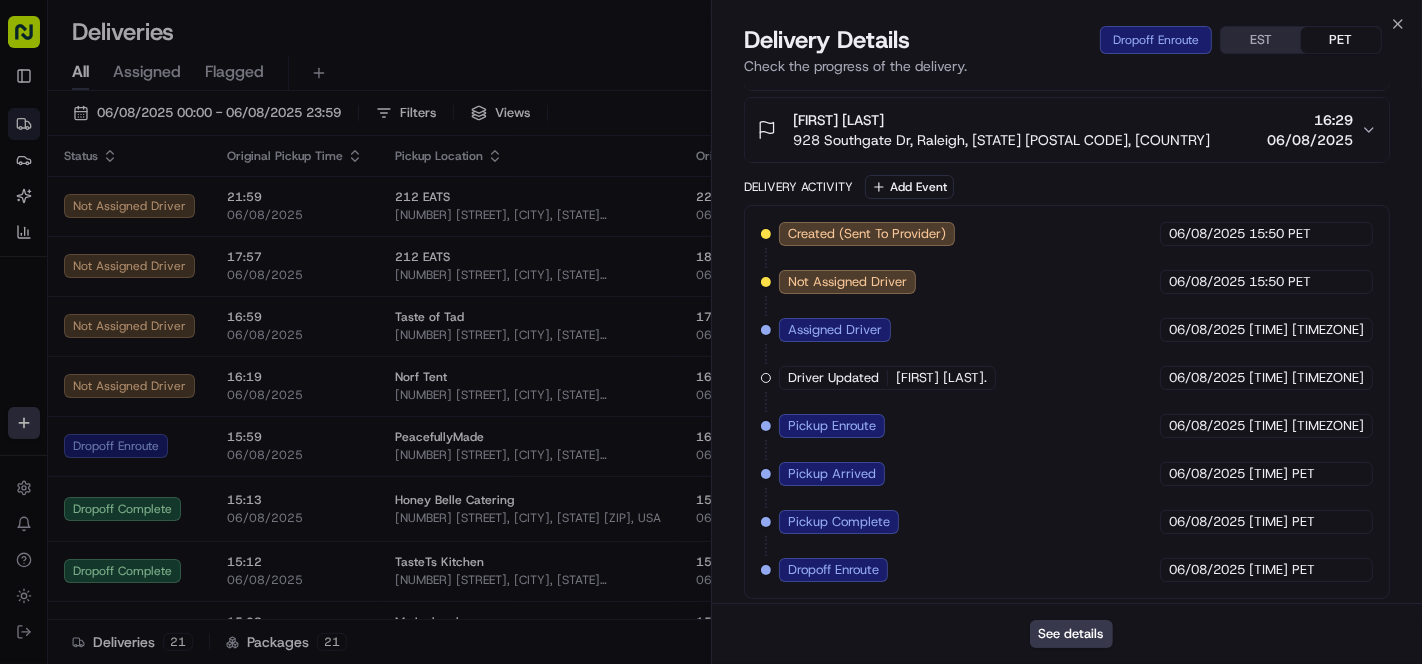 scroll, scrollTop: 353, scrollLeft: 0, axis: vertical 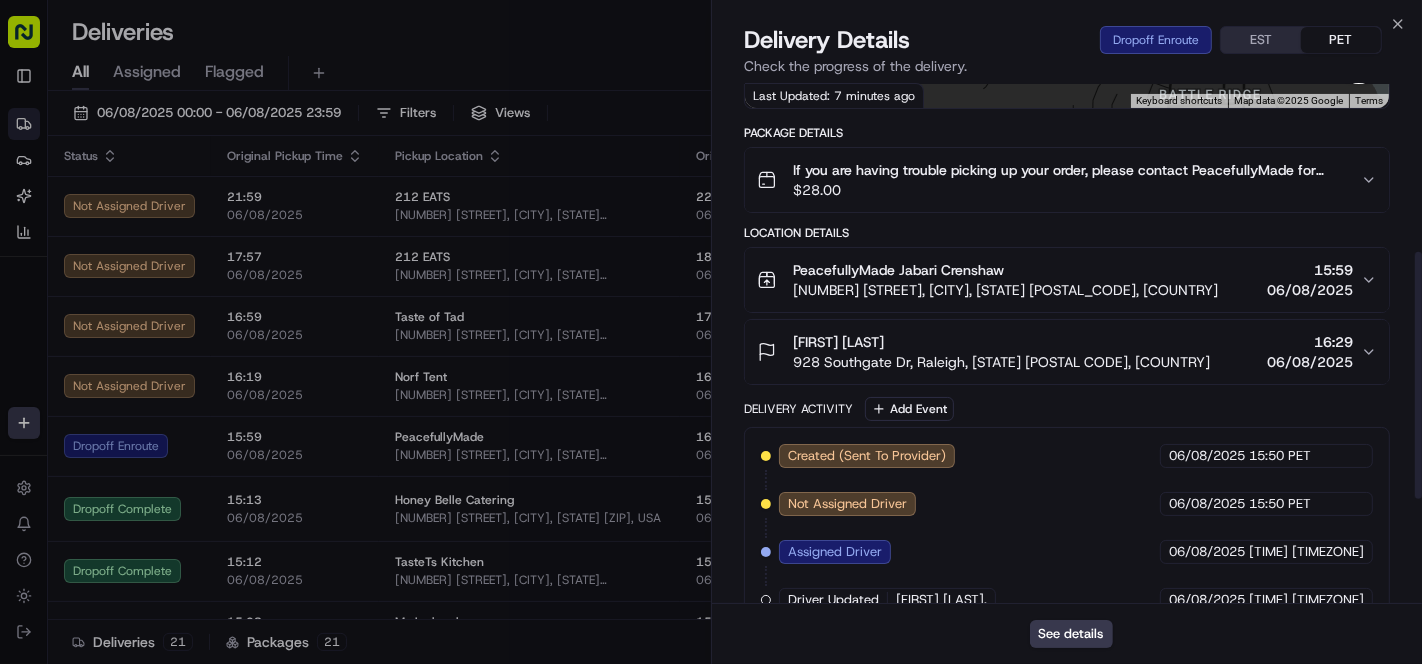 drag, startPoint x: 476, startPoint y: 35, endPoint x: 411, endPoint y: -2, distance: 74.793045 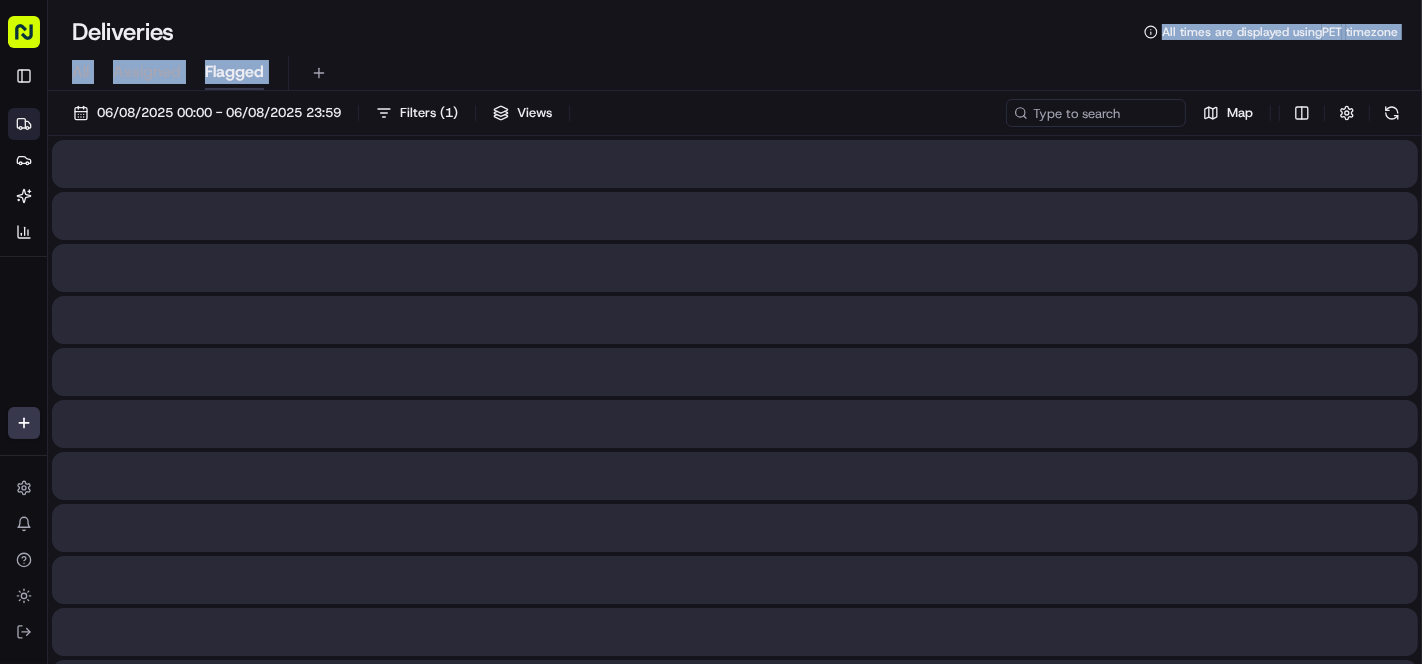 click on "Flagged" at bounding box center [234, 72] 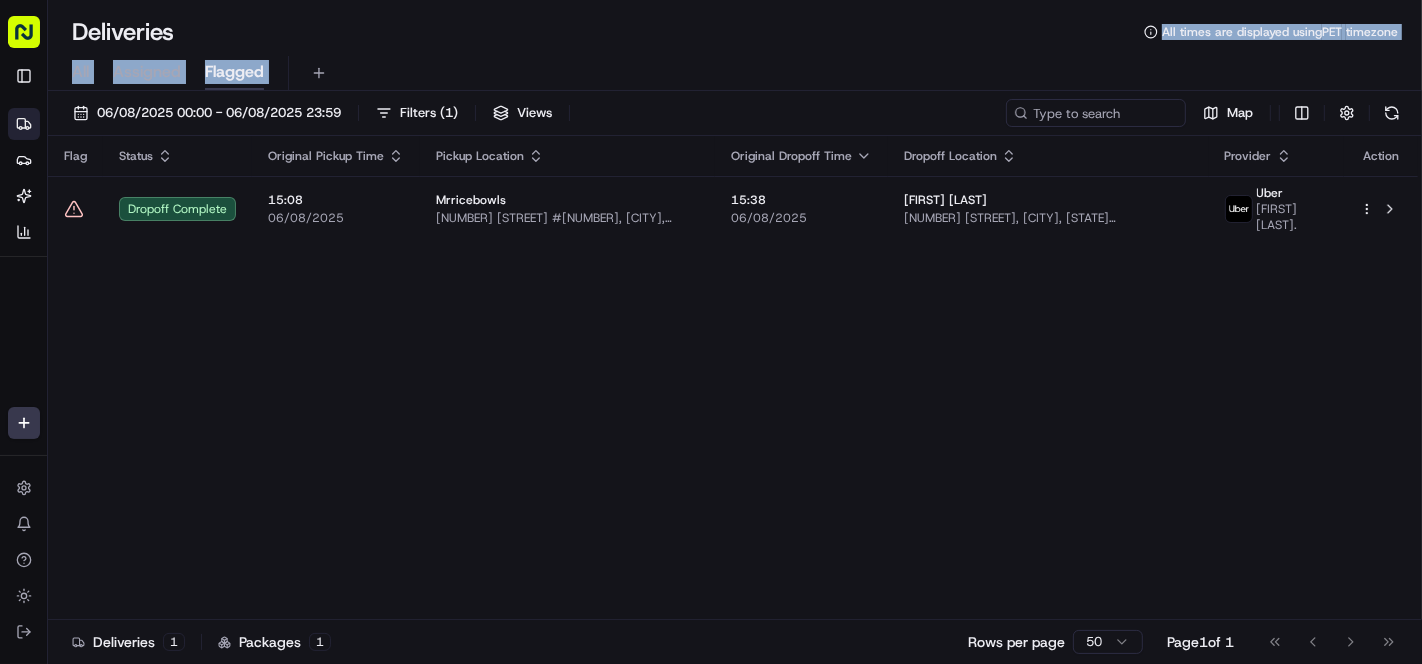 click on "Assigned" at bounding box center (147, 72) 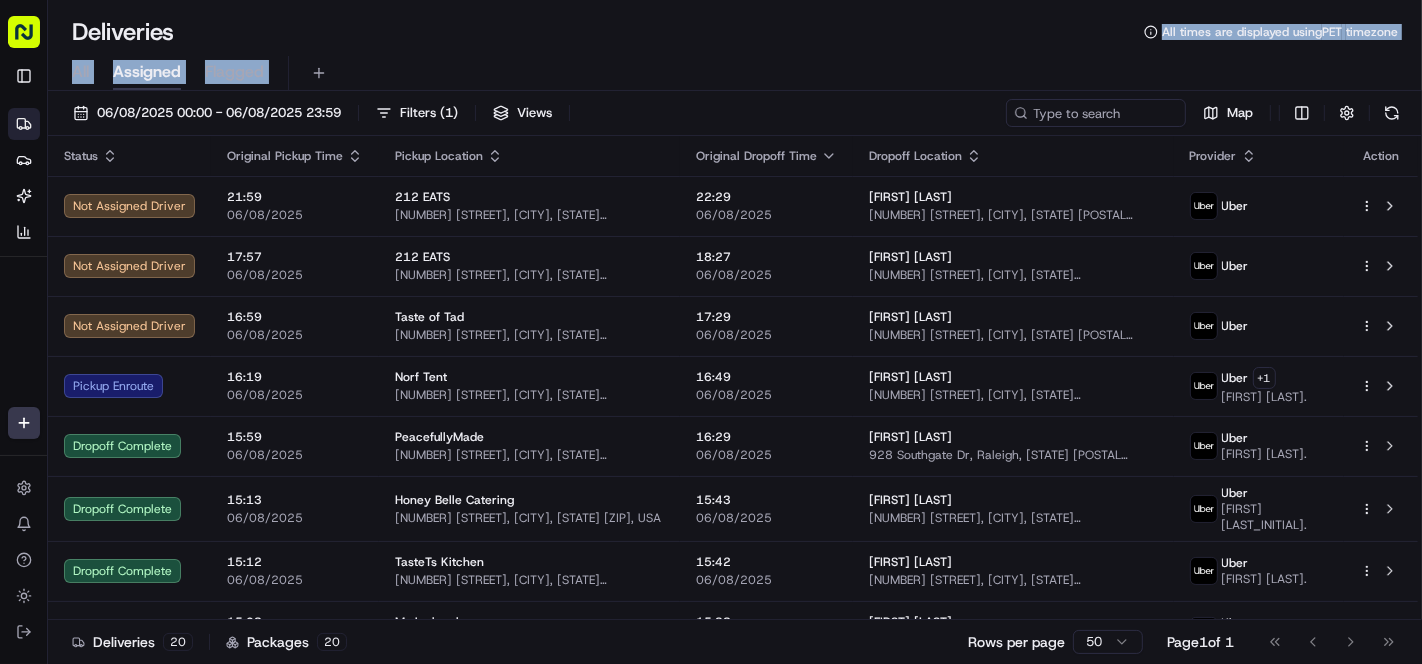 click on "All Assigned Flagged" at bounding box center (735, 73) 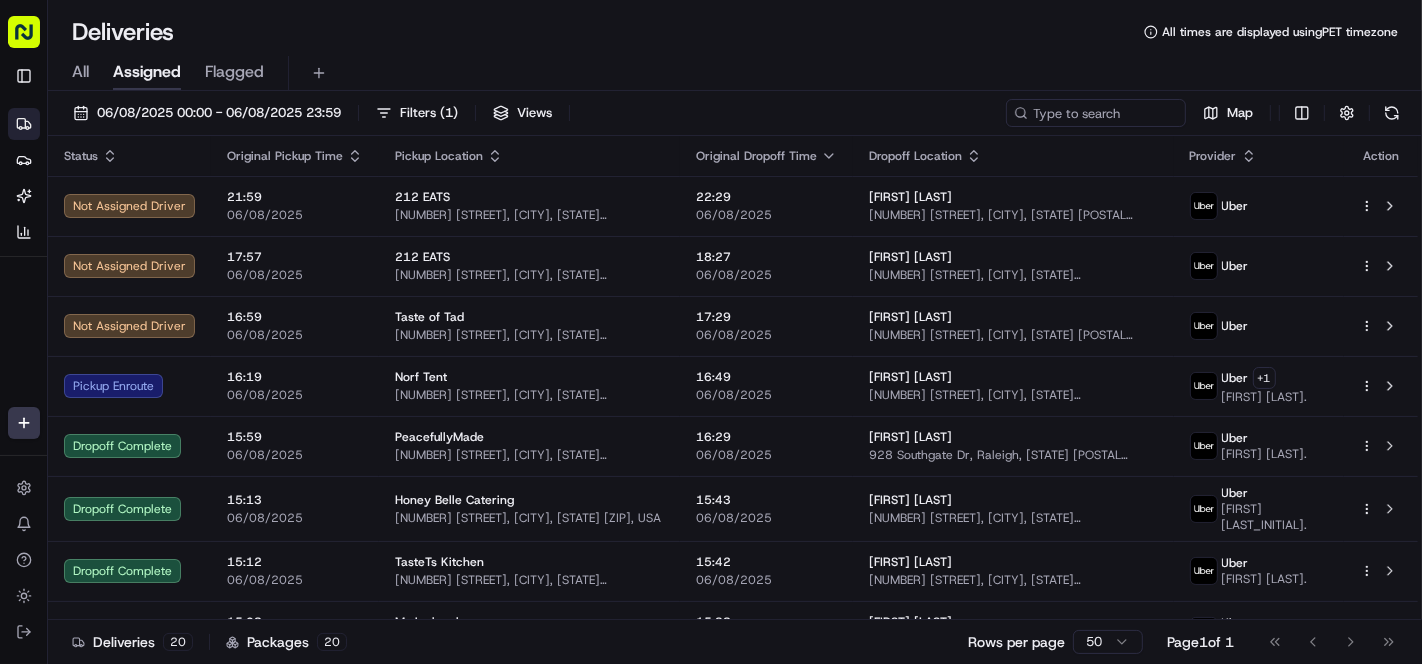 click on "All Assigned Flagged" at bounding box center [735, 73] 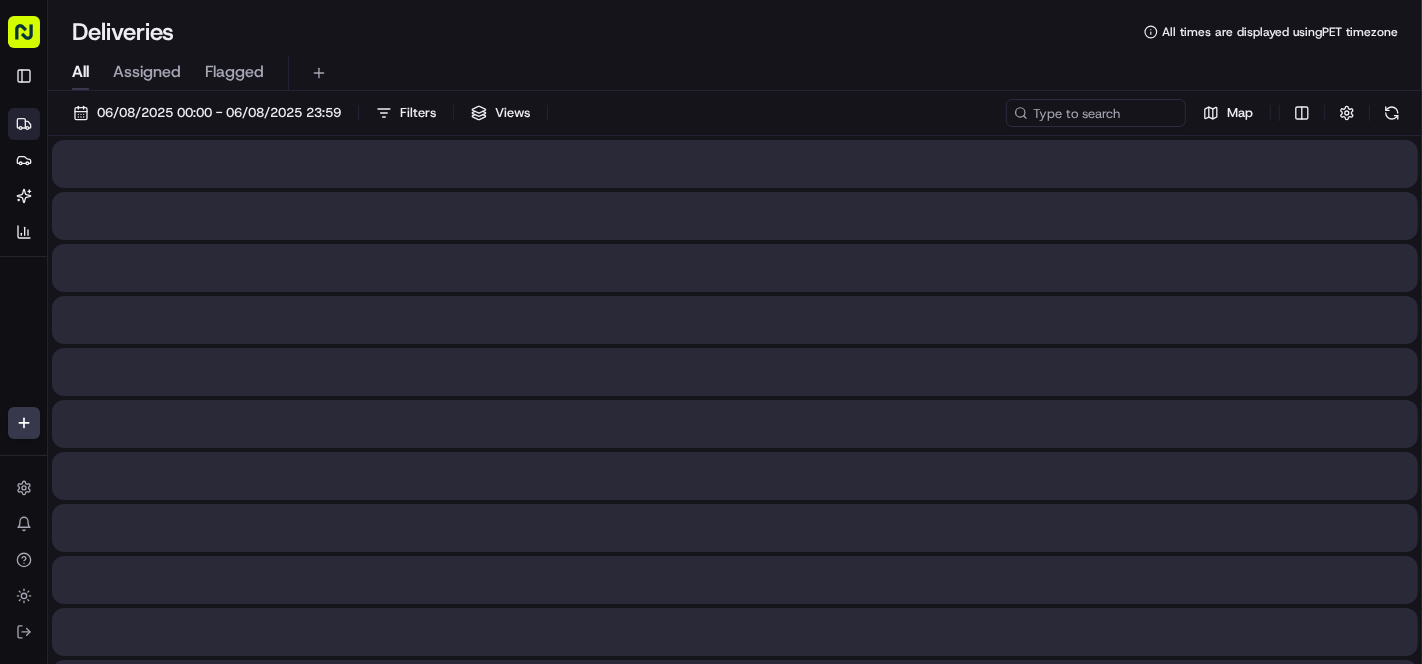 click on "All" at bounding box center (80, 72) 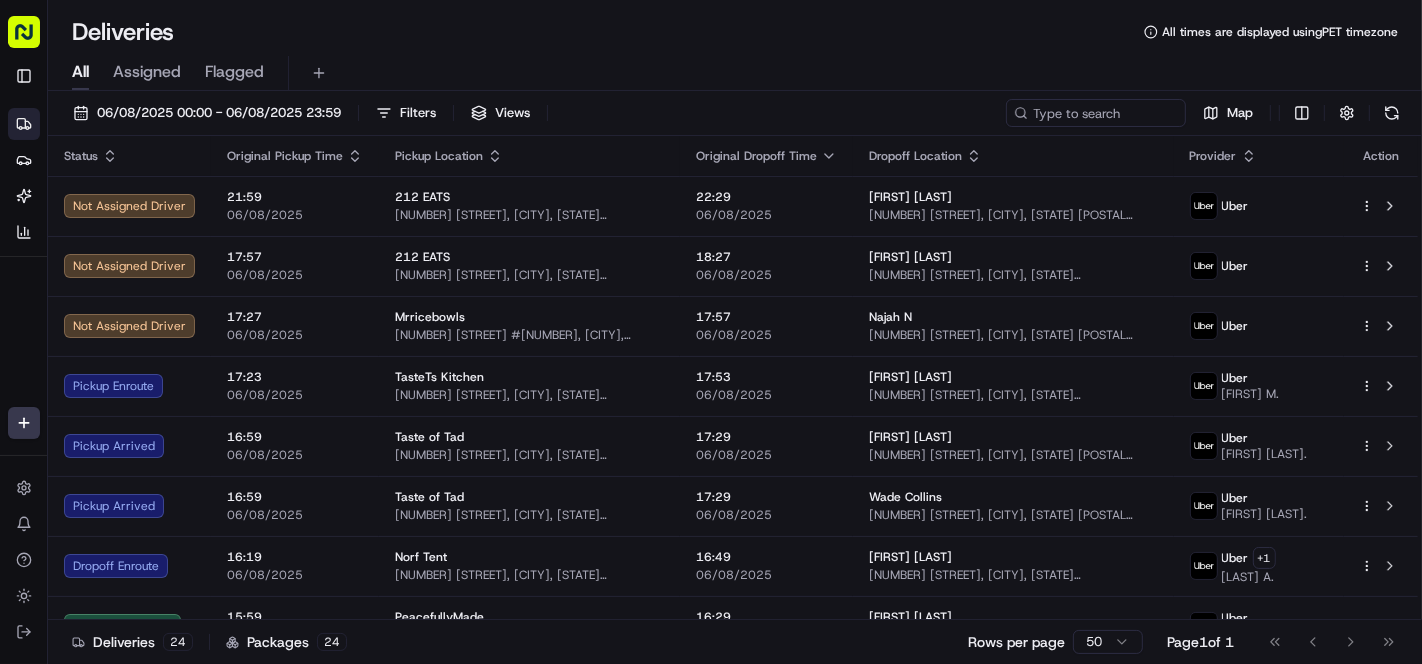 click on "Deliveries All times are displayed using  PET   timezone" at bounding box center [735, 32] 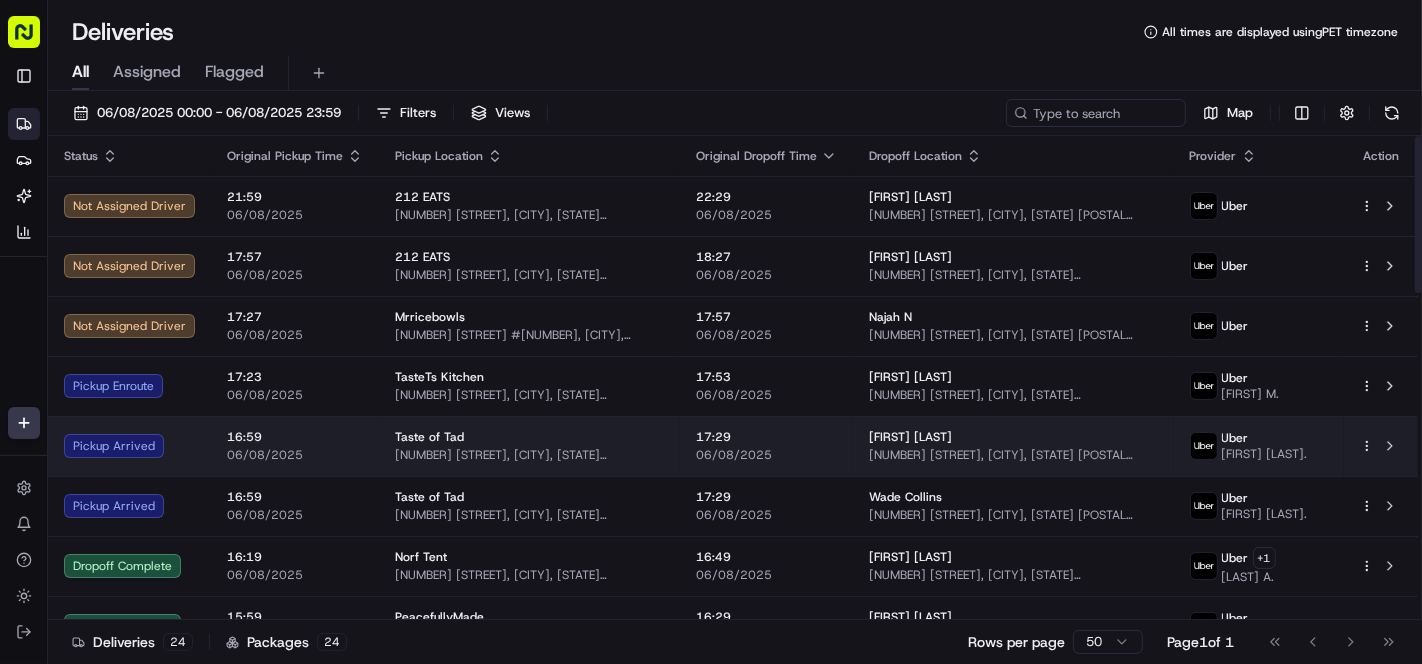 click on "17:29" at bounding box center [766, 437] 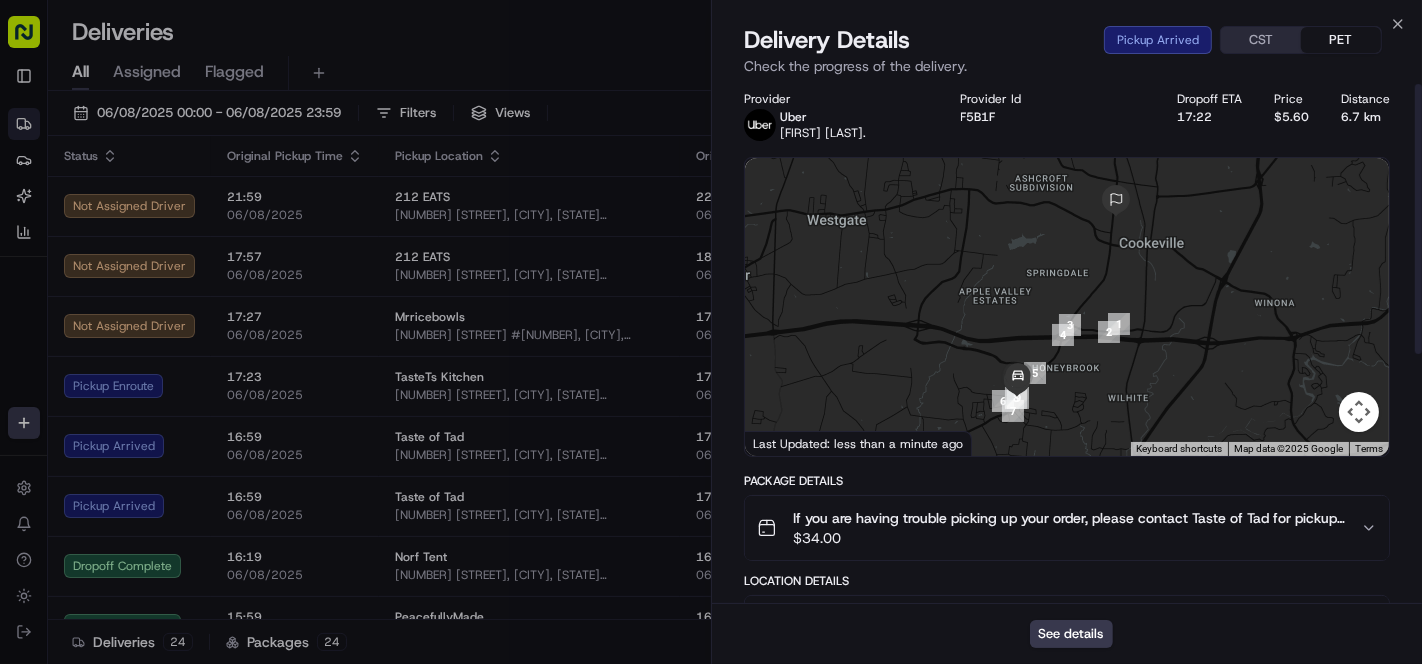 scroll, scrollTop: 0, scrollLeft: 0, axis: both 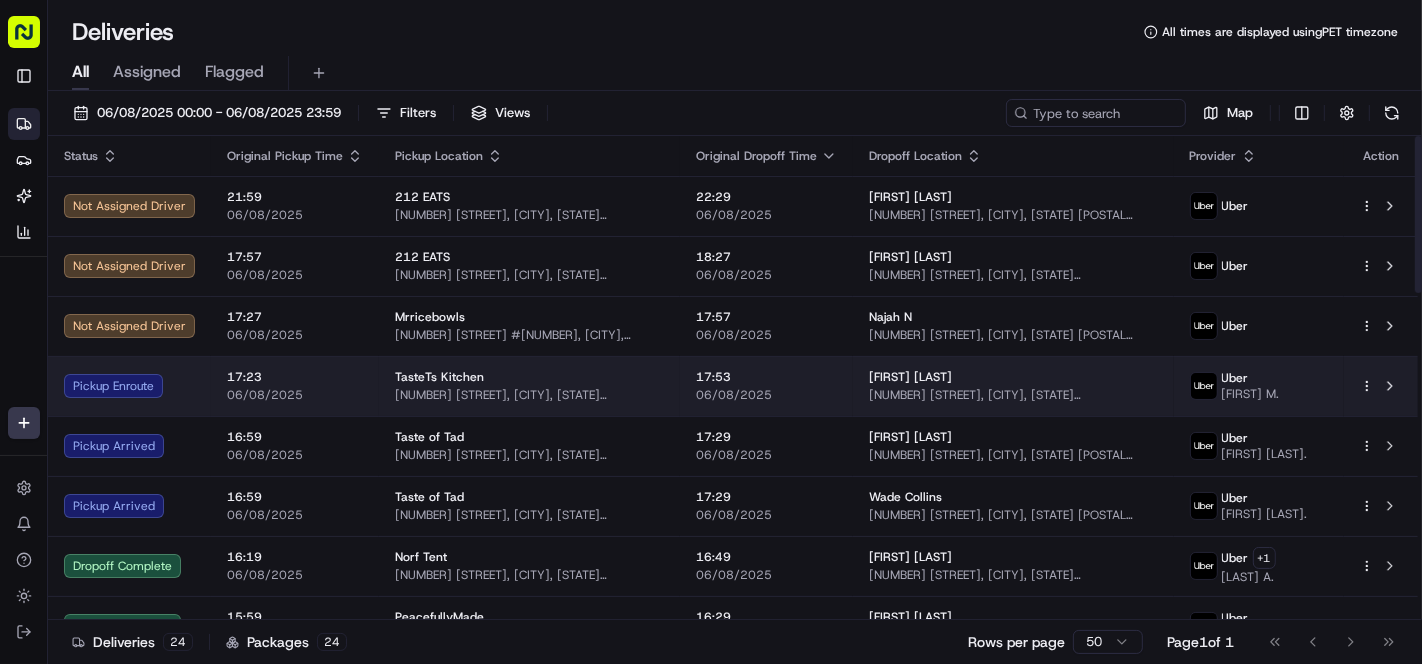 click on "17:53" at bounding box center (766, 377) 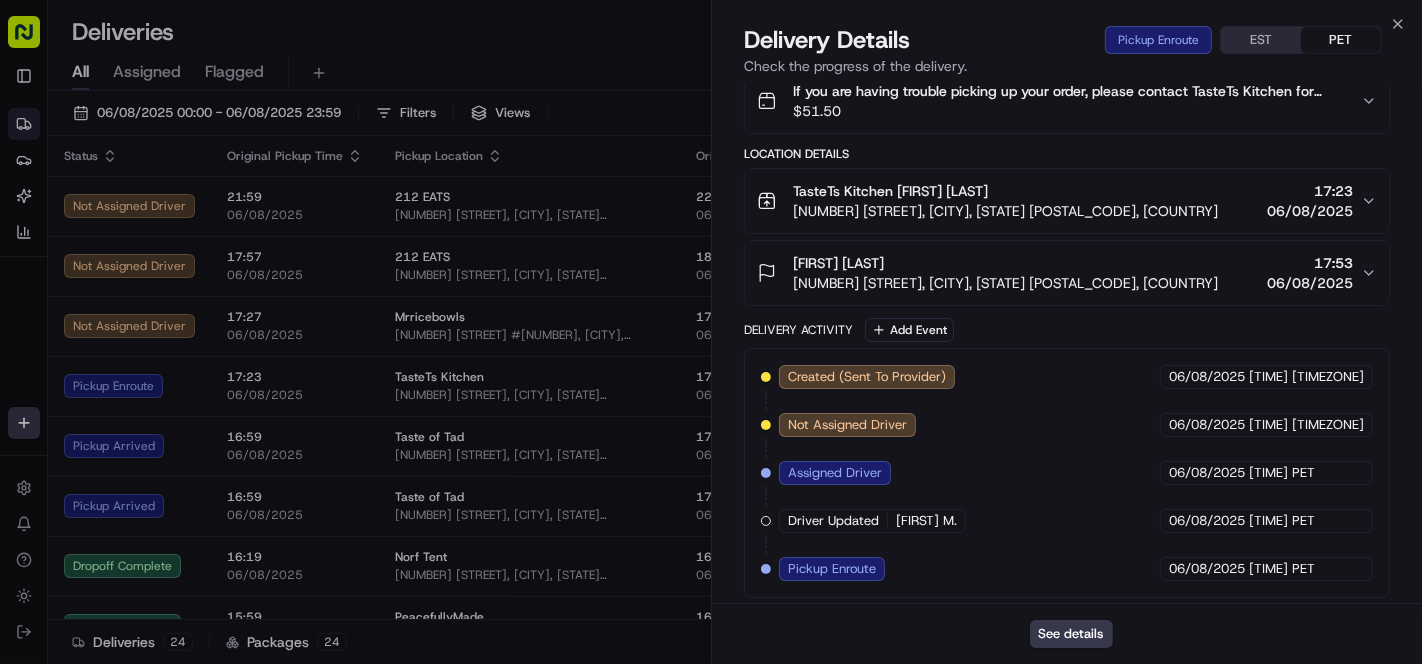 scroll, scrollTop: 0, scrollLeft: 0, axis: both 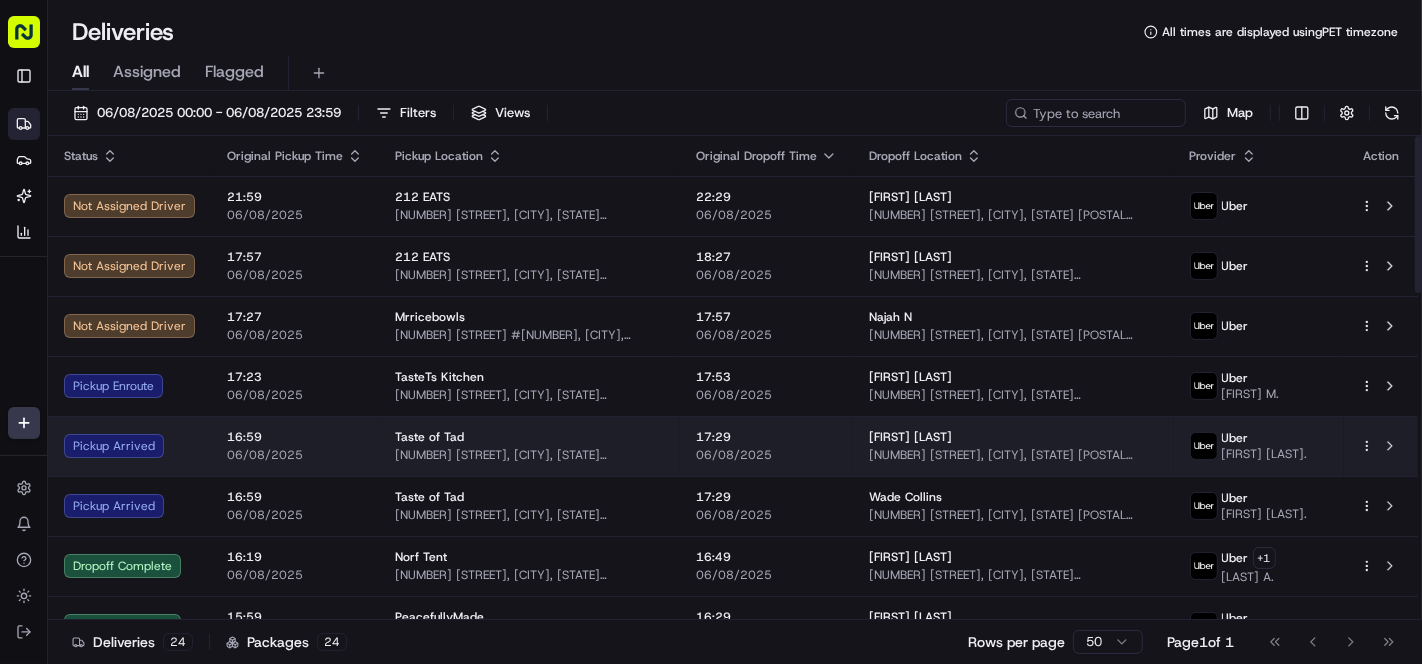 click on "[NUMBER] [STREET], [CITY], [STATE] [POSTAL CODE], [COUNTRY]" at bounding box center (1013, 455) 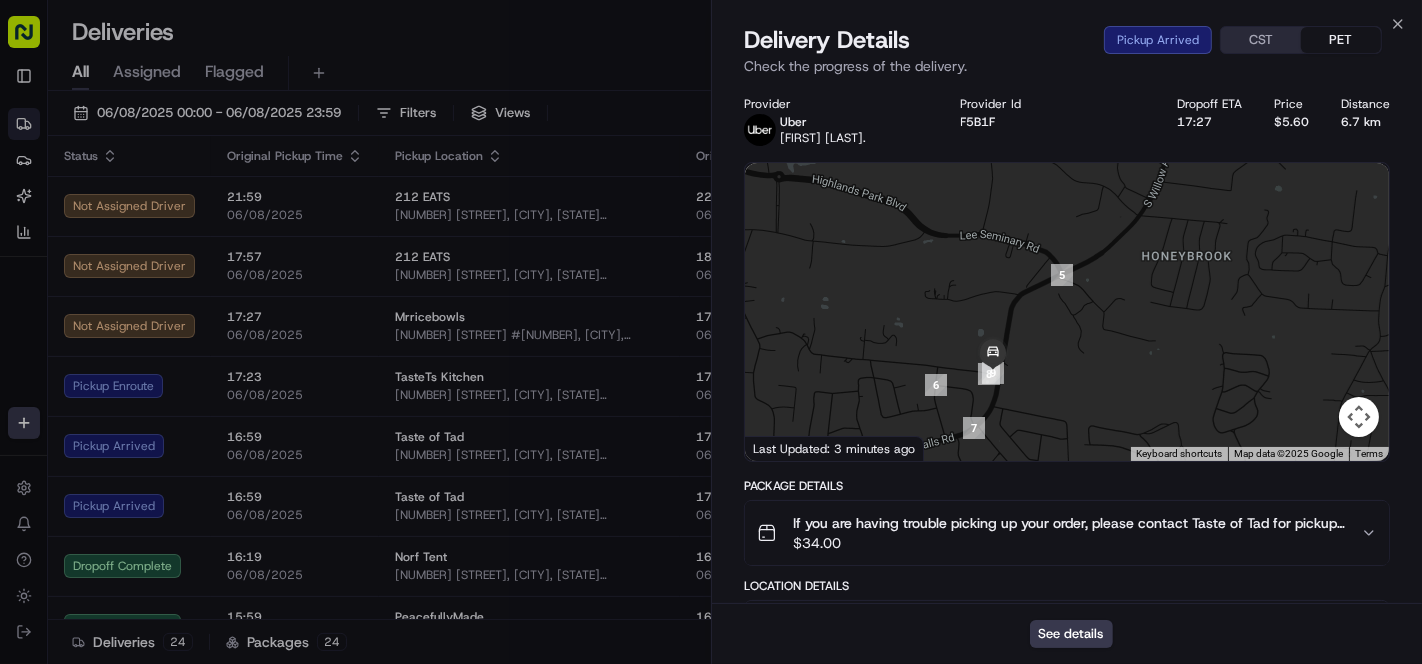 drag, startPoint x: 934, startPoint y: 403, endPoint x: 981, endPoint y: 315, distance: 99.764725 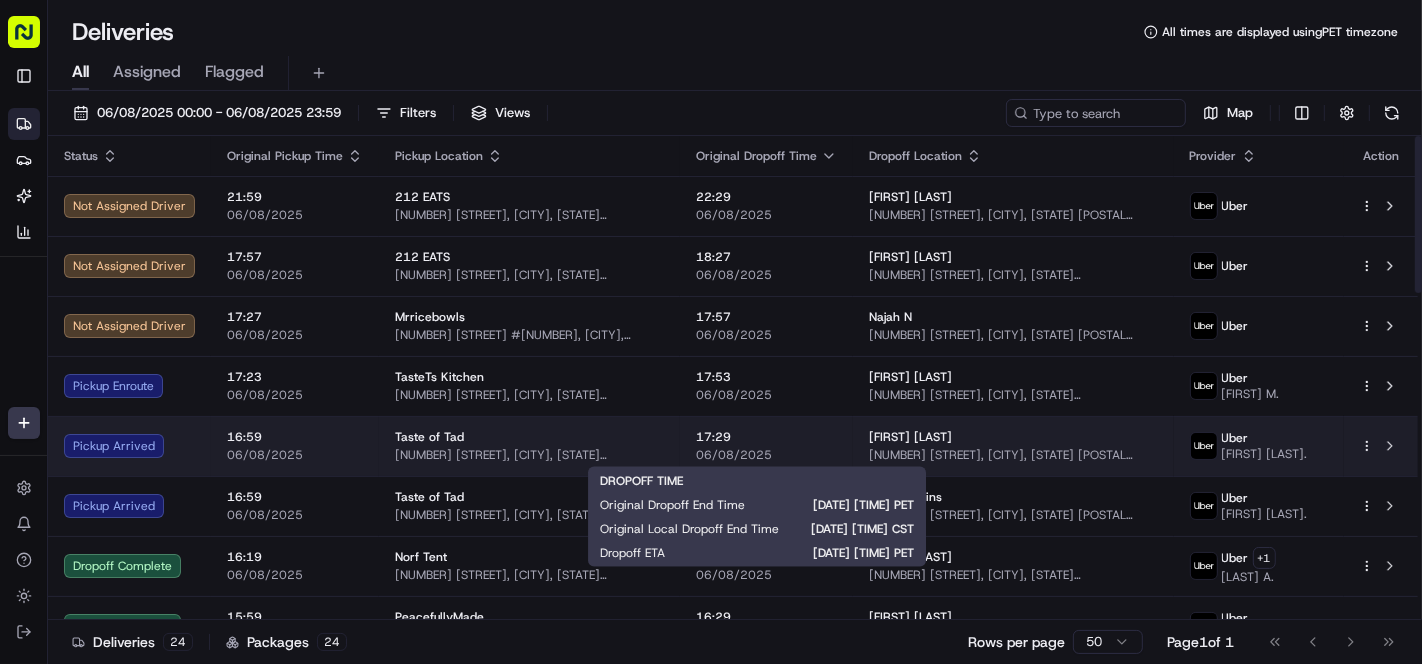 click on "17:29" at bounding box center [766, 437] 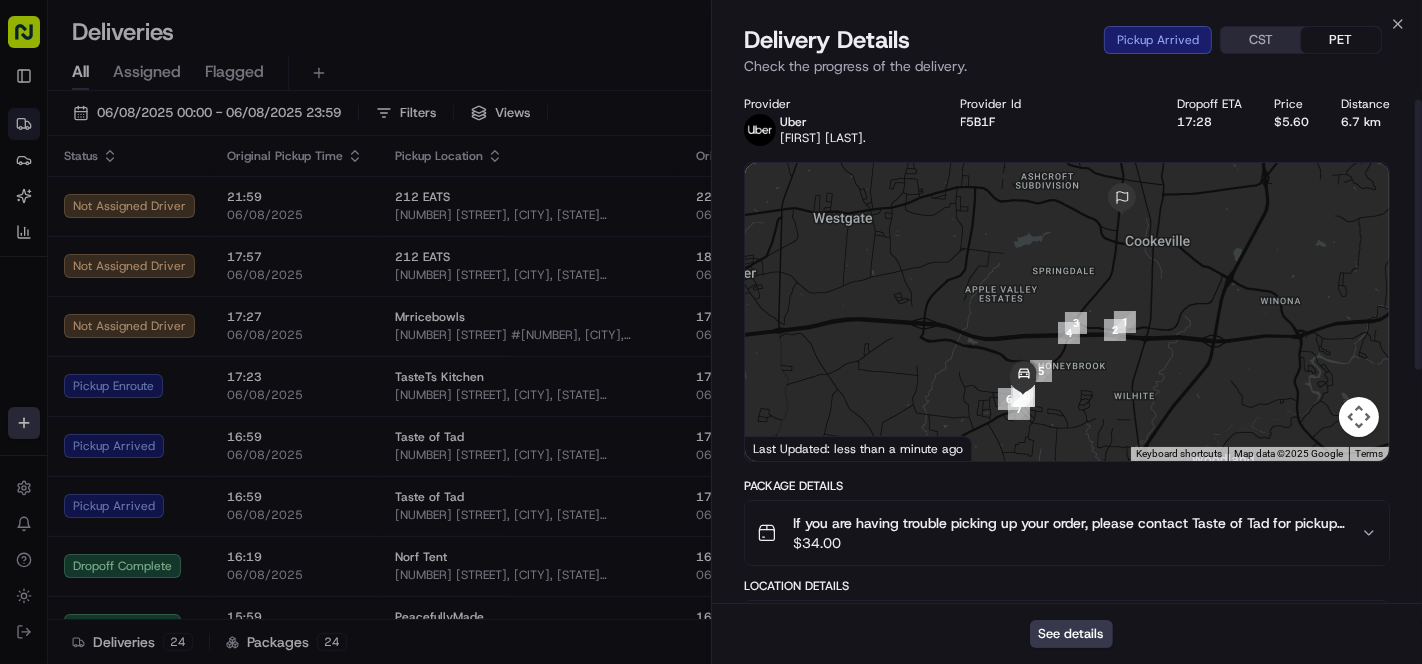 scroll, scrollTop: 444, scrollLeft: 0, axis: vertical 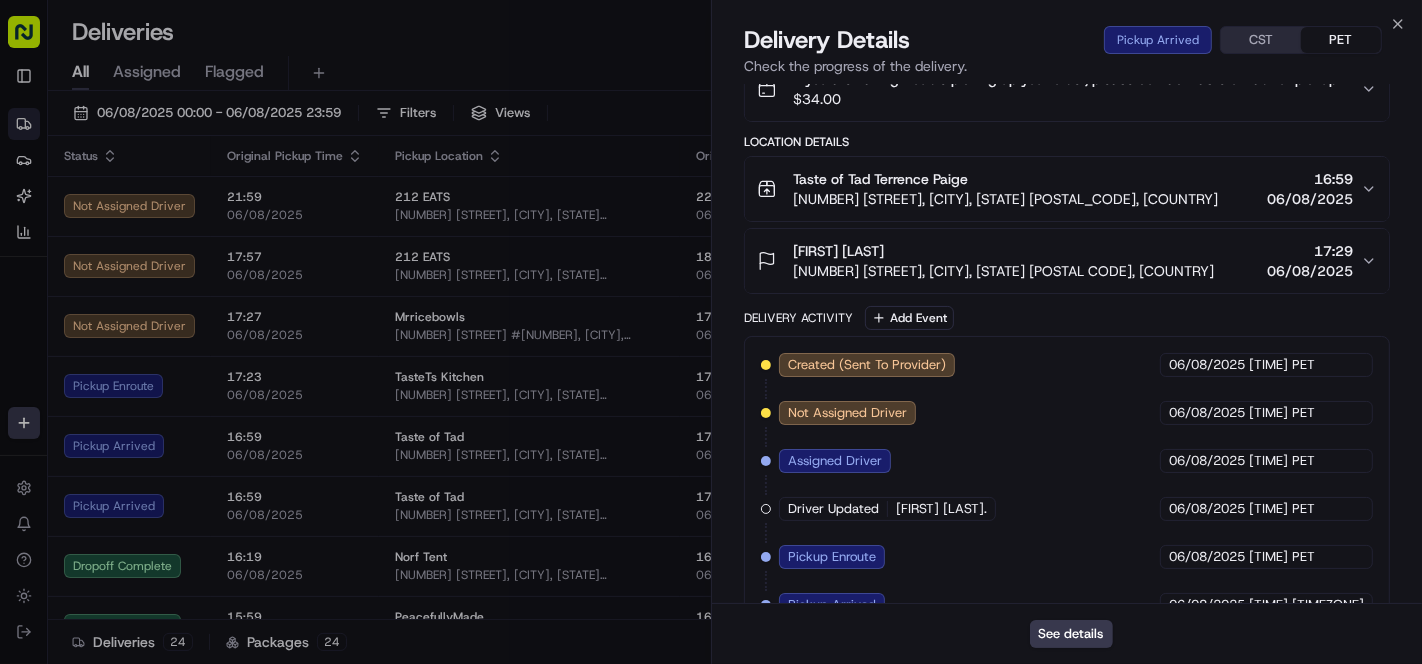 click on "[FIRST] [LAST] [NUMBER] [STREET], [CITY], [STATE] [POSTAL_CODE], [COUNTRY] 17:29 [DATE]" at bounding box center (1059, 261) 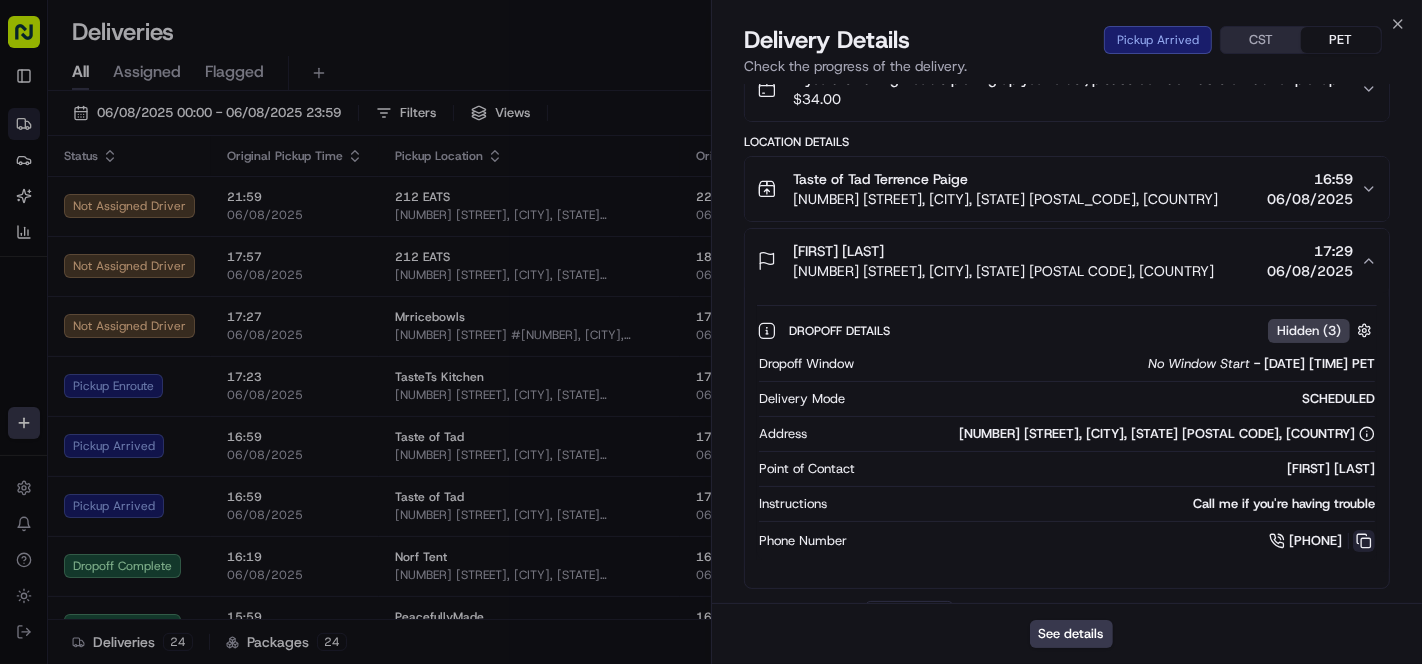 click at bounding box center [1364, 541] 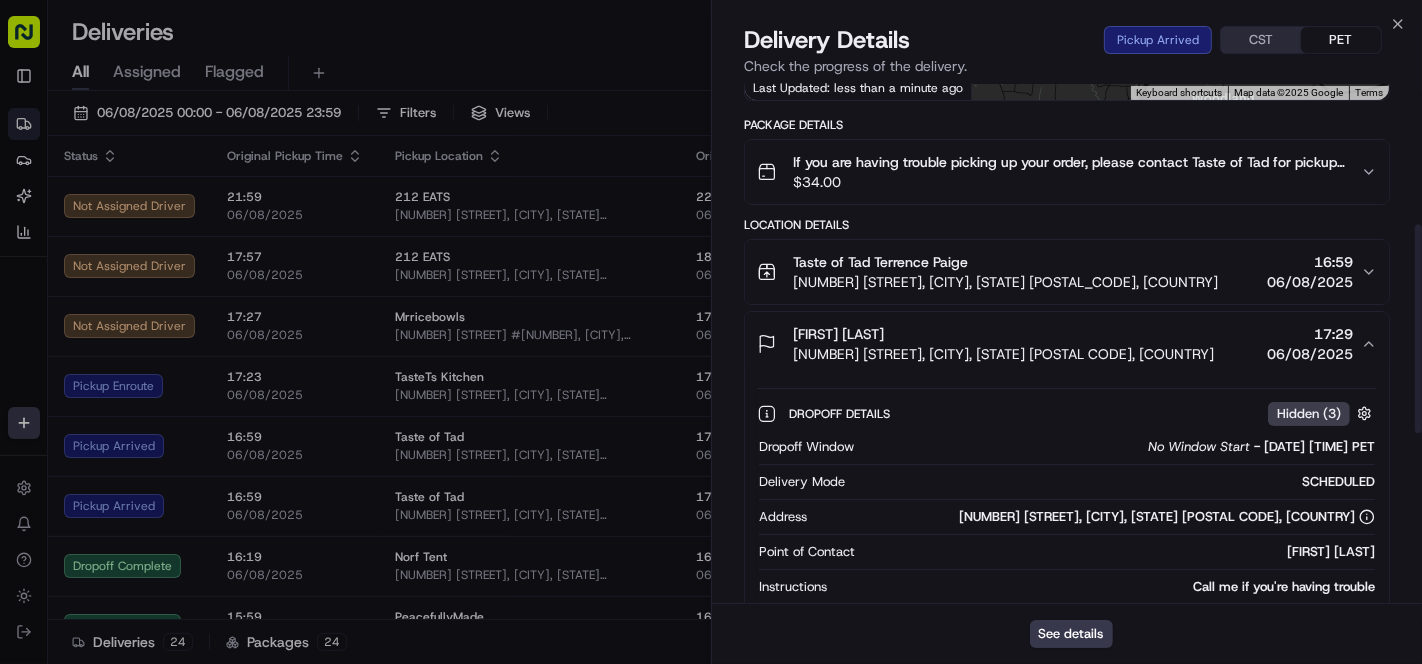 scroll, scrollTop: 333, scrollLeft: 0, axis: vertical 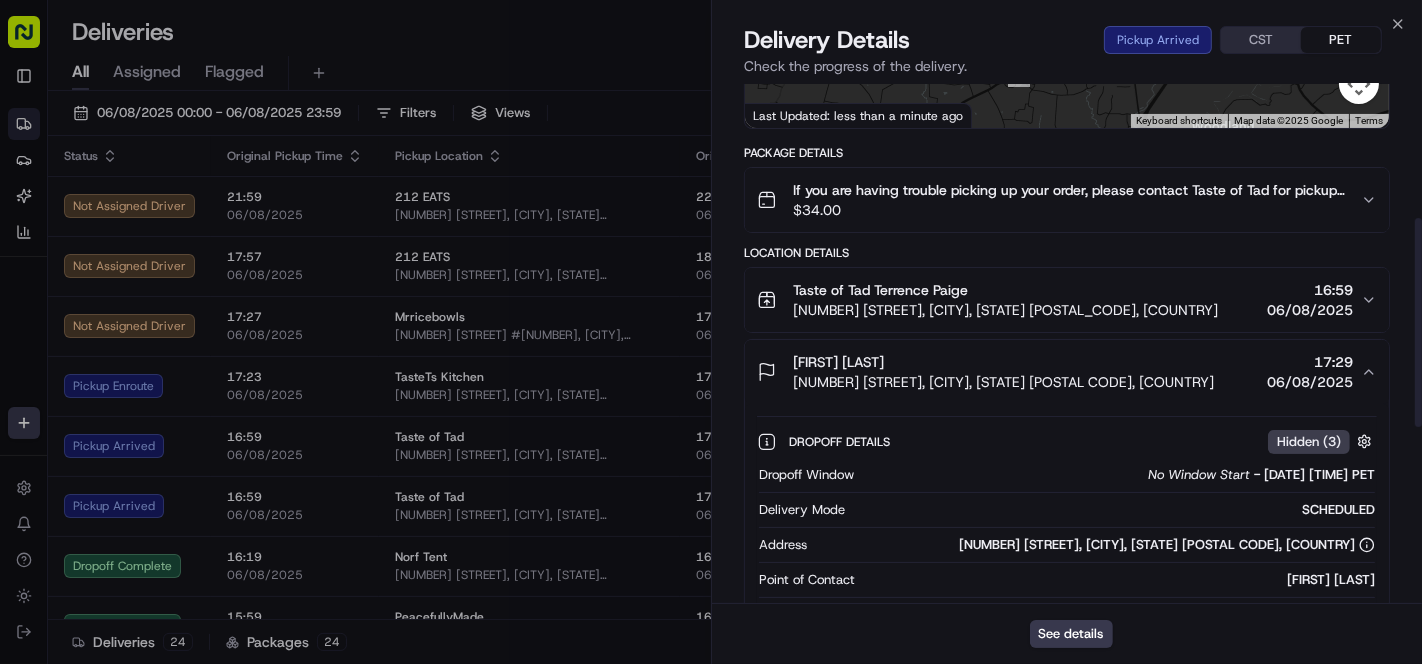 click on "[NUMBER] [STREET], [CITY], [STATE] [POSTAL CODE], [COUNTRY]" at bounding box center [1003, 382] 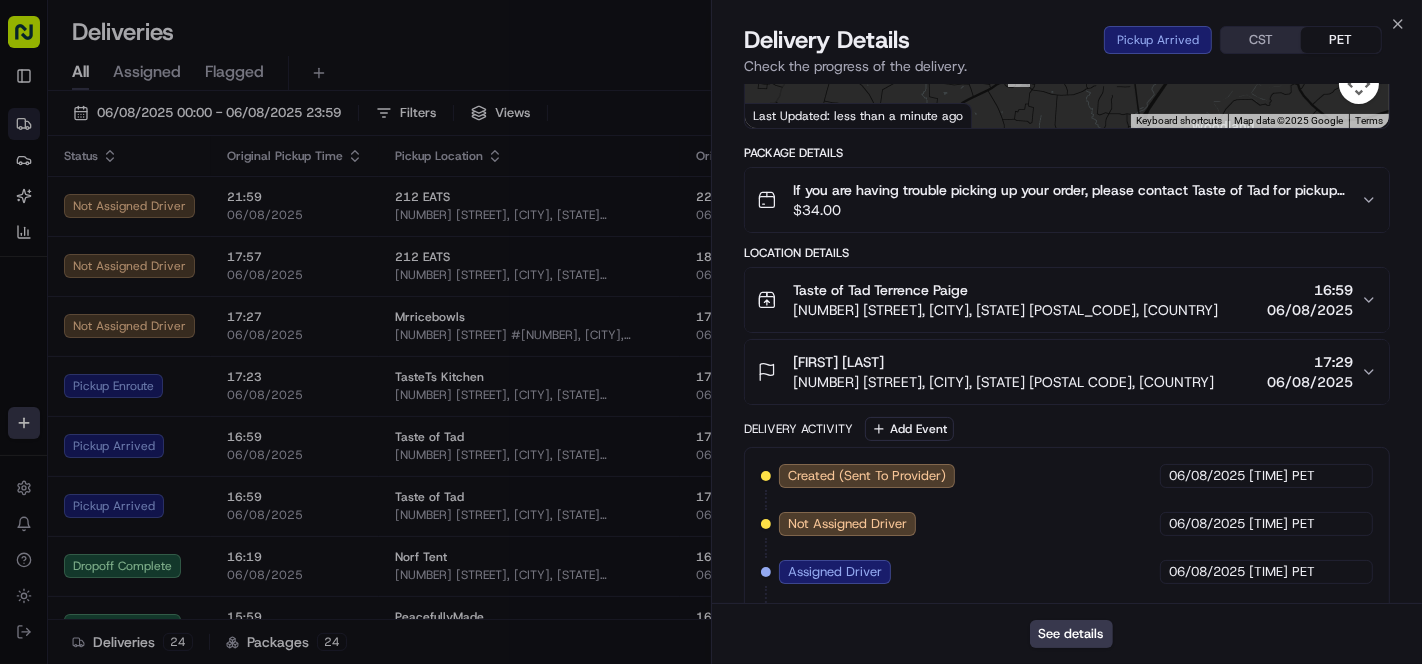 click on "[NUMBER] [STREET], [CITY], [STATE] [POSTAL_CODE], [COUNTRY]" at bounding box center [1005, 310] 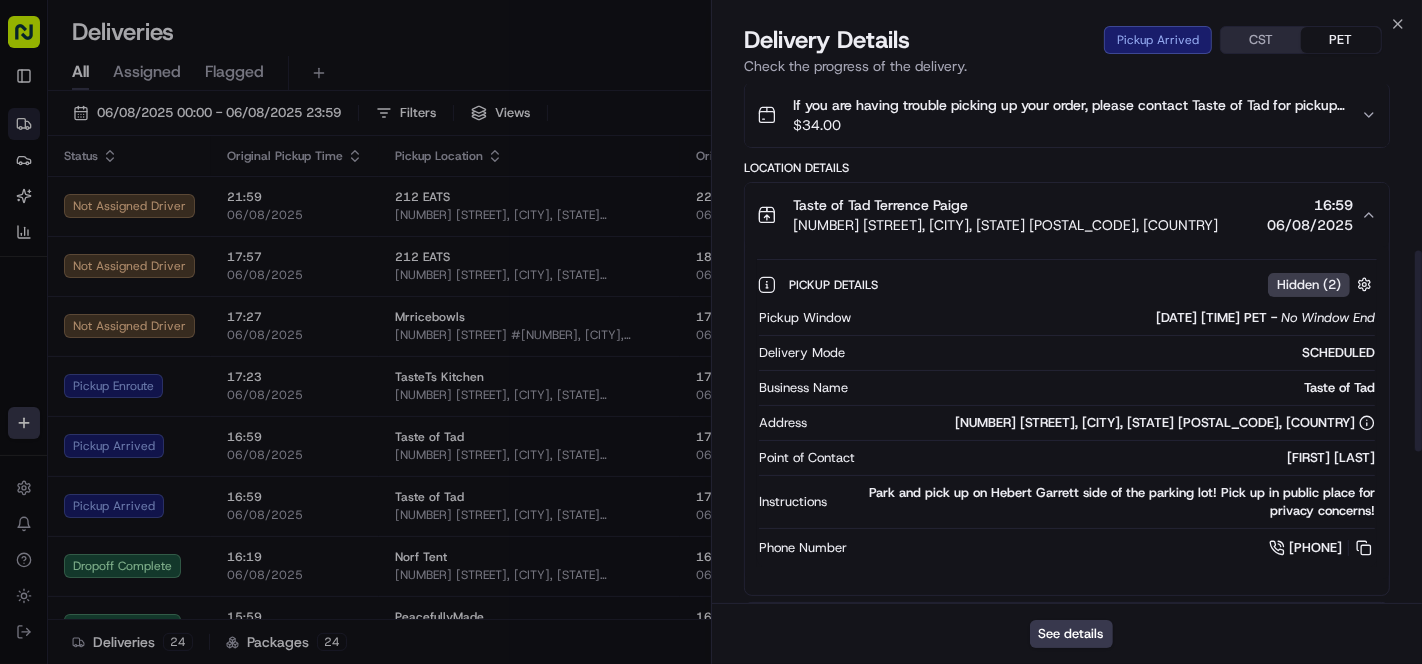 scroll, scrollTop: 444, scrollLeft: 0, axis: vertical 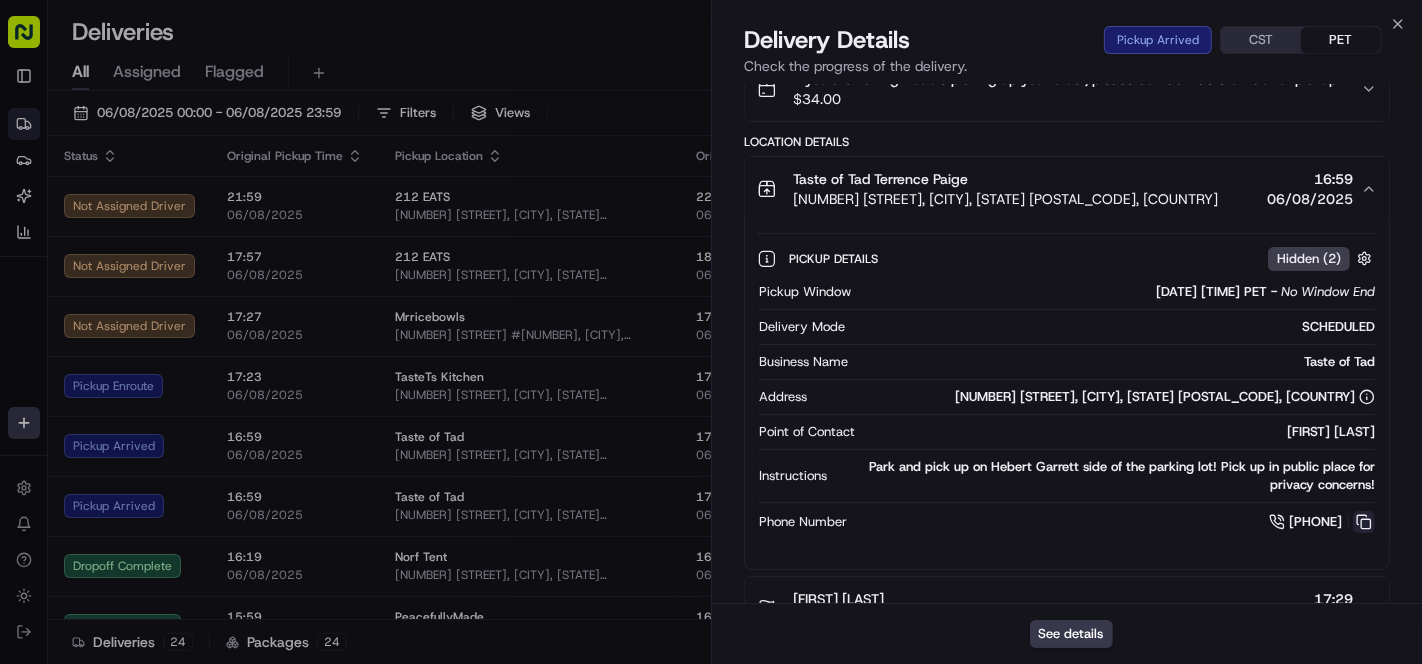 click at bounding box center (1364, 522) 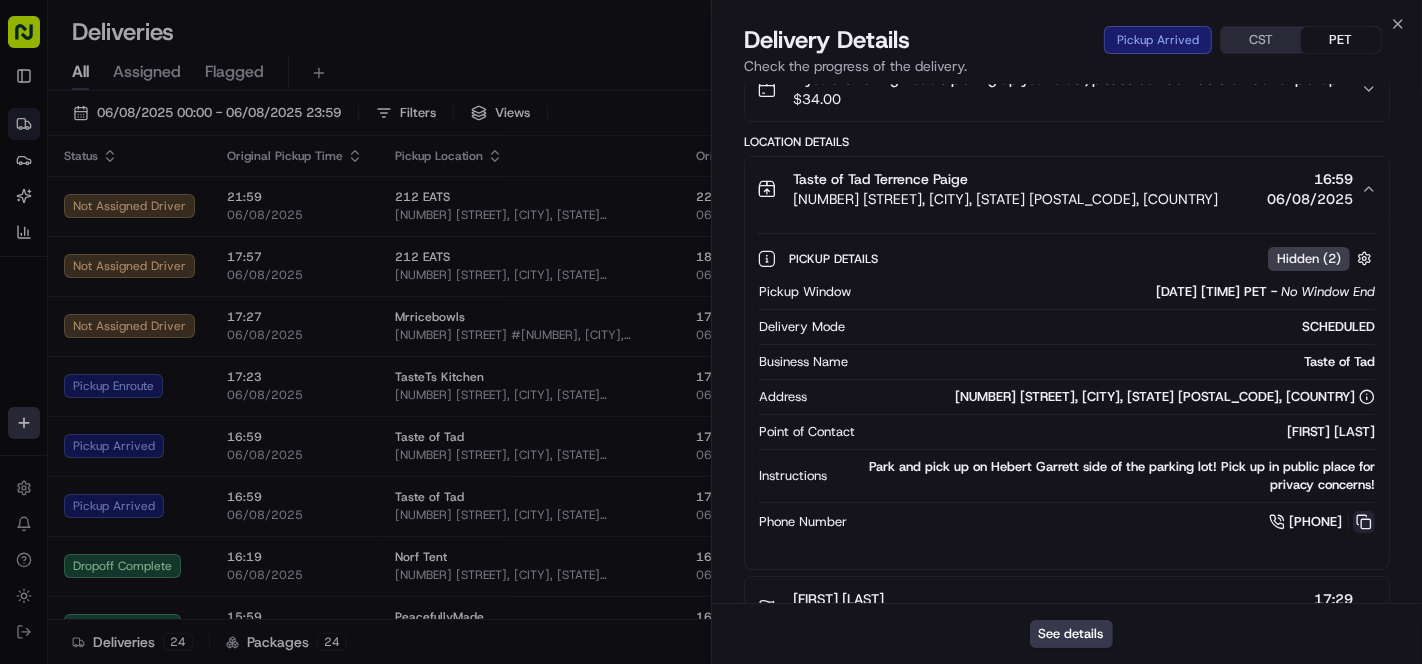 click at bounding box center (1364, 522) 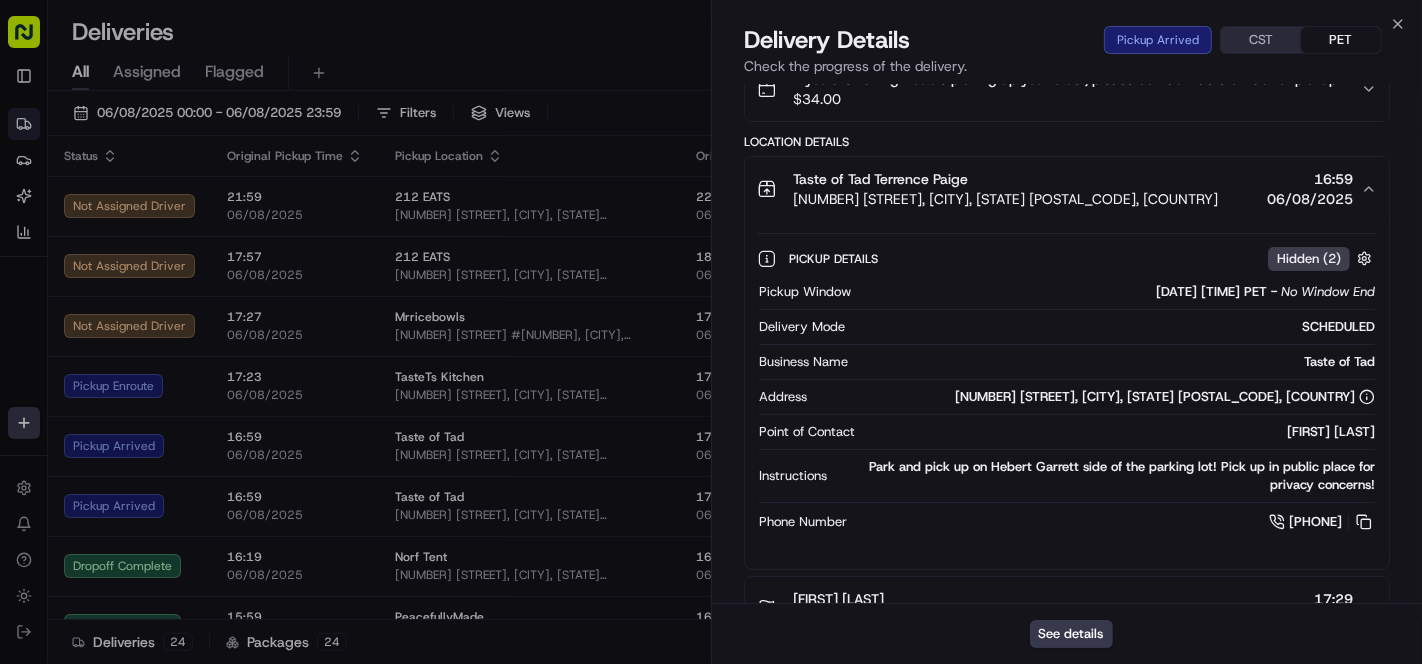 click on "Taste of Tad Terrence Paige" at bounding box center (880, 179) 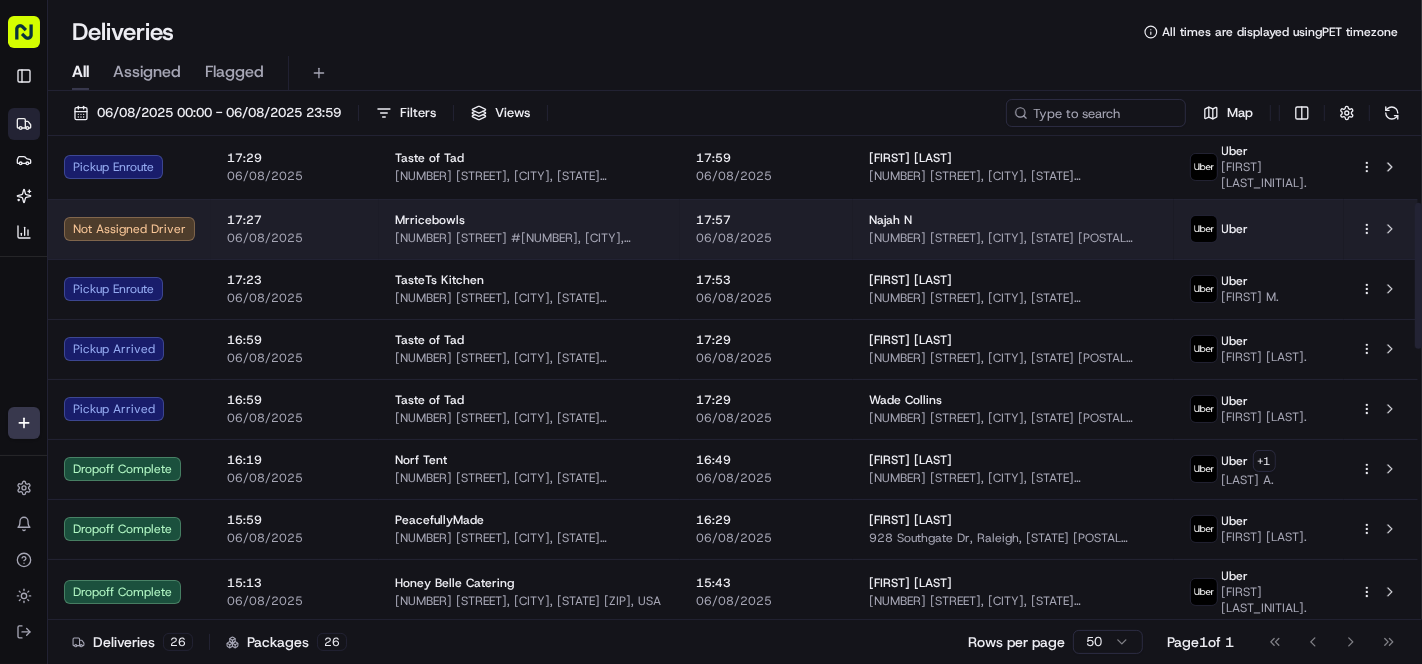 scroll, scrollTop: 0, scrollLeft: 0, axis: both 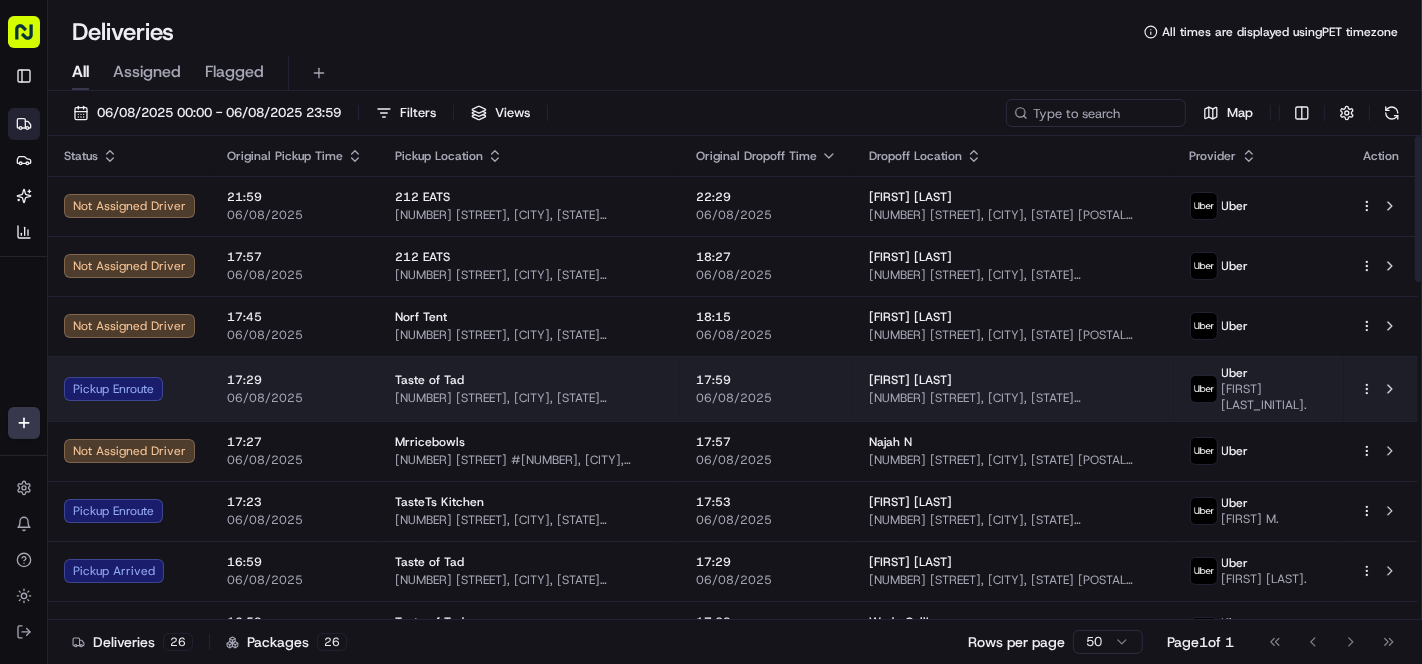 click on "06/08/2025" at bounding box center [766, 398] 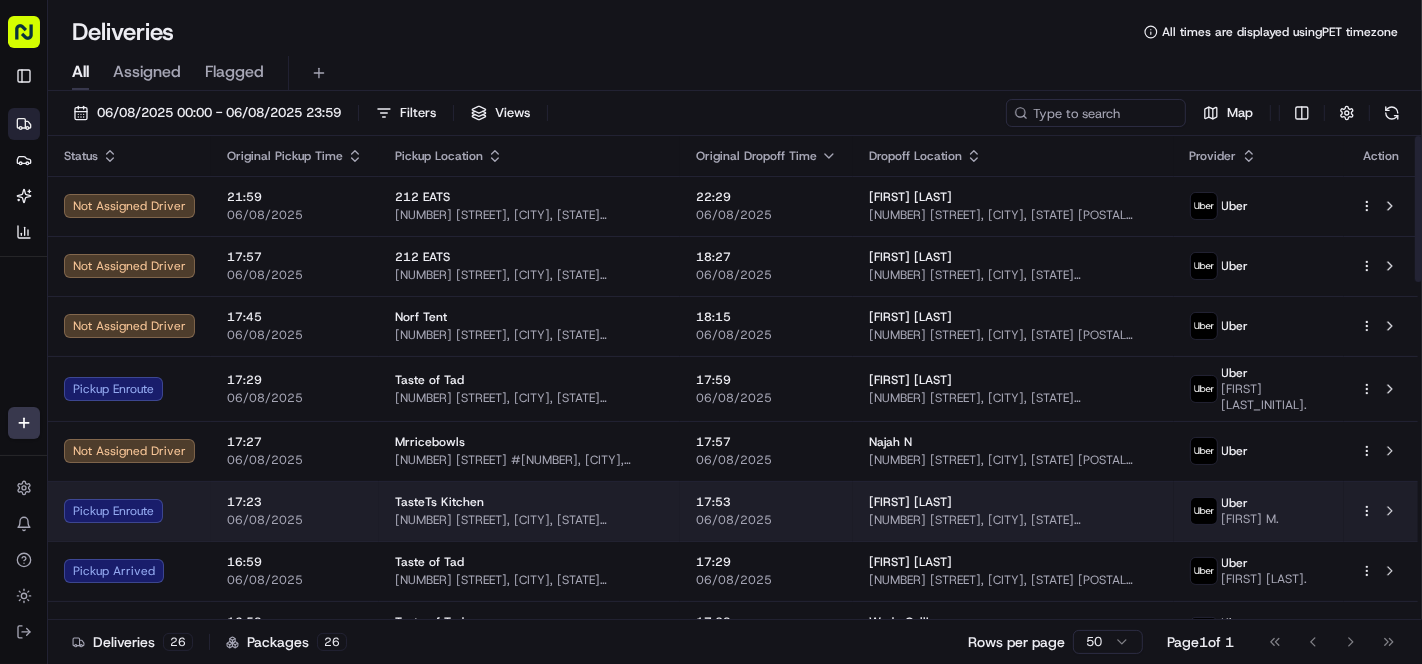 click on "17:53" at bounding box center [766, 502] 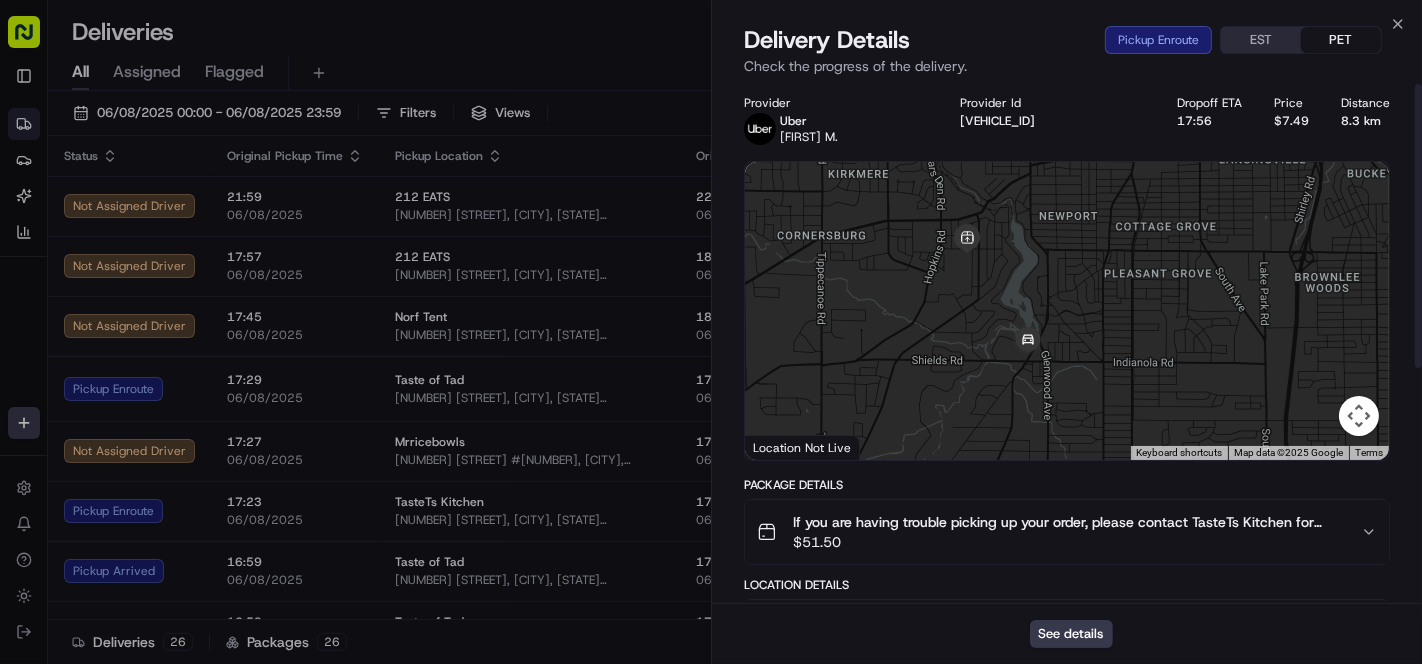 scroll, scrollTop: 0, scrollLeft: 0, axis: both 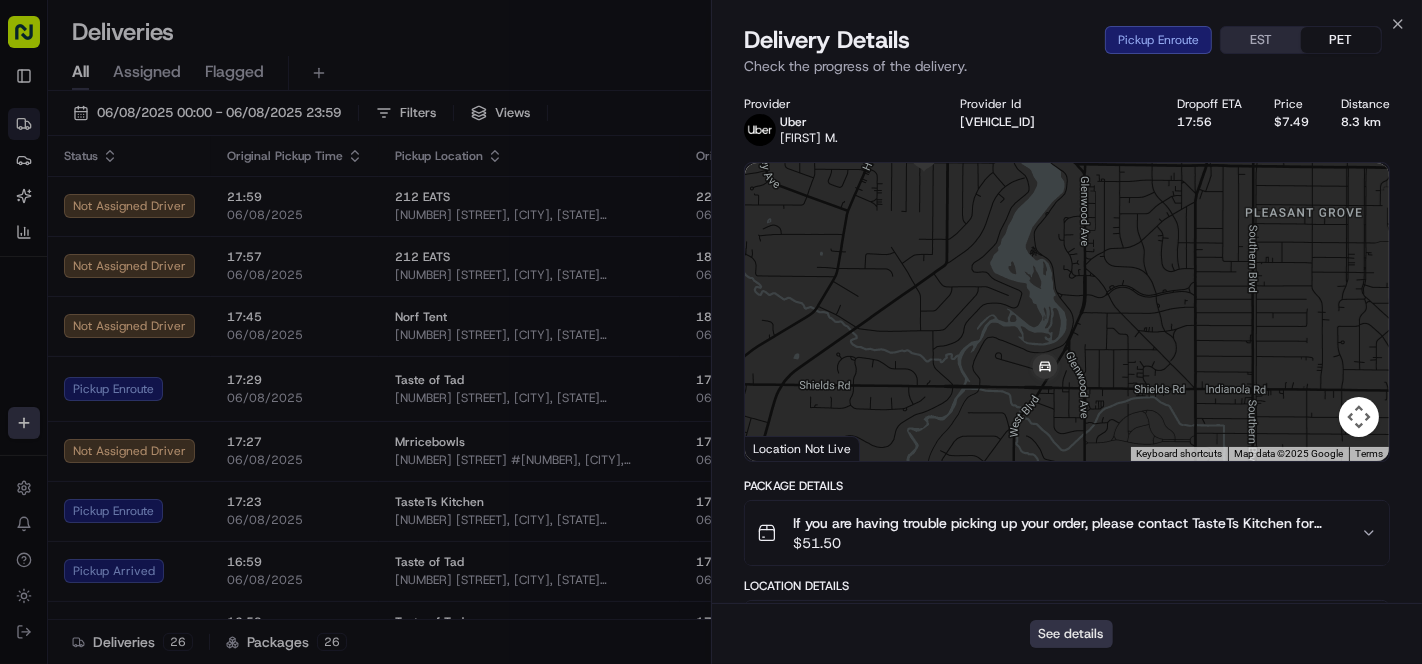 click on "See details" at bounding box center [1071, 634] 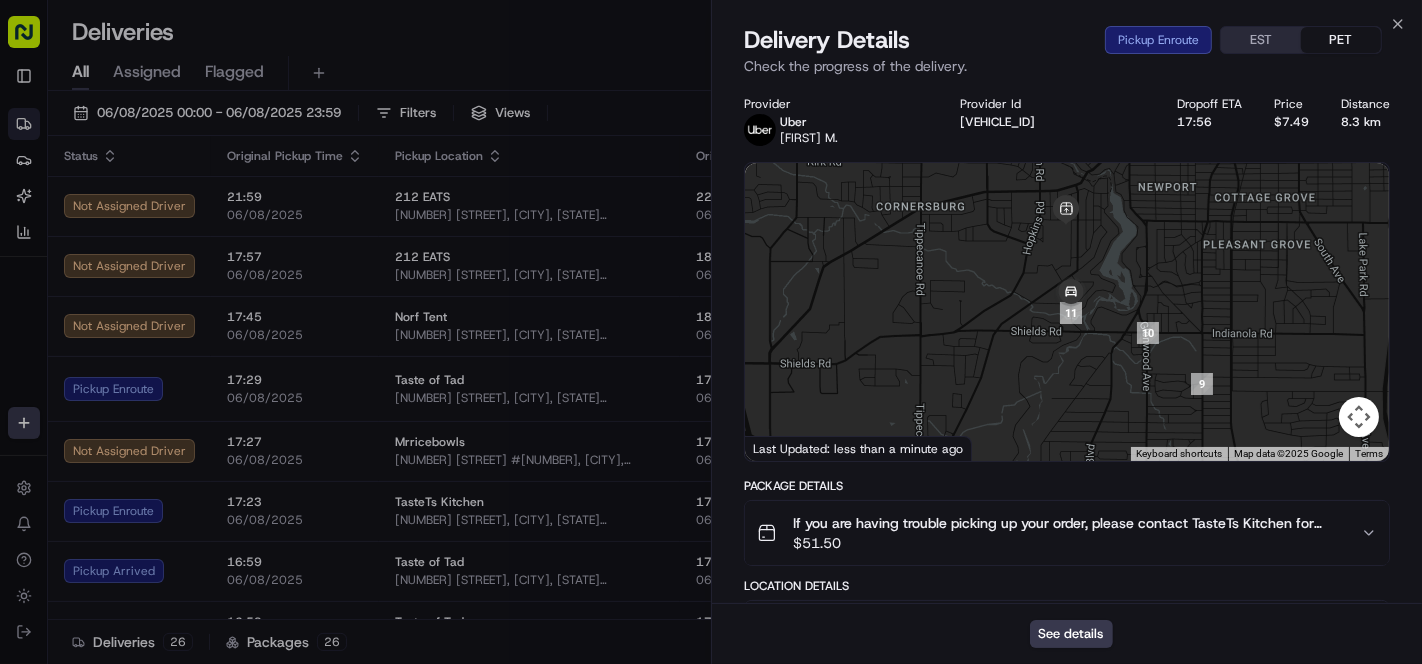 click at bounding box center (1067, 312) 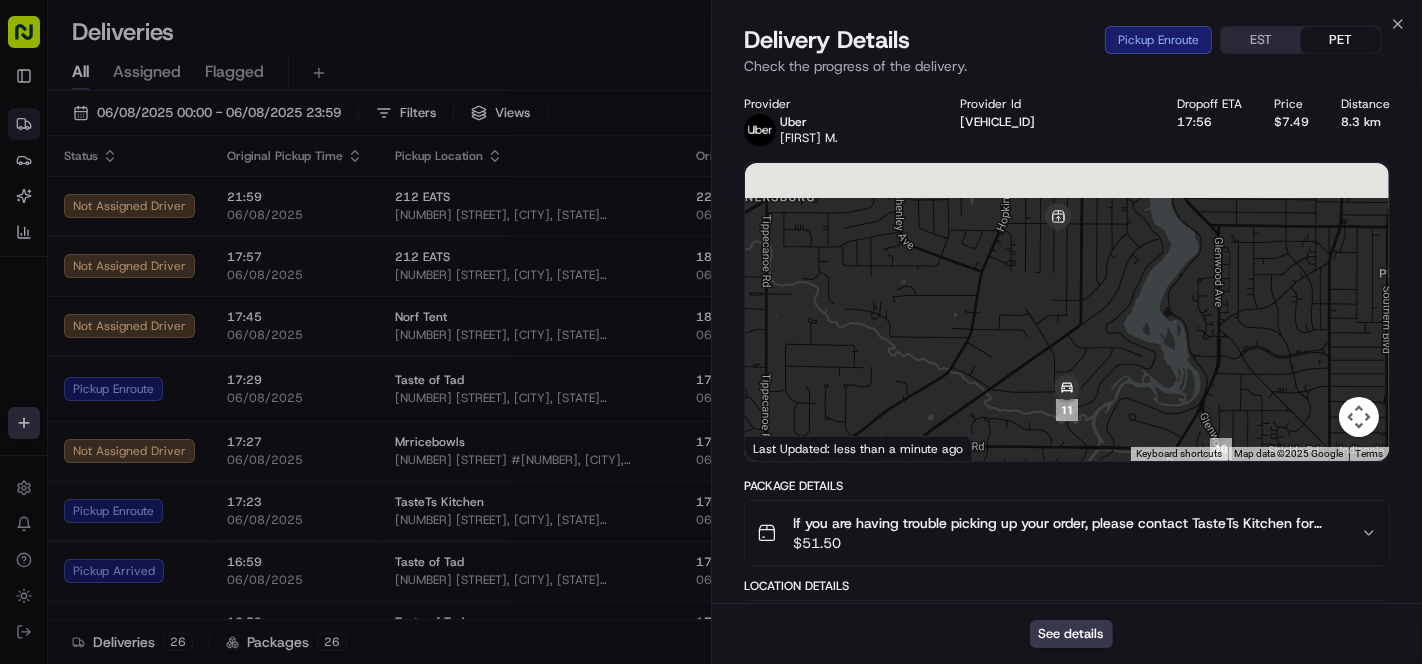 drag, startPoint x: 1136, startPoint y: 288, endPoint x: 1105, endPoint y: 371, distance: 88.60023 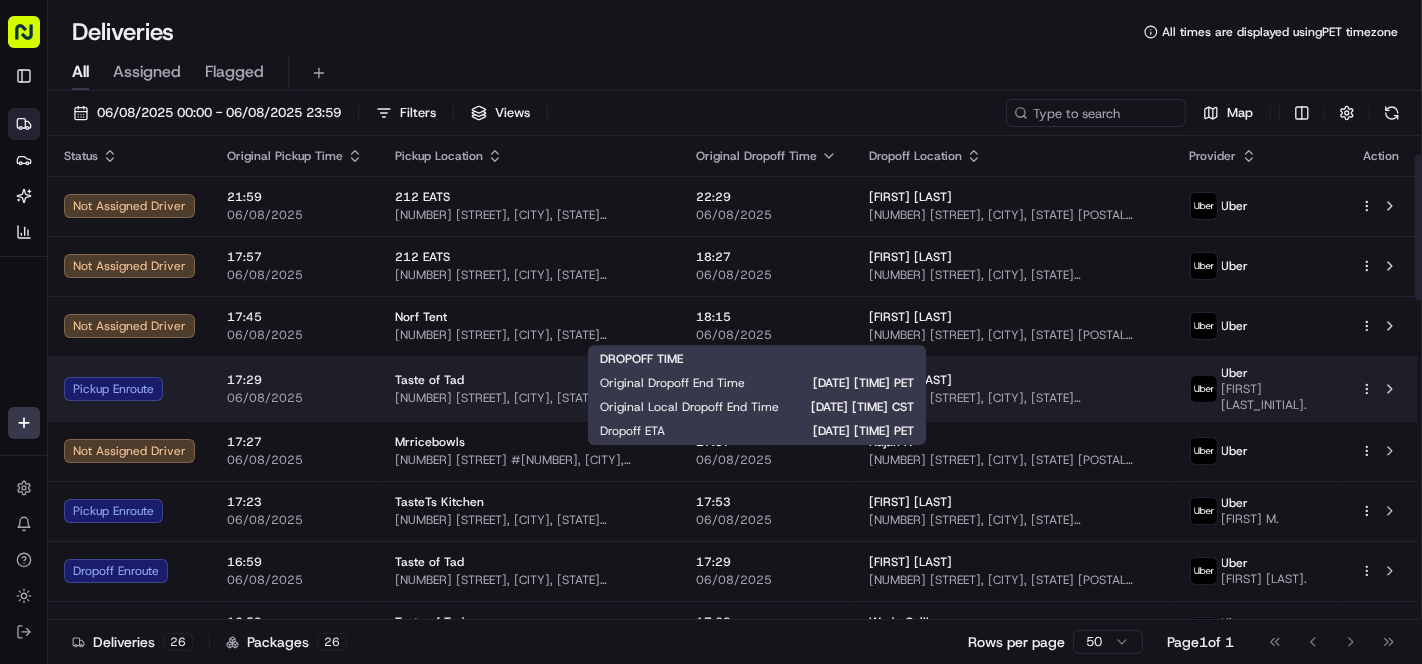scroll, scrollTop: 222, scrollLeft: 0, axis: vertical 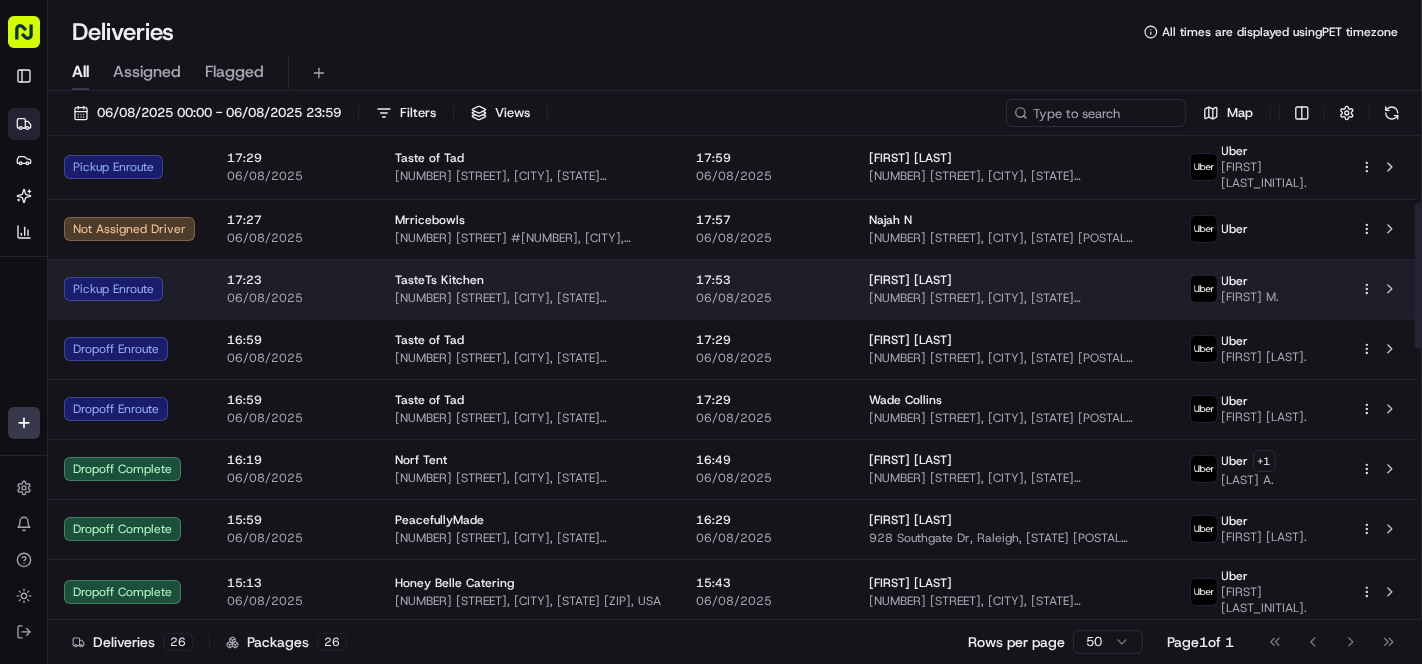 click on "06/08/2025" at bounding box center (766, 298) 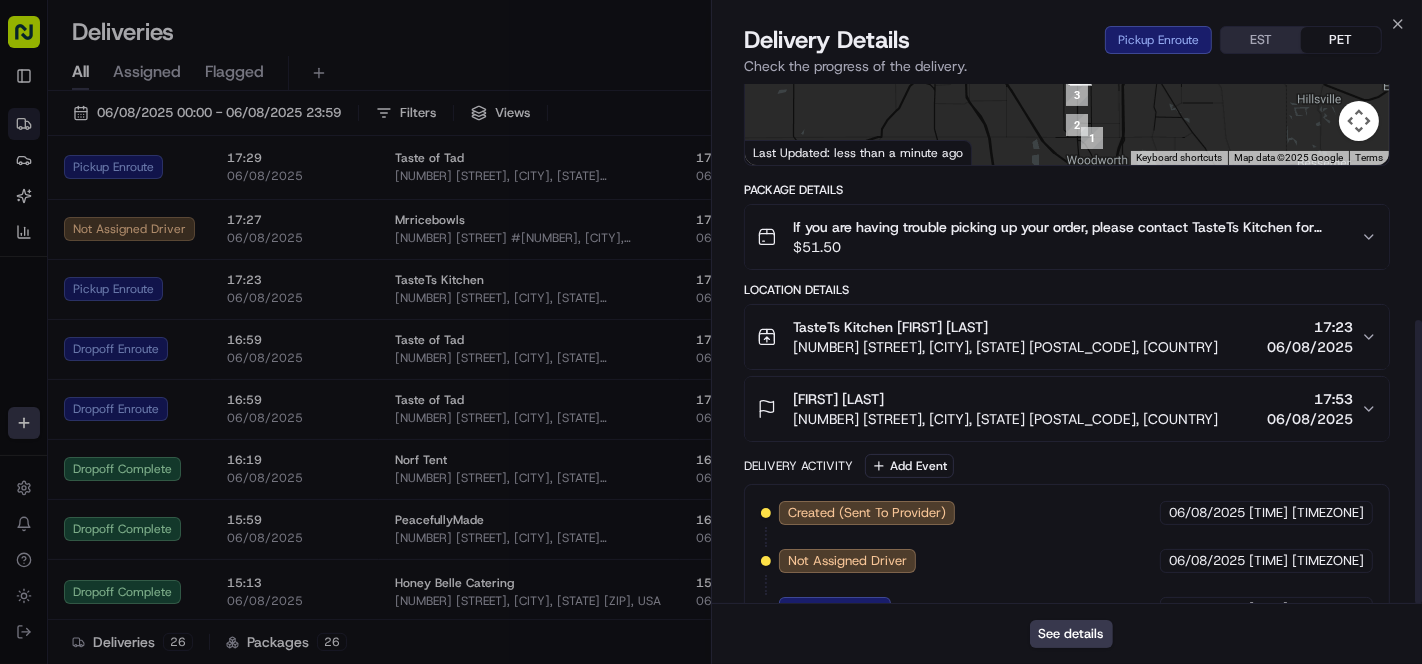 scroll, scrollTop: 432, scrollLeft: 0, axis: vertical 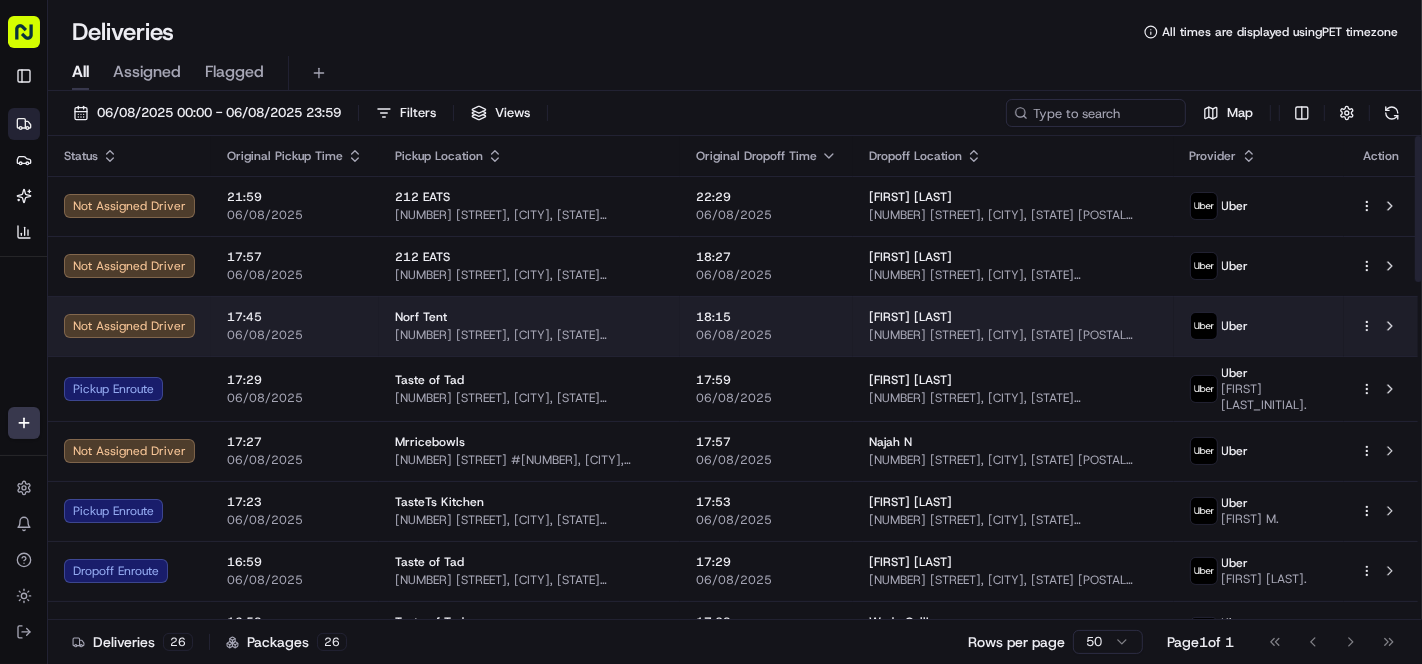click on "[NUMBER] [STREET], [CITY], [STATE] [POSTAL CODE], [COUNTRY]" at bounding box center (1013, 335) 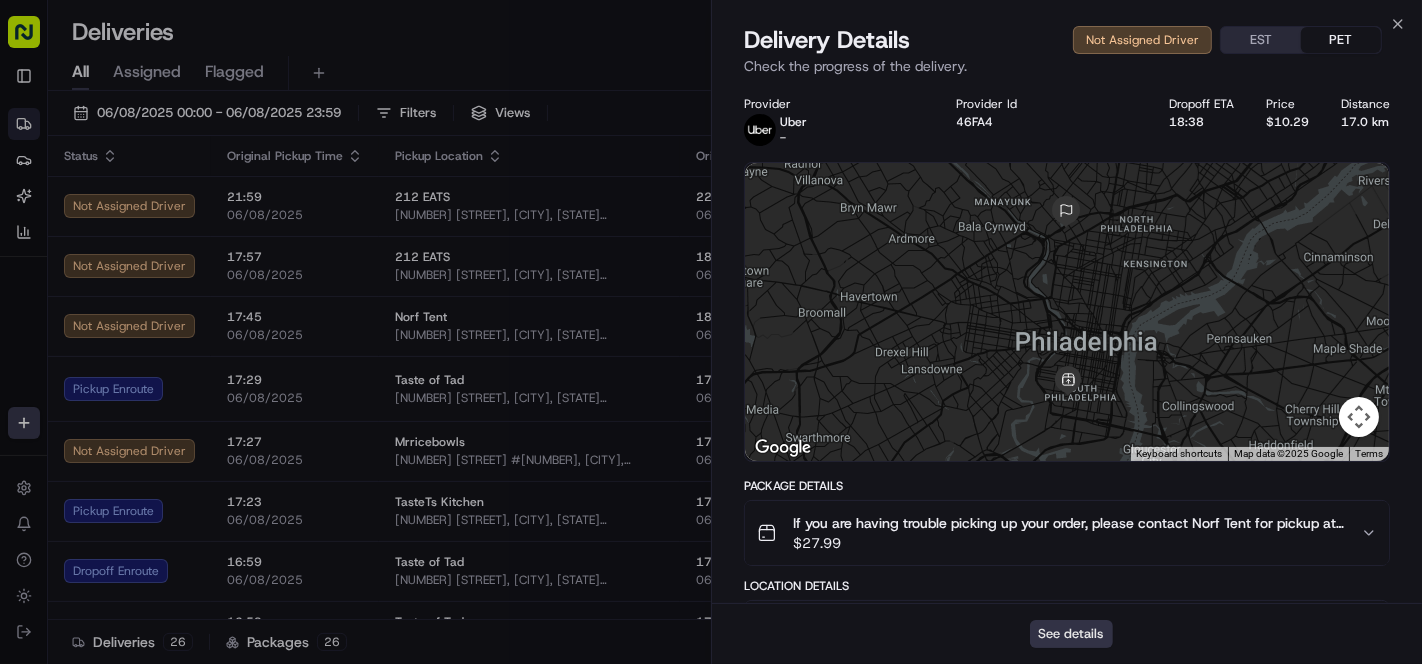 click on "See details" at bounding box center [1071, 634] 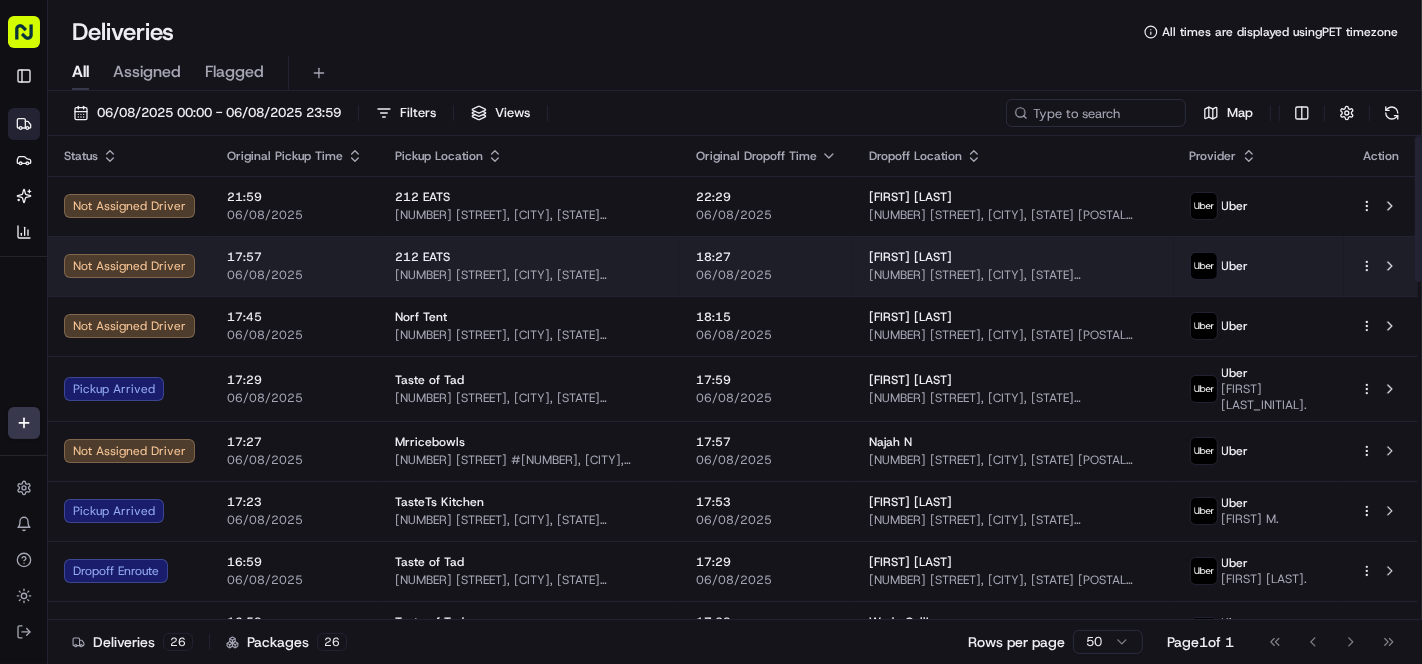 click on "[FIRST] [LAST]" at bounding box center [1013, 257] 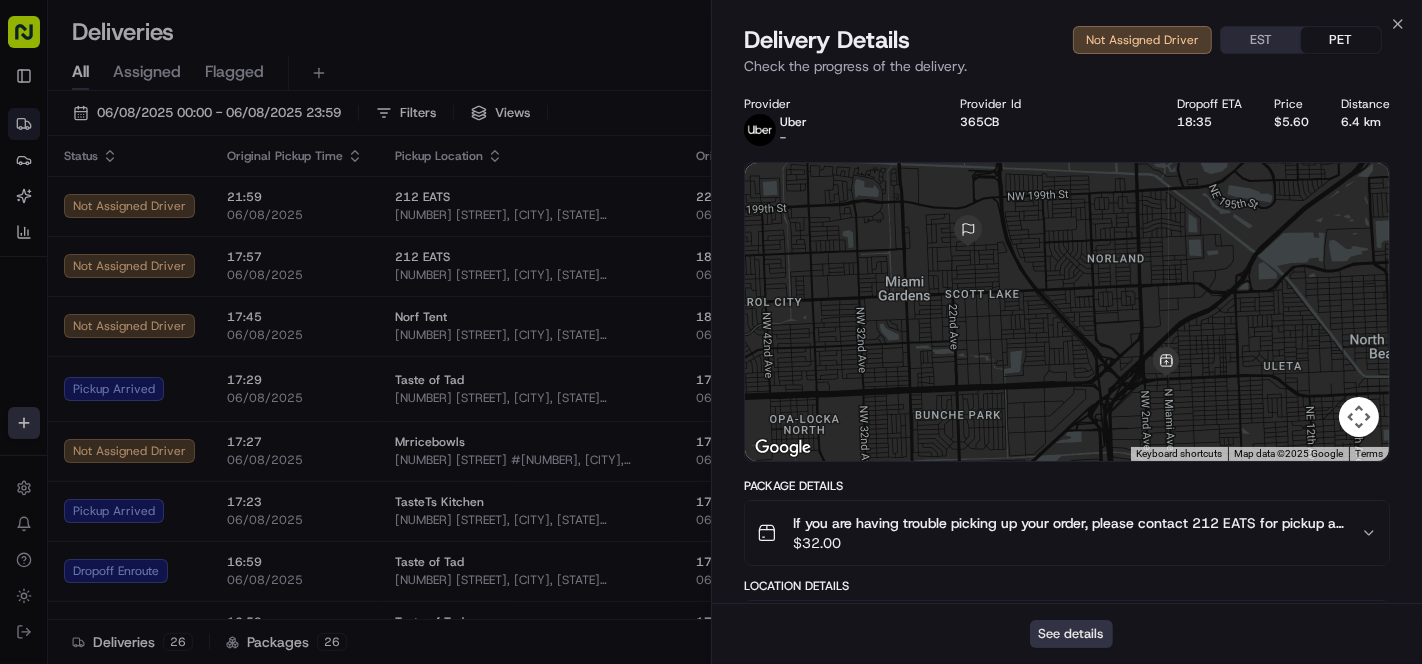 click on "See details" at bounding box center [1071, 634] 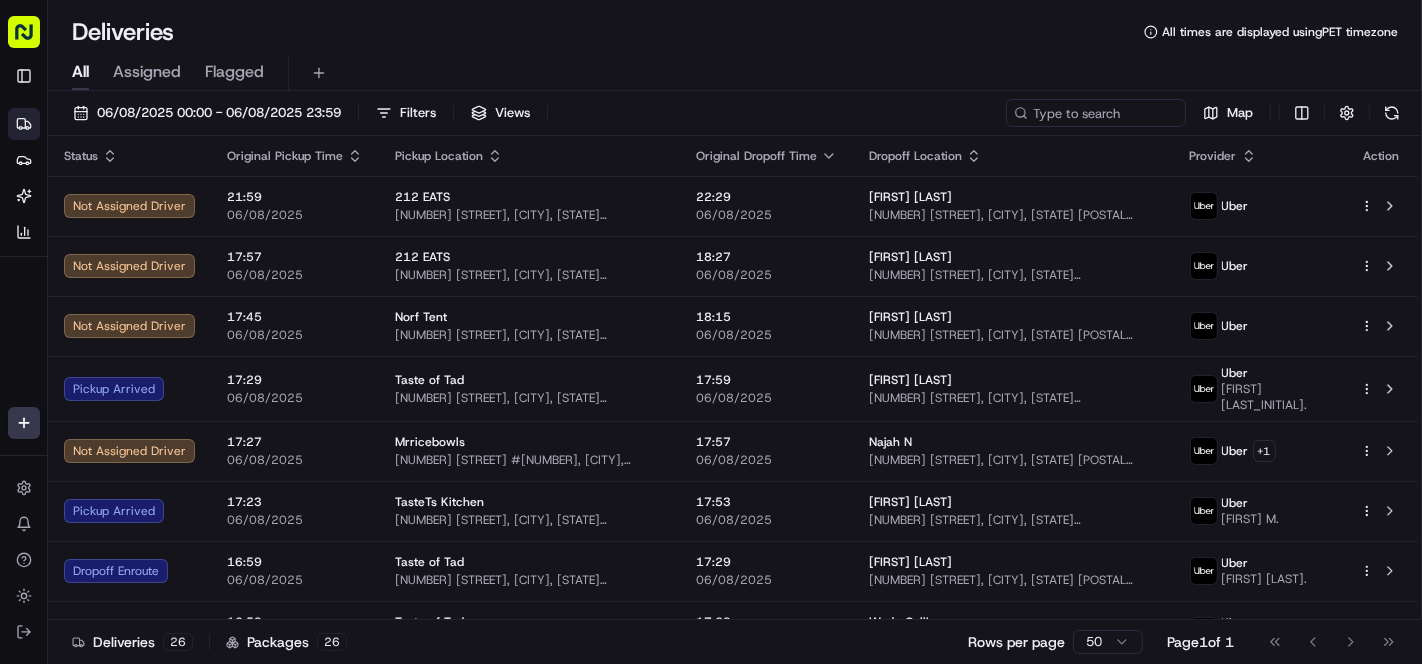 click on "Deliveries All times are displayed using  PET   timezone" at bounding box center (735, 32) 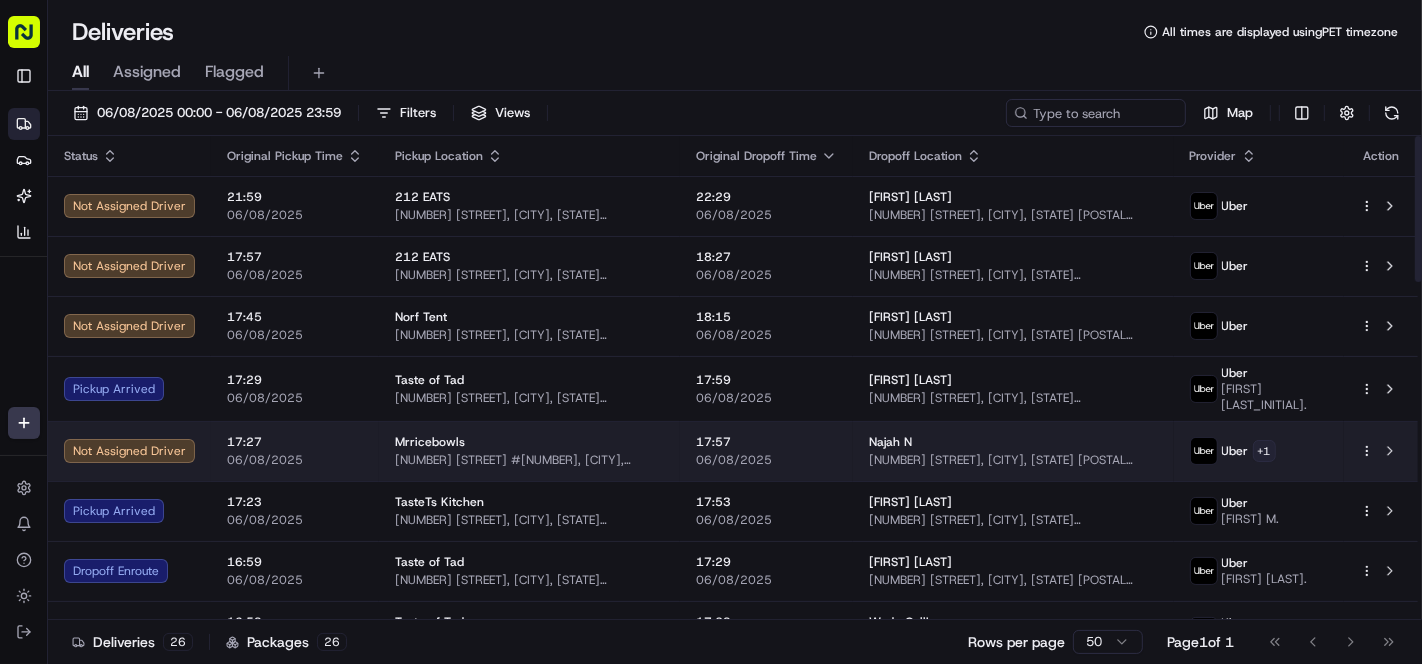 click on "Cookin App renata@[DOMAIN] Toggle Sidebar Deliveries Providers Nash AI Analytics Favorites Main Menu Members & Organization Organization Users Roles Preferences Customization Tracking Orchestration Automations Locations Pickup Locations Dropoff Locations Billing Billing Refund Requests Integrations Notification Triggers Webhooks API Keys Request Logs Create Settings Notifications Chat with us! Toggle Theme Log out Deliveries All times are displayed using PET timezone All Assigned Flagged [DATE] 00:00 - [DATE] 23:59 Filters Views Map Status Original Pickup Time Pickup Location Original Dropoff Time Dropoff Location Provider Action Not Assigned Driver 21:59 [DATE] 212 EATS 10 NW 167th St, North Miami Beach, [STATE] [POSTAL CODE], [COUNTRY] 22:29 [DATE] amaria j 3500 SW 37th St, West Park, [STATE] [POSTAL CODE], [COUNTRY] Uber Not Assigned Driver 17:57 [DATE] 212 EATS 10 NW 167th St, North Miami Beach, [STATE] [POSTAL CODE], [COUNTRY] 18:27 [DATE] Ray B 1940 NW 191st St, Miami Gardens, [STATE] [POSTAL CODE], [COUNTRY] Uber Not Assigned Driver" at bounding box center (711, 332) 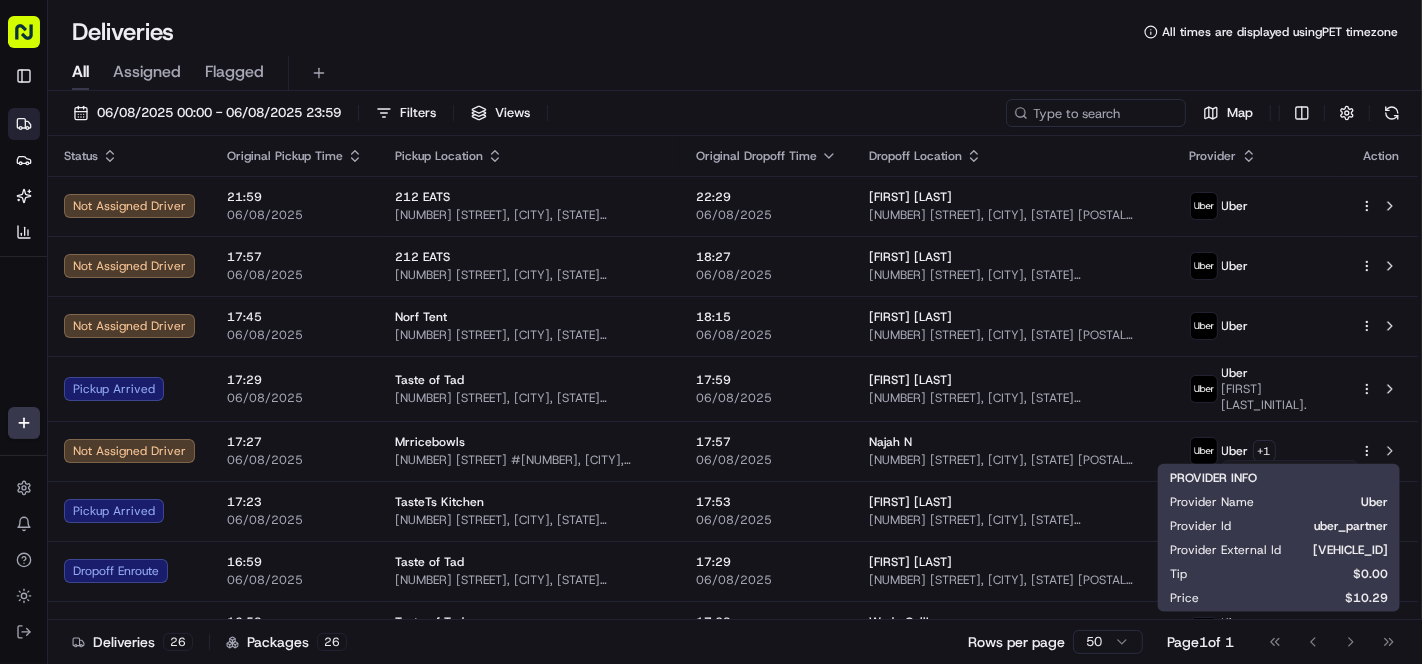 click on "Cookin App renata@[DOMAIN] Toggle Sidebar Deliveries Providers Nash AI Analytics Favorites Main Menu Members & Organization Organization Users Roles Preferences Customization Tracking Orchestration Automations Locations Pickup Locations Dropoff Locations Billing Billing Refund Requests Integrations Notification Triggers Webhooks API Keys Request Logs Create Settings Notifications Chat with us! Toggle Theme Log out Deliveries All times are displayed using PET timezone All Assigned Flagged [DATE] 00:00 - [DATE] 23:59 Filters Views Map Status Original Pickup Time Pickup Location Original Dropoff Time Dropoff Location Provider Action Not Assigned Driver 21:59 [DATE] 212 EATS 10 NW 167th St, North Miami Beach, [STATE] [POSTAL CODE], [COUNTRY] 22:29 [DATE] amaria j 3500 SW 37th St, West Park, [STATE] [POSTAL CODE], [COUNTRY] Uber Not Assigned Driver 17:57 [DATE] 212 EATS 10 NW 167th St, North Miami Beach, [STATE] [POSTAL CODE], [COUNTRY] 18:27 [DATE] Ray B 1940 NW 191st St, Miami Gardens, [STATE] [POSTAL CODE], [COUNTRY] Uber Not Assigned Driver" at bounding box center (711, 332) 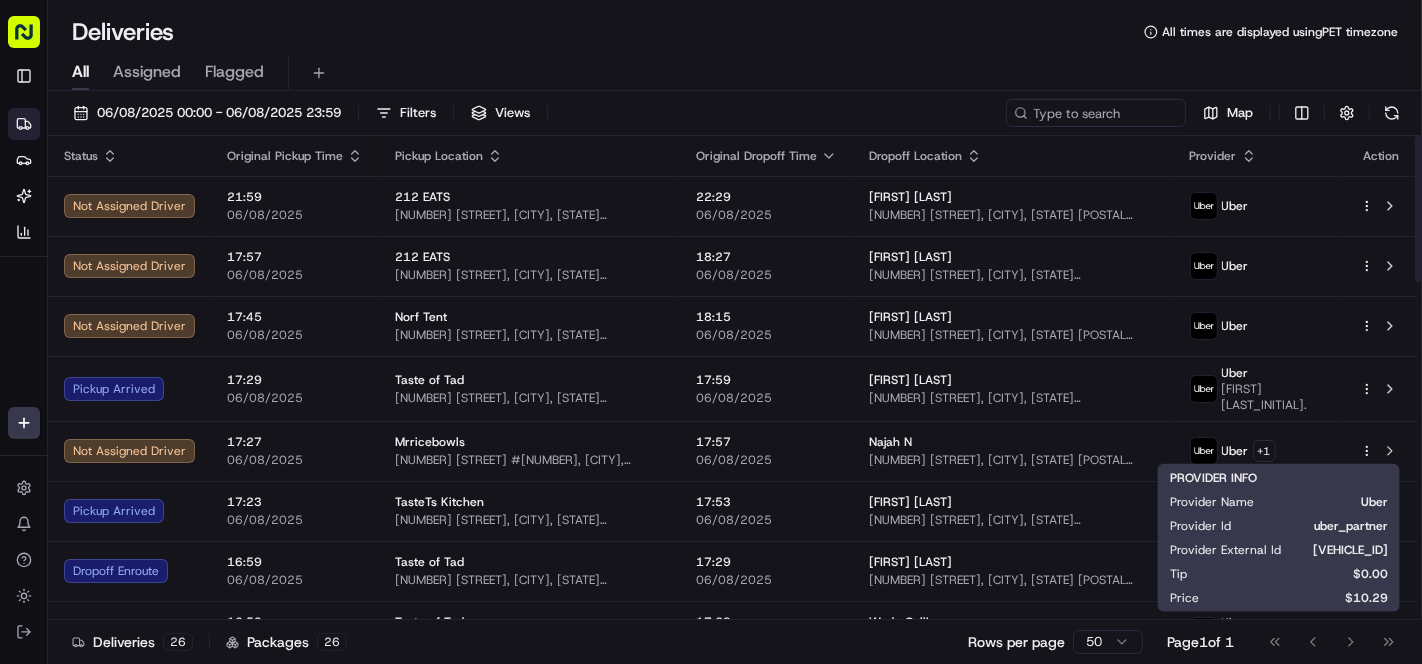 click on "Cookin App renata@[DOMAIN] Toggle Sidebar Deliveries Providers Nash AI Analytics Favorites Main Menu Members & Organization Organization Users Roles Preferences Customization Tracking Orchestration Automations Locations Pickup Locations Dropoff Locations Billing Billing Refund Requests Integrations Notification Triggers Webhooks API Keys Request Logs Create Settings Notifications Chat with us! Toggle Theme Log out Deliveries All times are displayed using PET timezone All Assigned Flagged [DATE] 00:00 - [DATE] 23:59 Filters Views Map Status Original Pickup Time Pickup Location Original Dropoff Time Dropoff Location Provider Action Not Assigned Driver 21:59 [DATE] 212 EATS 10 NW 167th St, North Miami Beach, [STATE] [POSTAL CODE], [COUNTRY] 22:29 [DATE] amaria j 3500 SW 37th St, West Park, [STATE] [POSTAL CODE], [COUNTRY] Uber Not Assigned Driver 17:57 [DATE] 212 EATS 10 NW 167th St, North Miami Beach, [STATE] [POSTAL CODE], [COUNTRY] 18:27 [DATE] Ray B 1940 NW 191st St, Miami Gardens, [STATE] [POSTAL CODE], [COUNTRY] Uber Not Assigned Driver" at bounding box center (711, 332) 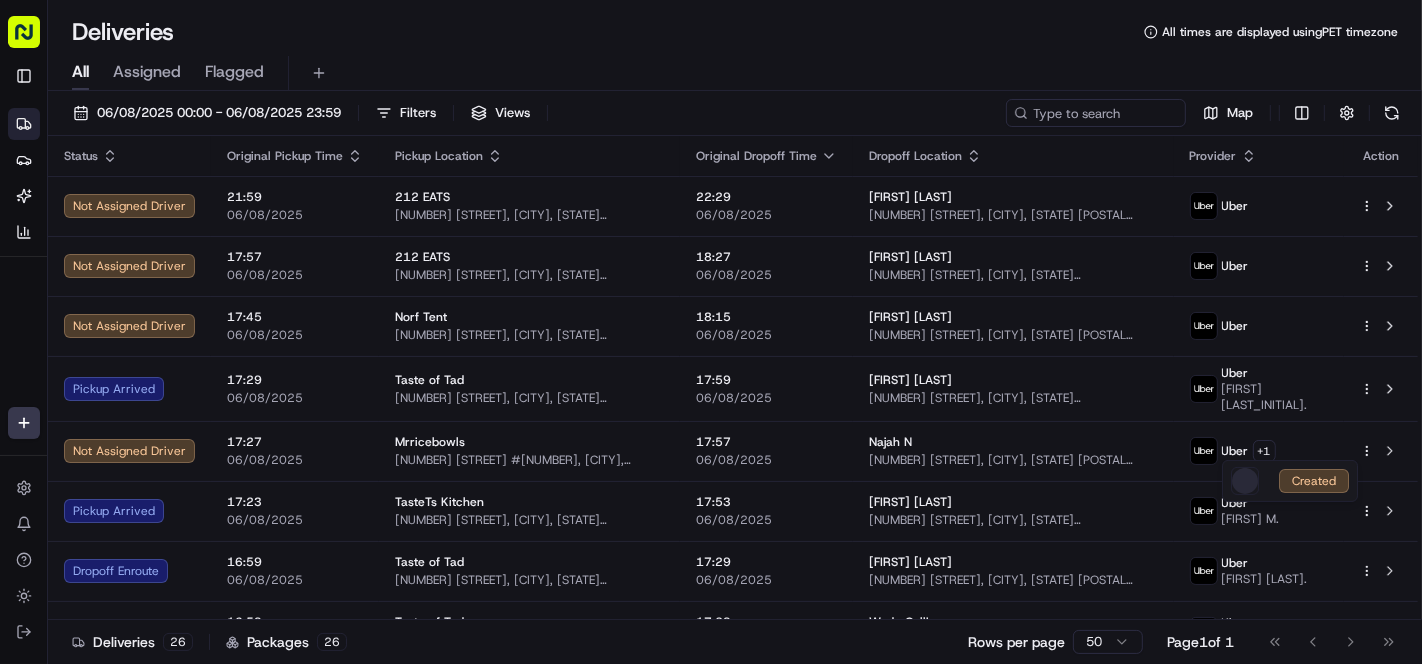 click on "Cookin App renata@[DOMAIN] Toggle Sidebar Deliveries Providers Nash AI Analytics Favorites Main Menu Members & Organization Organization Users Roles Preferences Customization Tracking Orchestration Automations Locations Pickup Locations Dropoff Locations Billing Billing Refund Requests Integrations Notification Triggers Webhooks API Keys Request Logs Create Settings Notifications Chat with us! Toggle Theme Log out Deliveries All times are displayed using PET timezone All Assigned Flagged [DATE] 00:00 - [DATE] 23:59 Filters Views Map Status Original Pickup Time Pickup Location Original Dropoff Time Dropoff Location Provider Action Not Assigned Driver 21:59 [DATE] 212 EATS 10 NW 167th St, North Miami Beach, [STATE] [POSTAL CODE], [COUNTRY] 22:29 [DATE] amaria j 3500 SW 37th St, West Park, [STATE] [POSTAL CODE], [COUNTRY] Uber Not Assigned Driver 17:57 [DATE] 212 EATS 10 NW 167th St, North Miami Beach, [STATE] [POSTAL CODE], [COUNTRY] 18:27 [DATE] Ray B 1940 NW 191st St, Miami Gardens, [STATE] [POSTAL CODE], [COUNTRY] Uber Not Assigned Driver" at bounding box center (711, 332) 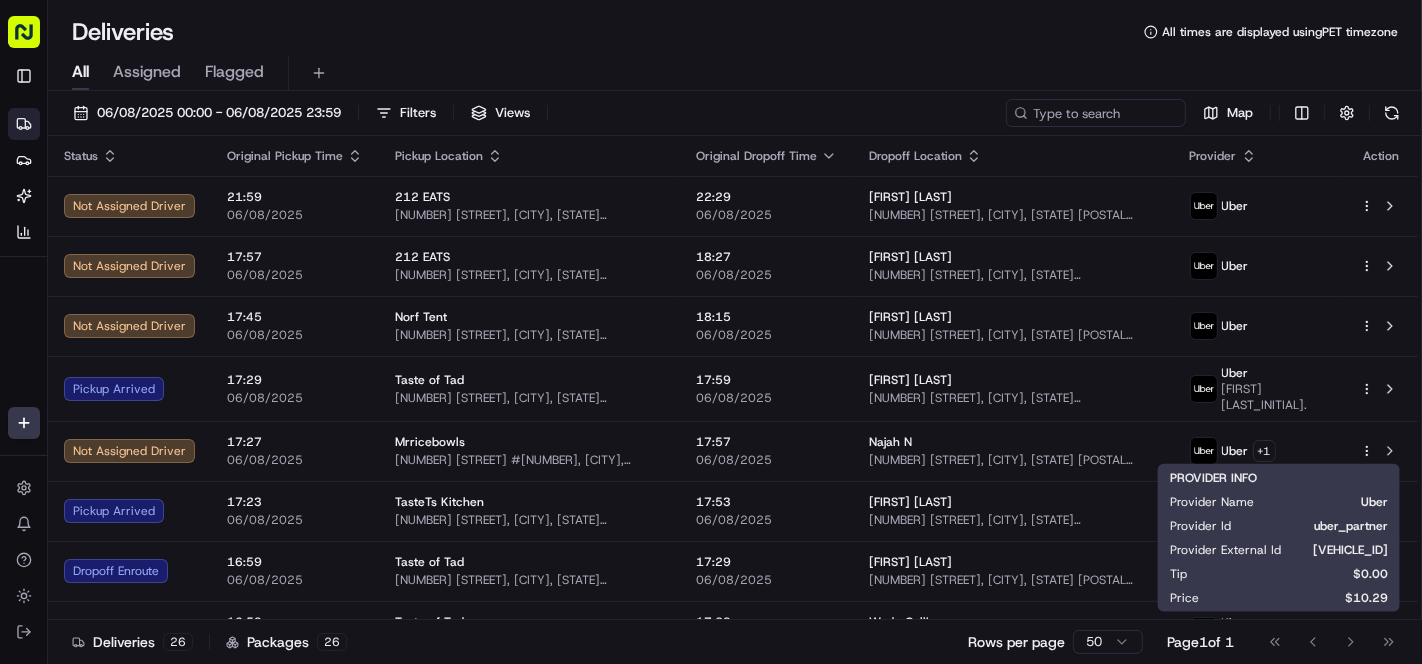 click on "Deliveries All times are displayed using  PET   timezone" at bounding box center (735, 32) 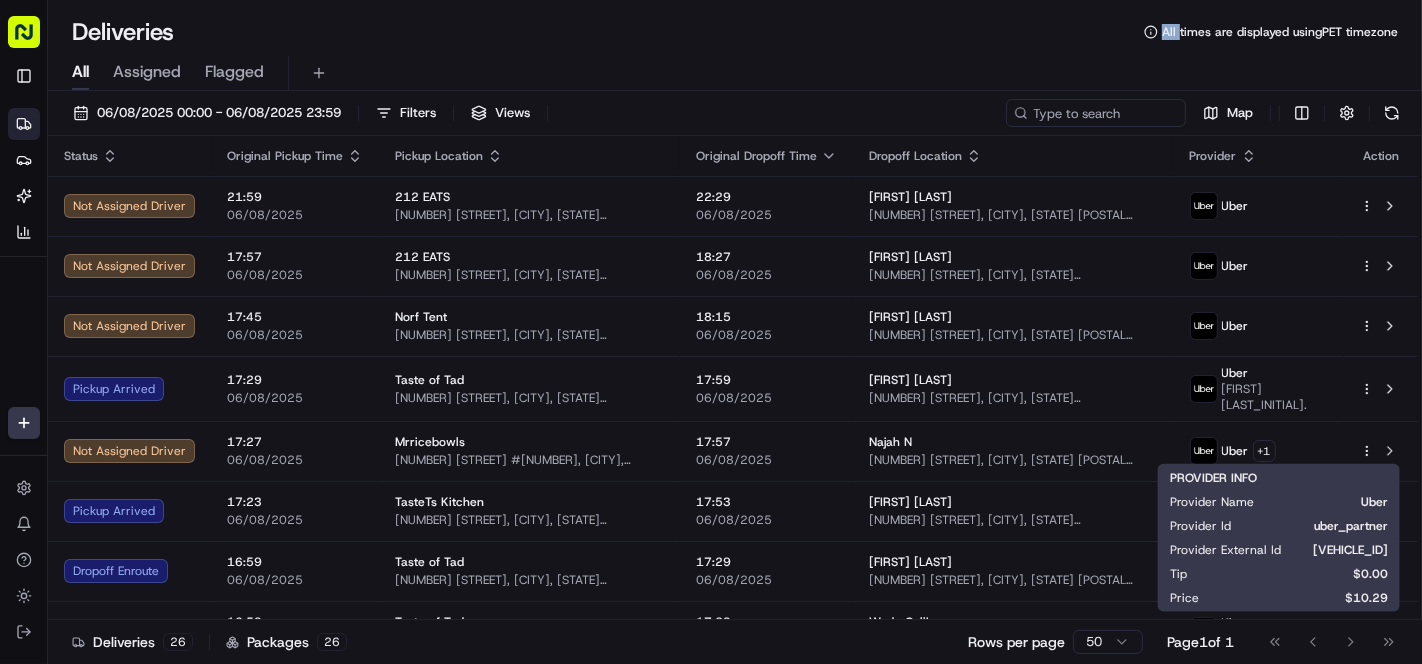 click on "Deliveries All times are displayed using  PET   timezone" at bounding box center (735, 32) 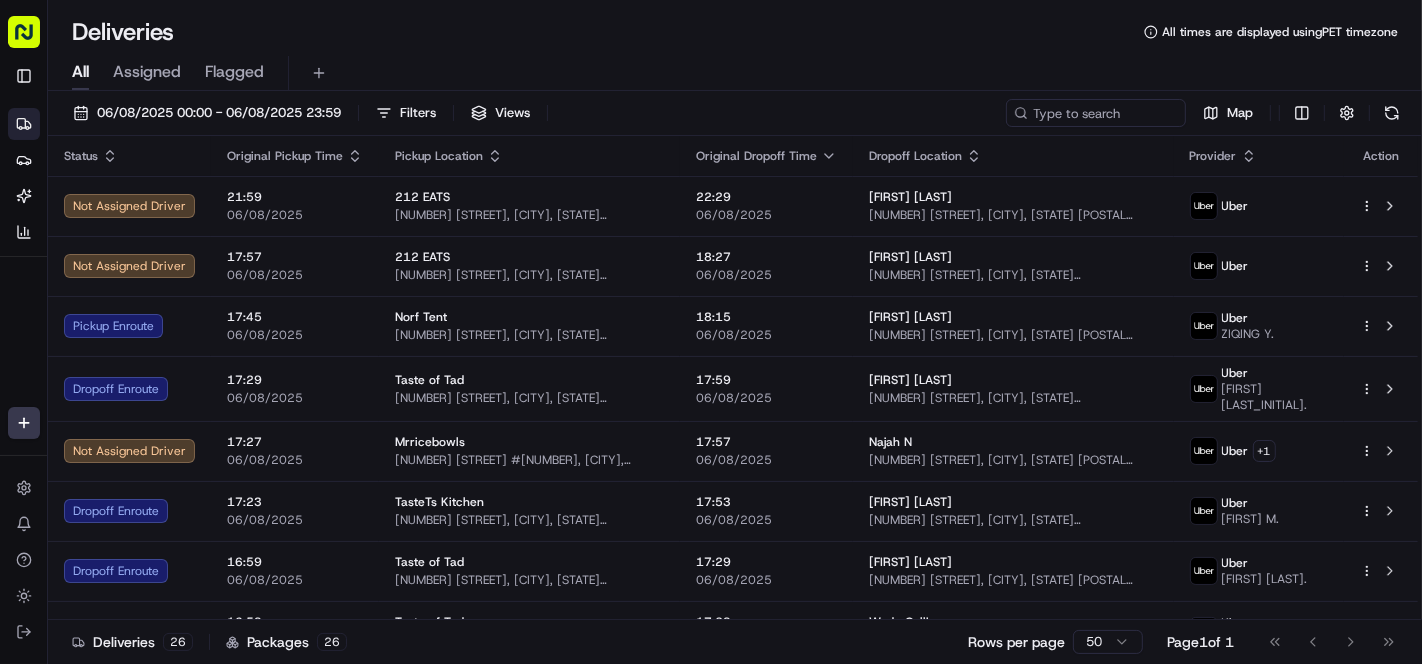 click on "Deliveries All times are displayed using  PET   timezone" at bounding box center [735, 32] 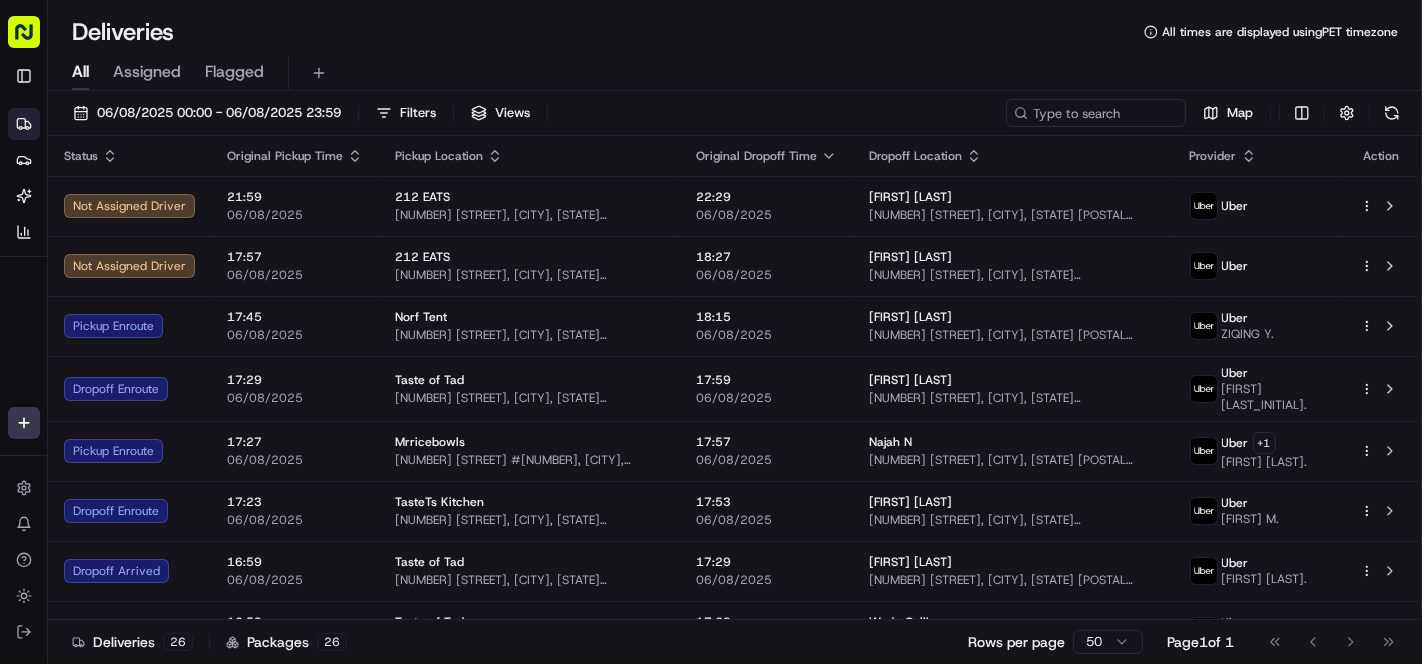 click on "All Assigned Flagged" at bounding box center [735, 69] 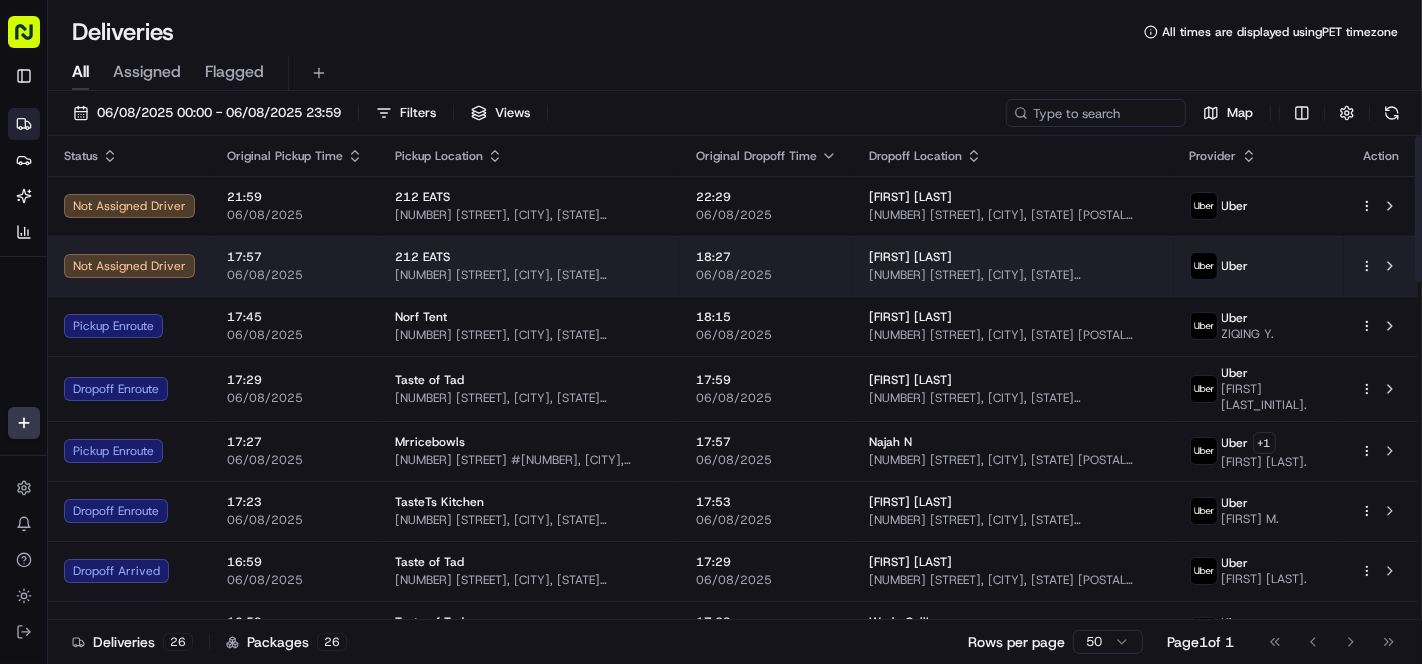 click on "[FIRST] [LAST] [NUMBER] [STREET], [CITY], [STATE] [POSTAL_CODE], [COUNTRY]" at bounding box center [1013, 266] 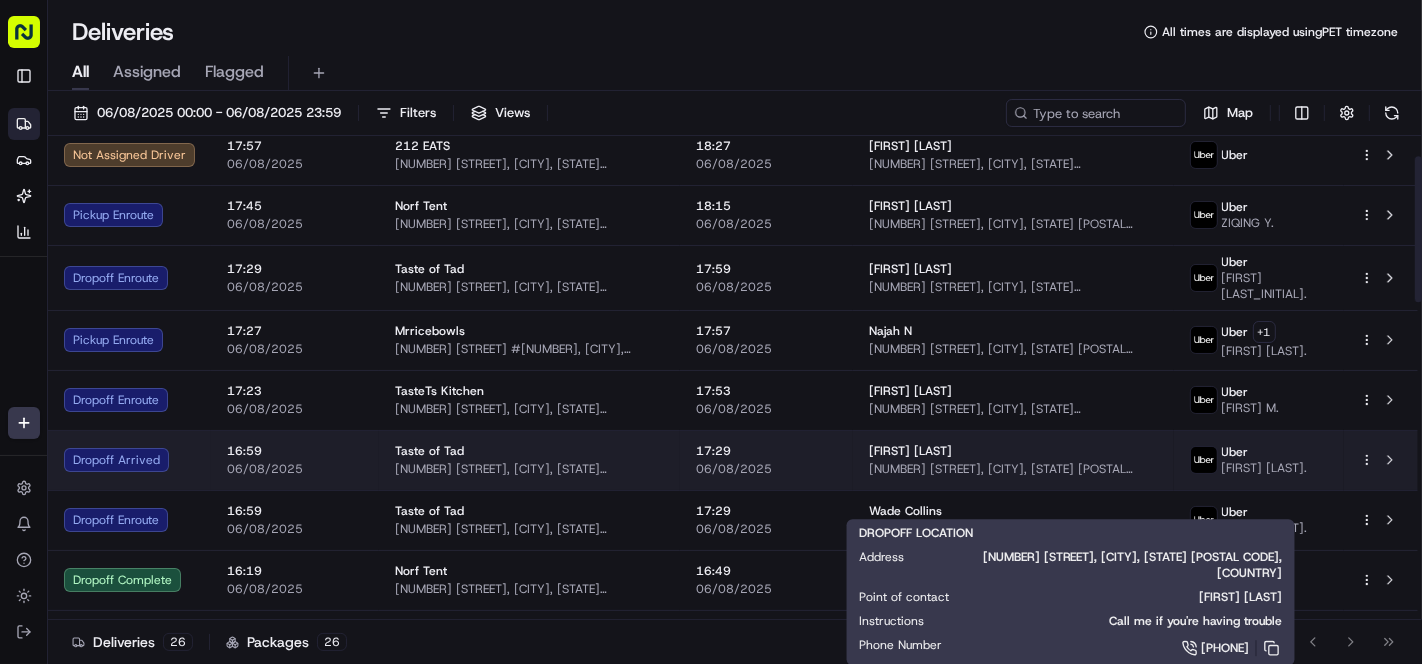 scroll, scrollTop: 0, scrollLeft: 0, axis: both 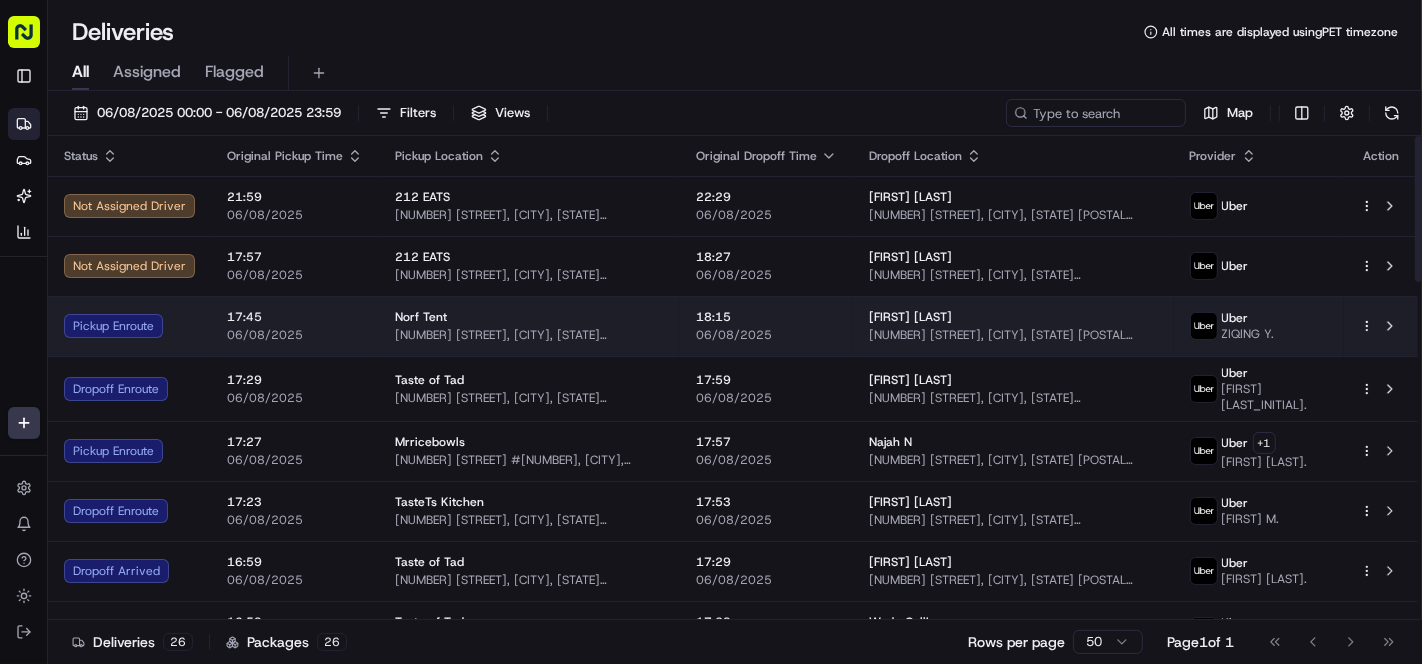 click on "[FIRST] [LAST]" at bounding box center [1013, 317] 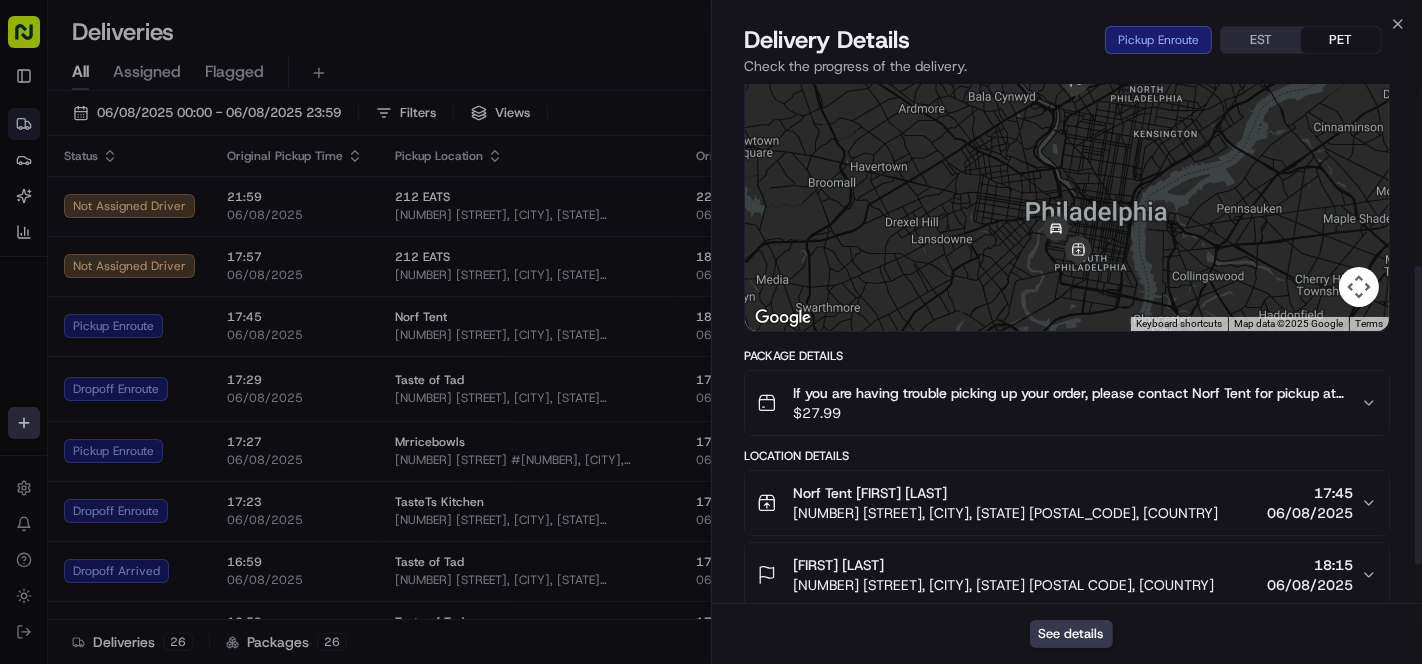 scroll, scrollTop: 0, scrollLeft: 0, axis: both 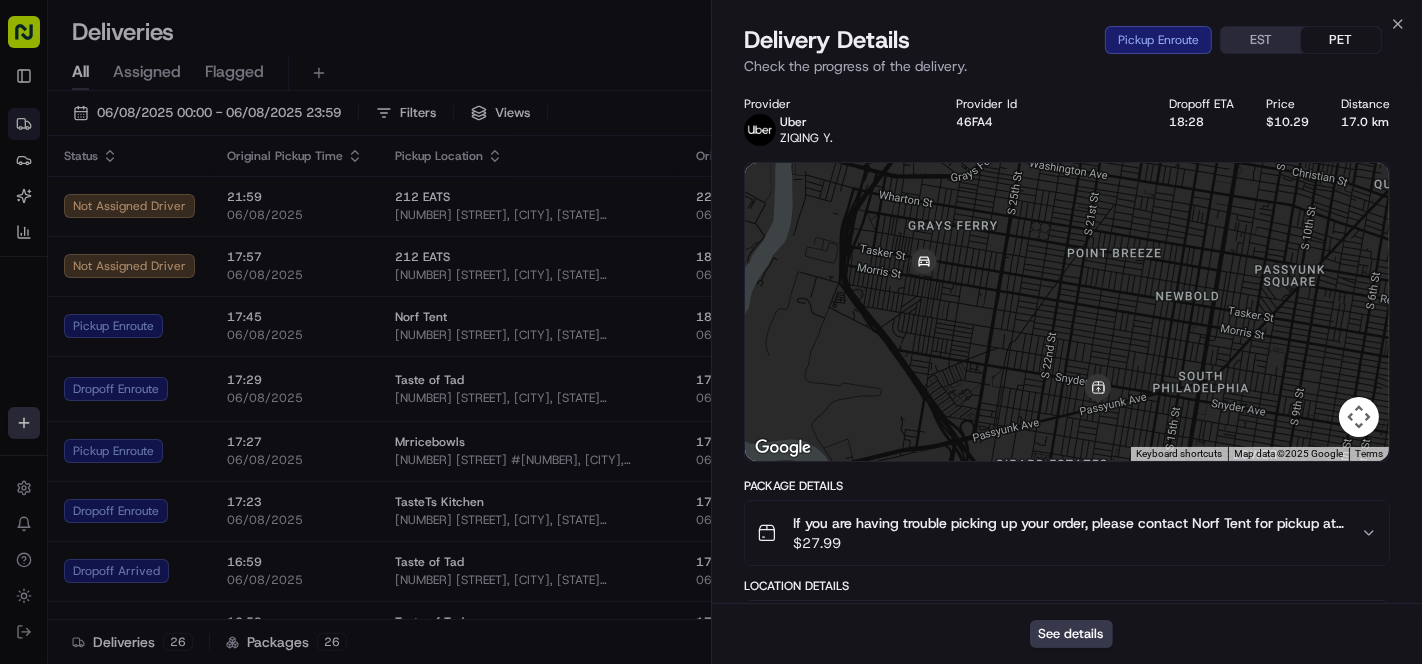 drag, startPoint x: 1095, startPoint y: 357, endPoint x: 1059, endPoint y: 298, distance: 69.115845 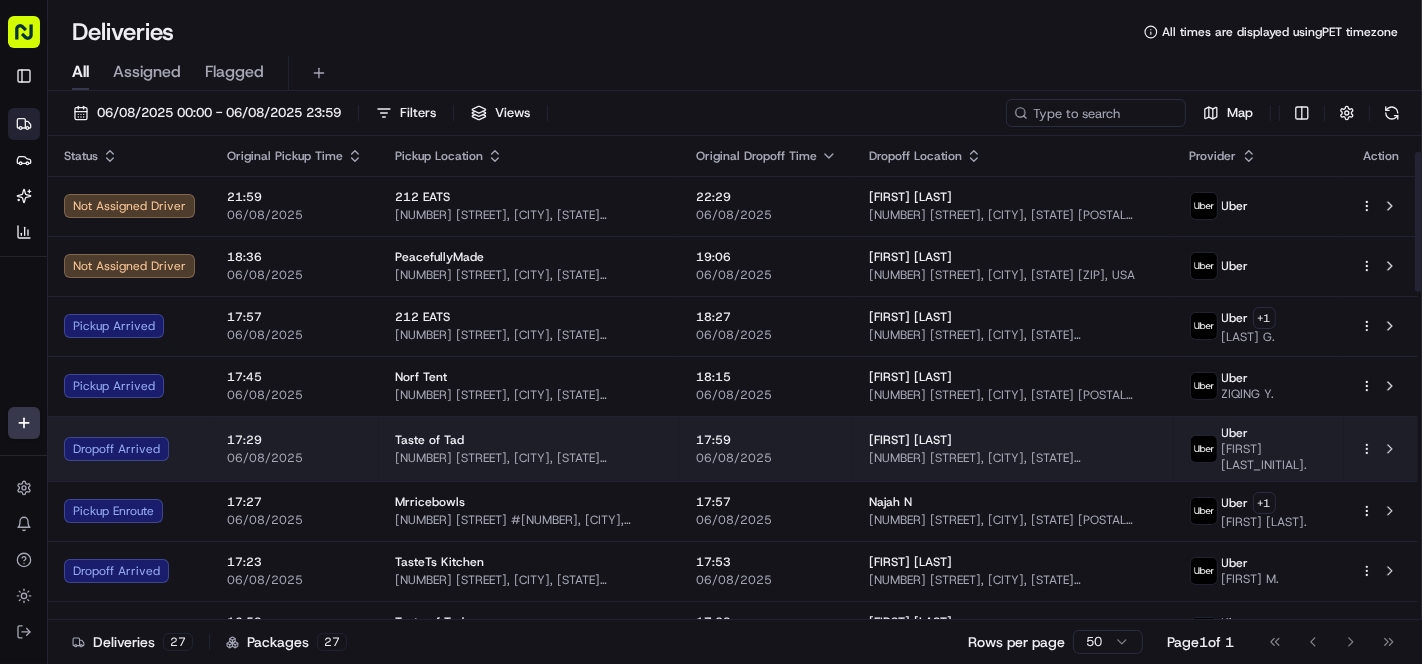 scroll, scrollTop: 222, scrollLeft: 0, axis: vertical 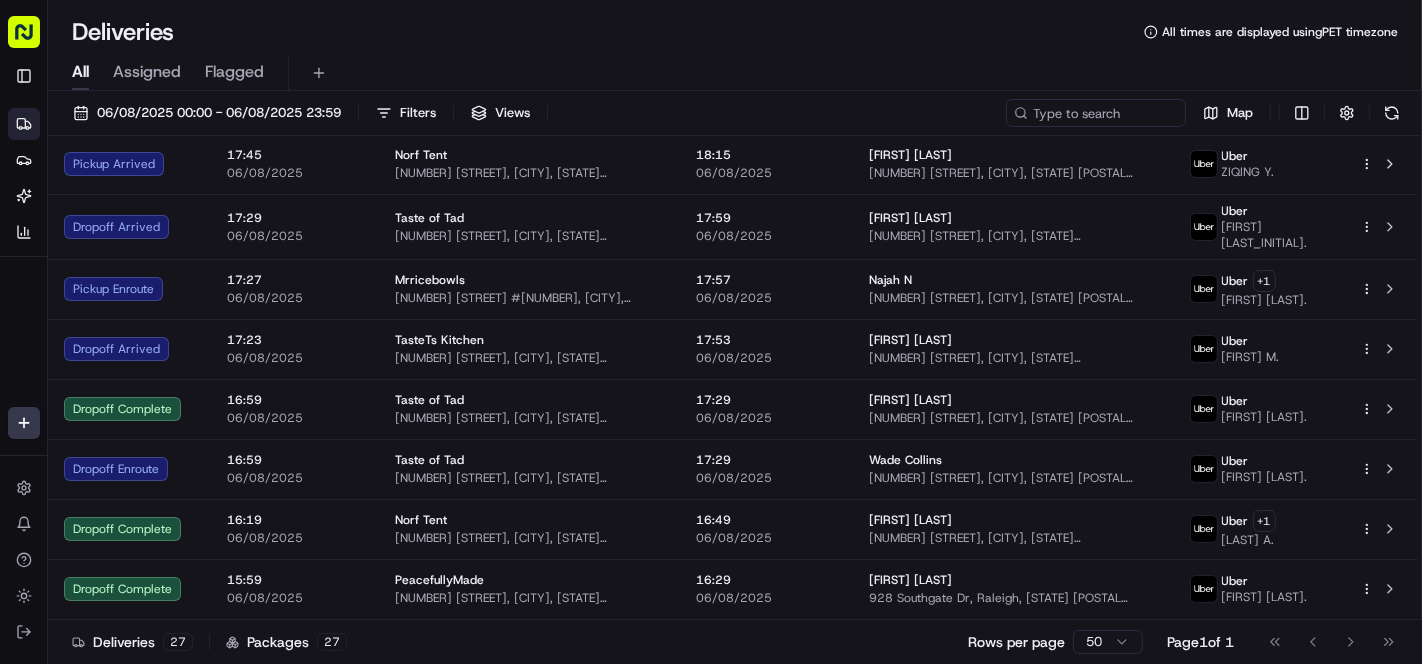 click on "Deliveries All times are displayed using  PET   timezone" at bounding box center (735, 32) 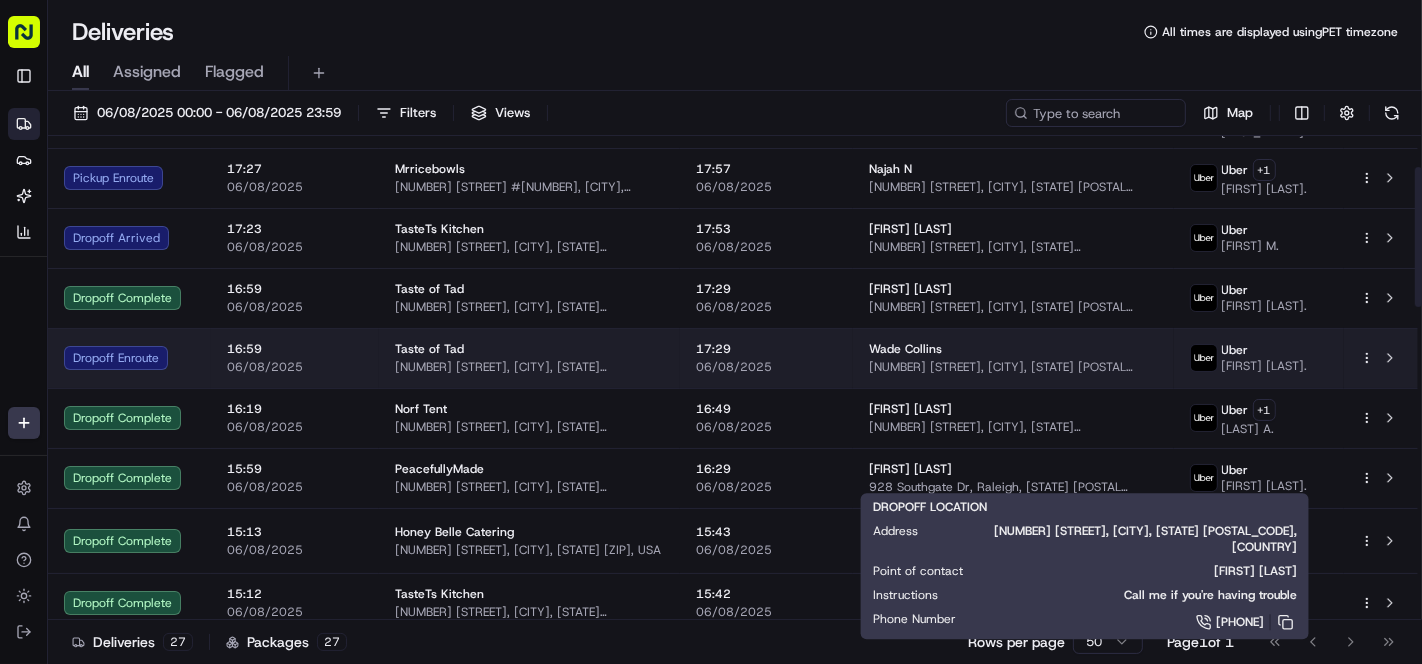 scroll, scrollTop: 0, scrollLeft: 0, axis: both 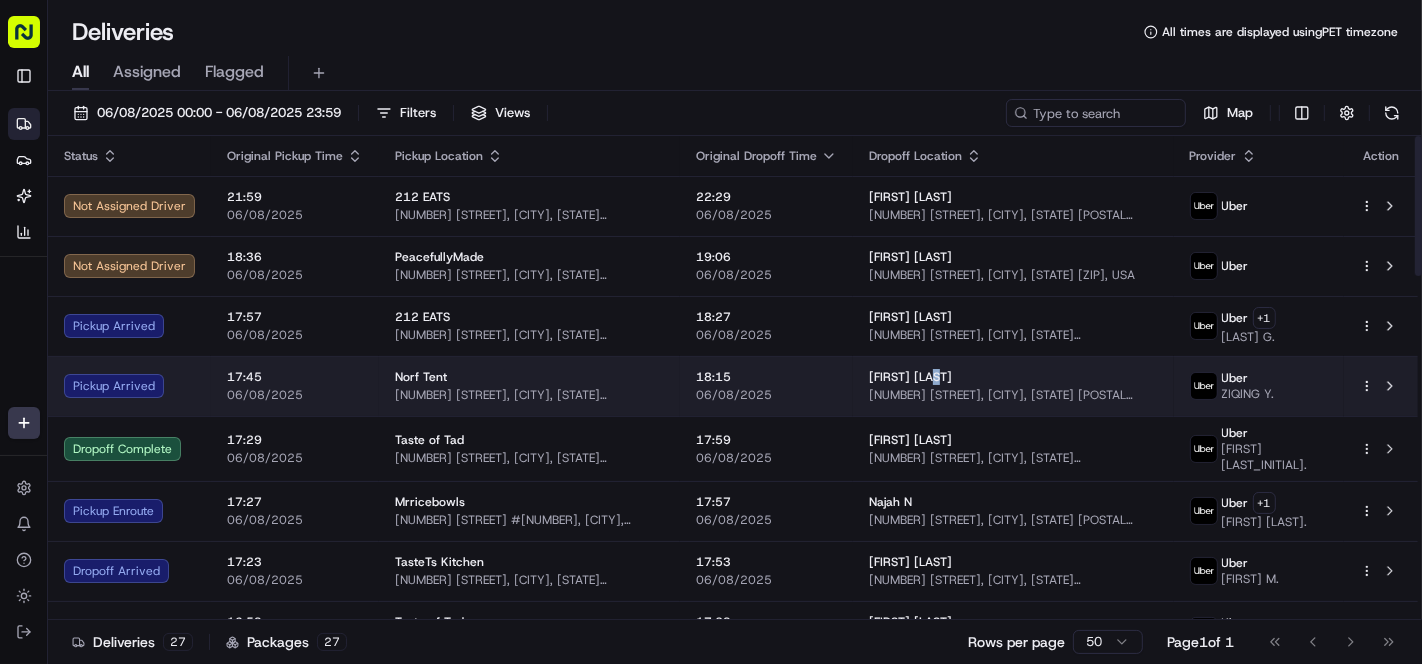 click on "[FIRST] [LAST]" at bounding box center (910, 377) 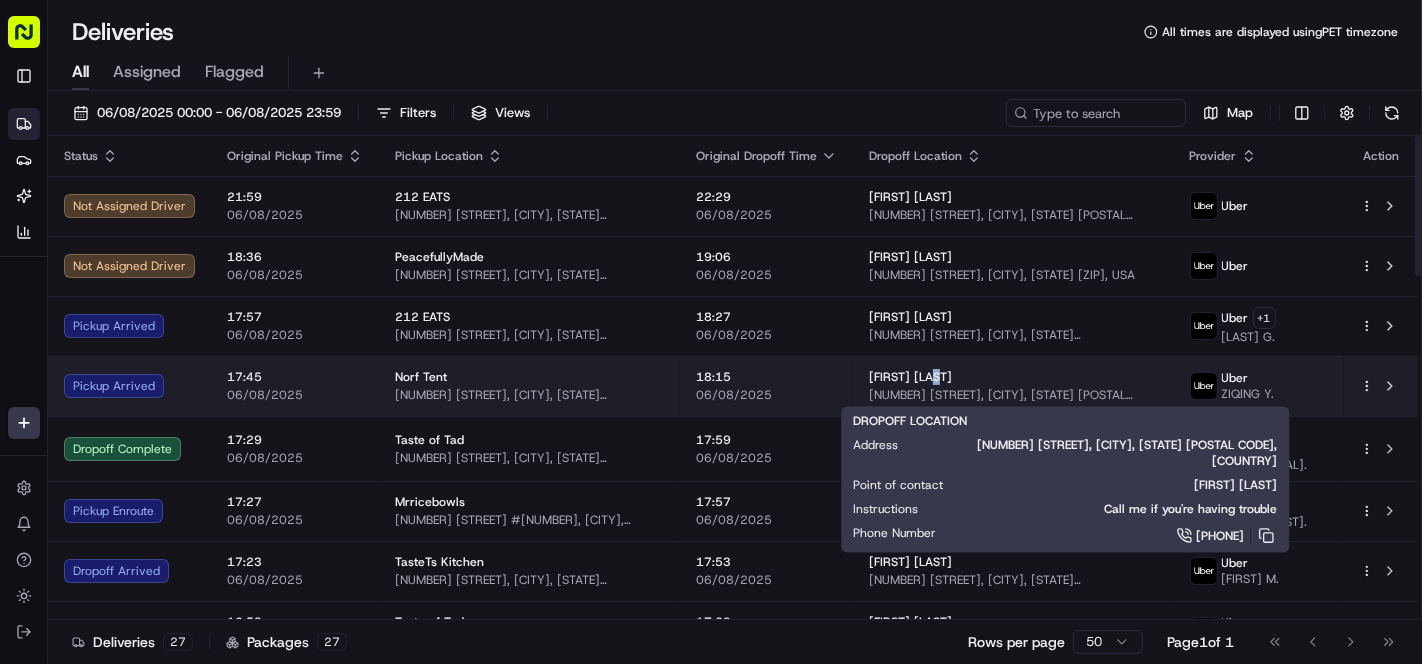 click on "[FIRST] [LAST]" at bounding box center [910, 377] 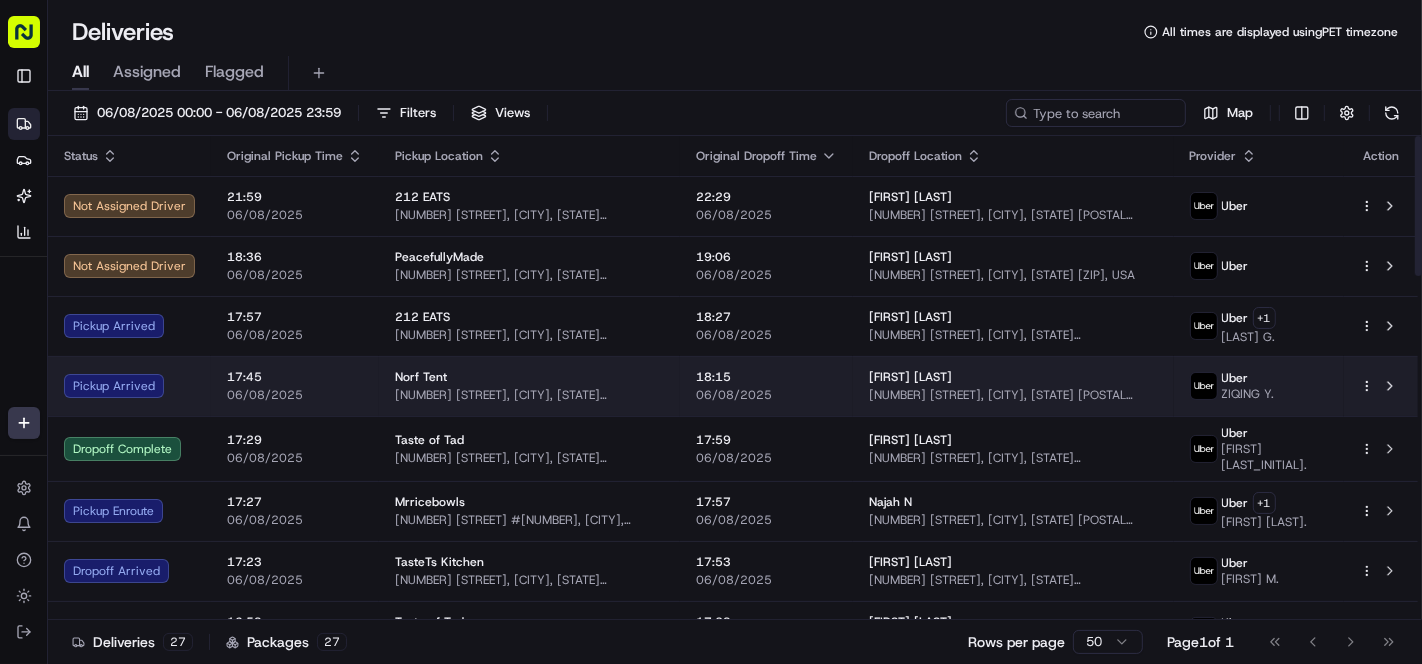 click on "[TIME] [DATE]" at bounding box center [766, 386] 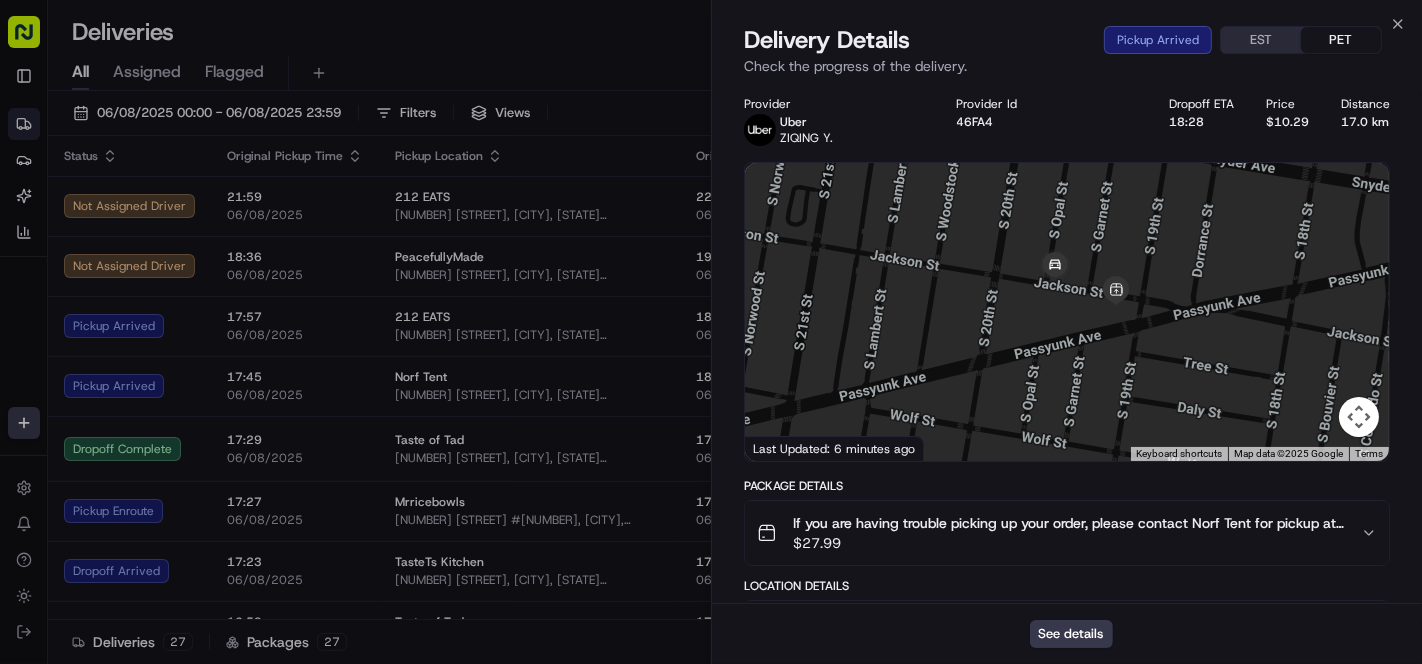 drag, startPoint x: 1103, startPoint y: 207, endPoint x: 1120, endPoint y: 321, distance: 115.260574 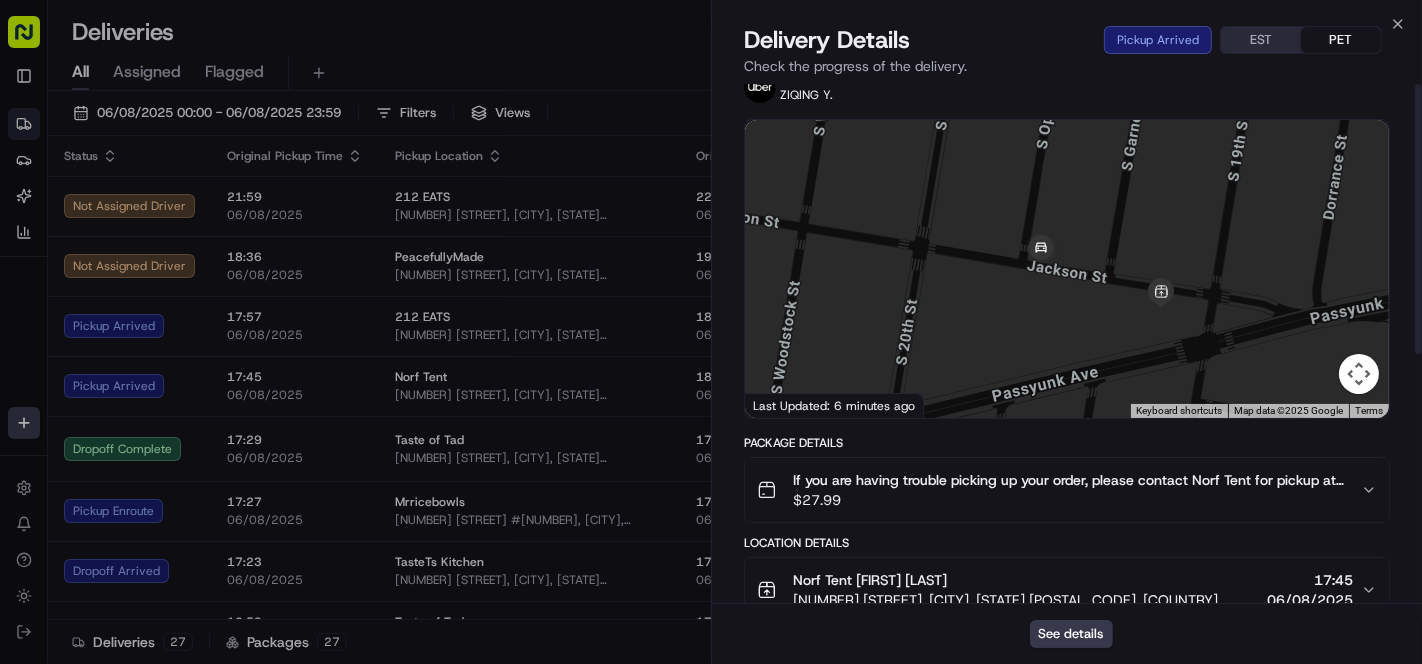 scroll, scrollTop: 0, scrollLeft: 0, axis: both 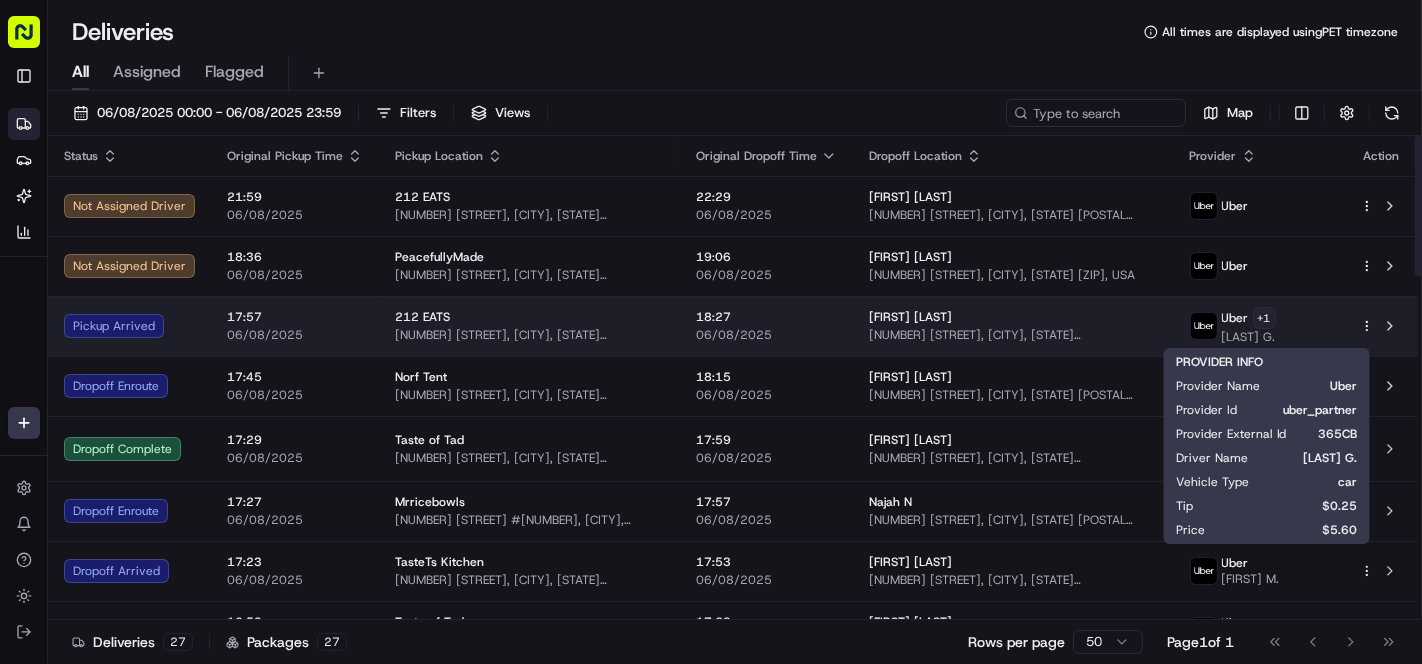 click on "Cookin App renata@[DOMAIN] Toggle Sidebar Deliveries Providers Nash AI Analytics Favorites Main Menu Members & Organization Organization Users Roles Preferences Customization Tracking Orchestration Automations Locations Pickup Locations Dropoff Locations Billing Billing Refund Requests Integrations Notification Triggers Webhooks API Keys Request Logs Create Settings Notifications Chat with us! Toggle Theme Log out Deliveries All times are displayed using PET timezone All Assigned Flagged [DATE] 00:00 - [DATE] 23:59 Filters Views Map Status Original Pickup Time Pickup Location Original Dropoff Time Dropoff Location Provider Action Not Assigned Driver 21:59 [DATE] 212 EATS 10 NW 167th St, North Miami Beach, [STATE] [POSTAL CODE], [COUNTRY] 22:29 [DATE] amaria j 3500 SW 37th St, West Park, [STATE] [POSTAL CODE], [COUNTRY] Uber Not Assigned Driver 18:36 [DATE] PeacefullyMade 3608 Marshlane Way, Raleigh, [STATE] [POSTAL CODE], [COUNTRY] 19:06 [DATE] Monisha Parker 100 Creek Dr, Garner, [STATE] [POSTAL CODE], [COUNTRY] Uber Pickup Arrived 17:57" at bounding box center [711, 332] 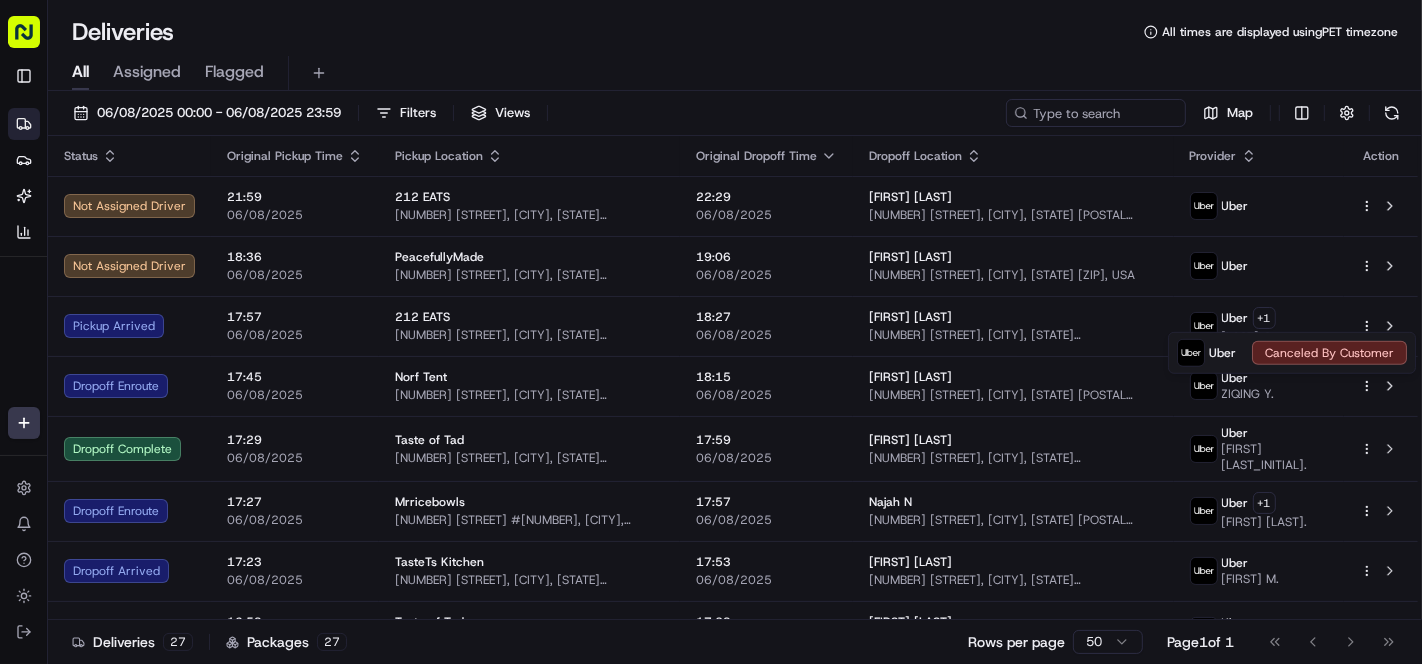 click on "Cookin App renata@[DOMAIN] Toggle Sidebar Deliveries Providers Nash AI Analytics Favorites Main Menu Members & Organization Organization Users Roles Preferences Customization Tracking Orchestration Automations Locations Pickup Locations Dropoff Locations Billing Billing Refund Requests Integrations Notification Triggers Webhooks API Keys Request Logs Create Settings Notifications Chat with us! Toggle Theme Log out Deliveries All times are displayed using PET timezone All Assigned Flagged [DATE] 00:00 - [DATE] 23:59 Filters Views Map Status Original Pickup Time Pickup Location Original Dropoff Time Dropoff Location Provider Action Not Assigned Driver 21:59 [DATE] 212 EATS 10 NW 167th St, North Miami Beach, [STATE] [POSTAL CODE], [COUNTRY] 22:29 [DATE] amaria j 3500 SW 37th St, West Park, [STATE] [POSTAL CODE], [COUNTRY] Uber Not Assigned Driver 18:36 [DATE] PeacefullyMade 3608 Marshlane Way, Raleigh, [STATE] [POSTAL CODE], [COUNTRY] 19:06 [DATE] Monisha Parker 100 Creek Dr, Garner, [STATE] [POSTAL CODE], [COUNTRY] Uber Pickup Arrived 17:57" at bounding box center [711, 332] 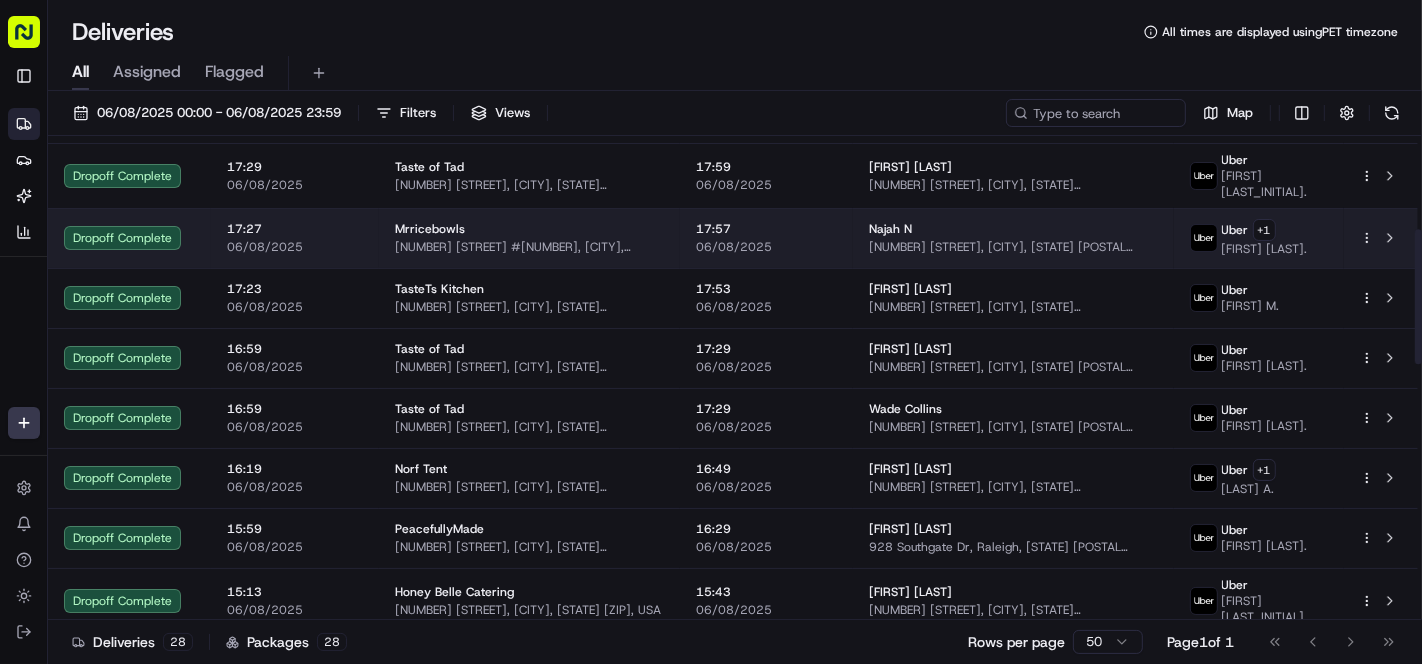 scroll, scrollTop: 0, scrollLeft: 0, axis: both 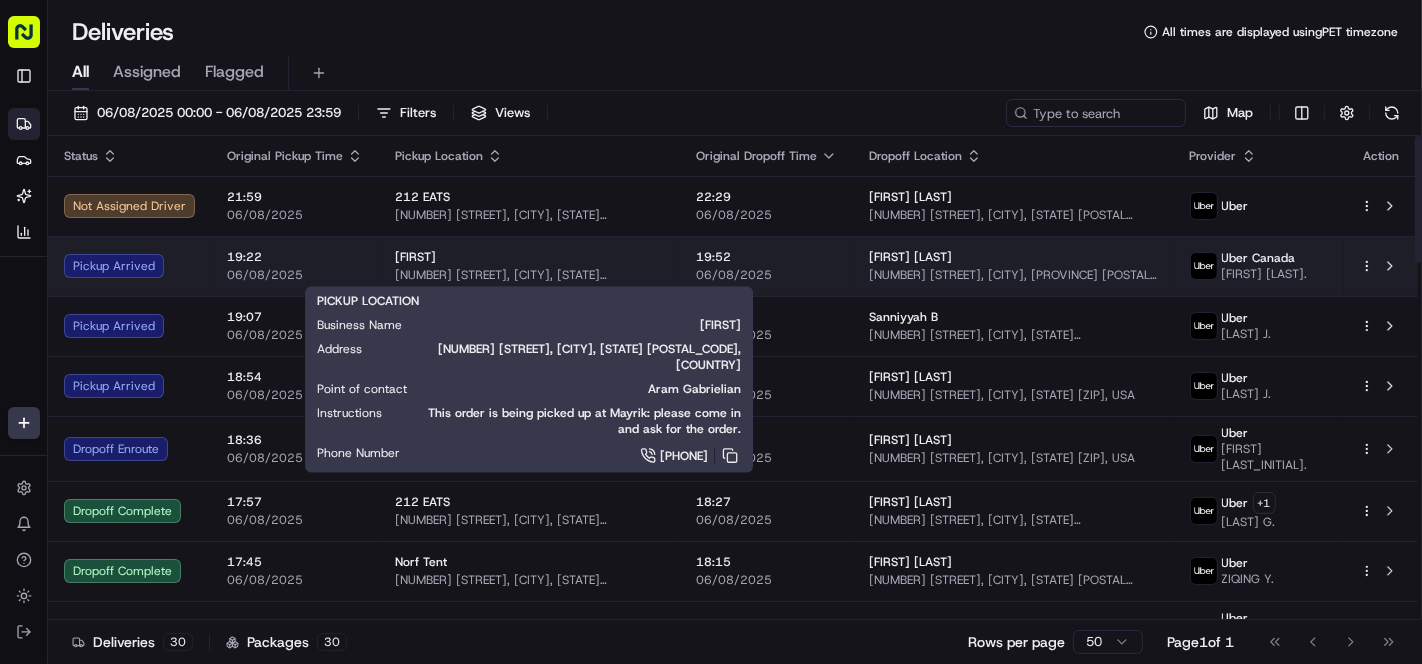 click on "[NUMBER] [STREET], [CITY], [STATE] [POSTAL_CODE], [COUNTRY]" at bounding box center [529, 275] 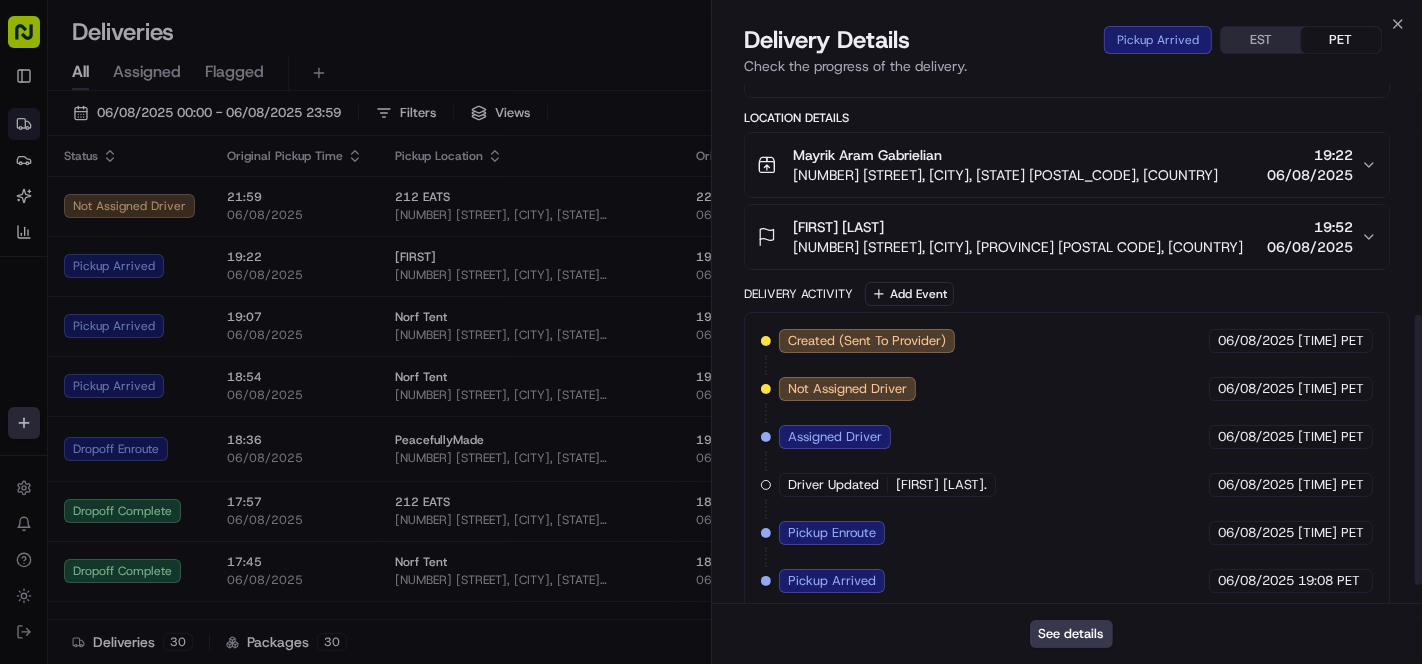 scroll, scrollTop: 480, scrollLeft: 0, axis: vertical 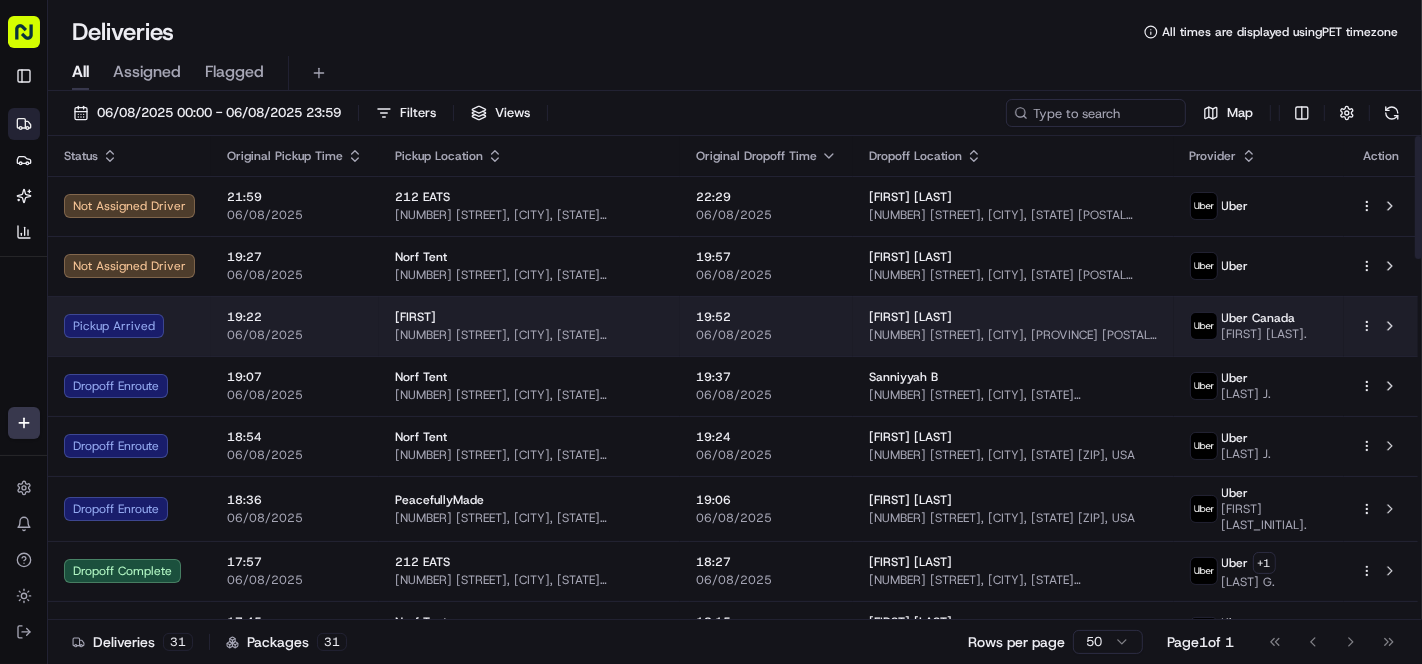 click on "[TIME] [DATE]" at bounding box center (766, 326) 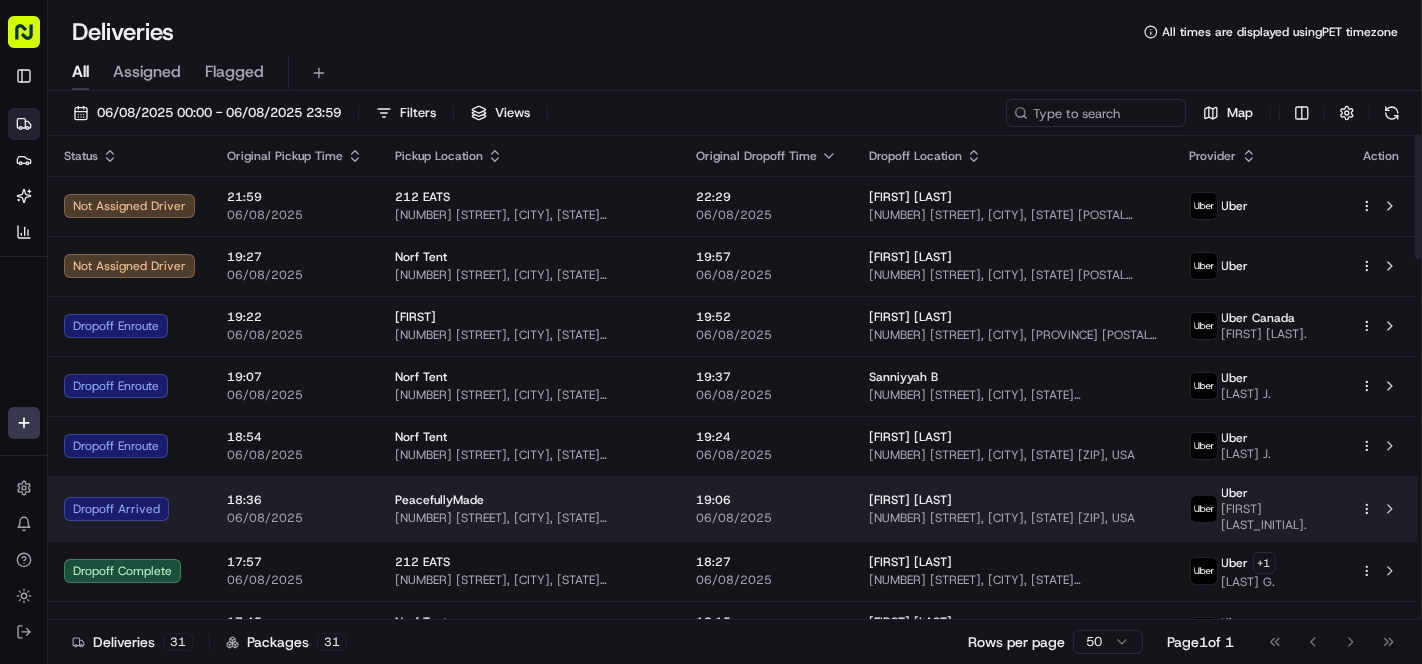 click on "PeacefullyMade [NUMBER] [STREET], [CITY], [STATE] [POSTAL_CODE], [COUNTRY]" at bounding box center (529, 508) 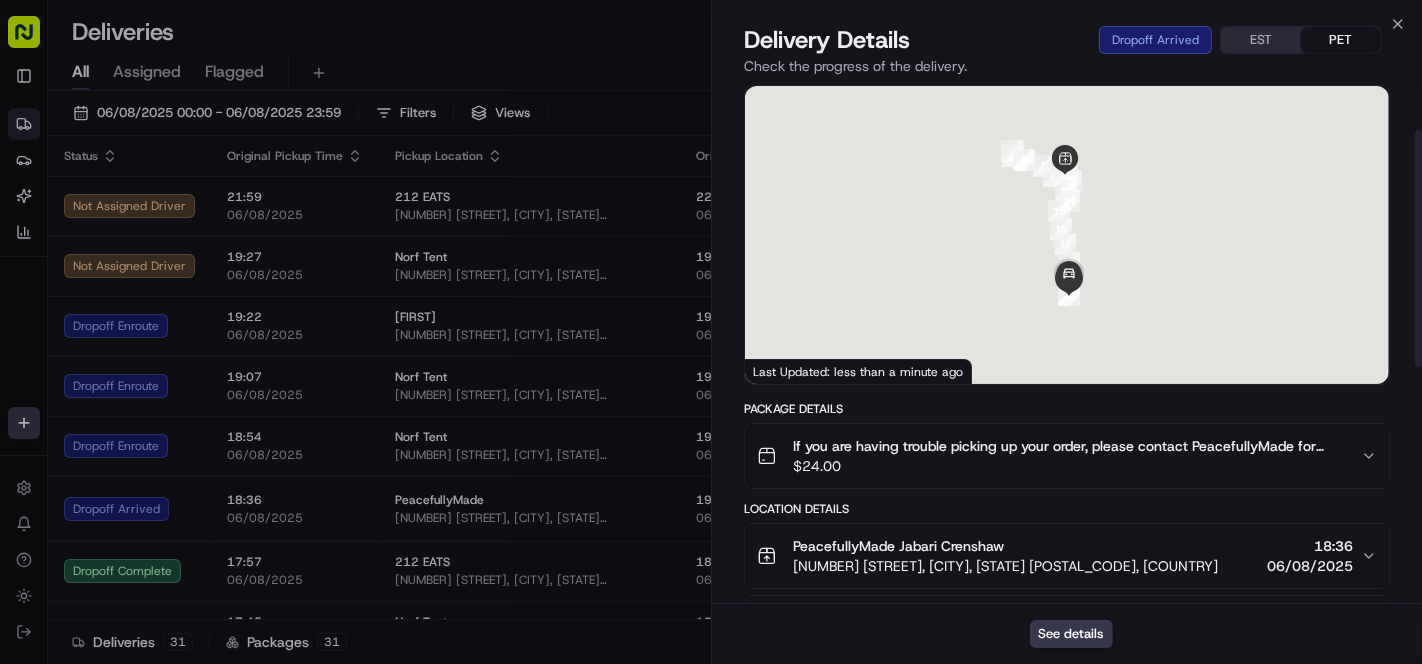 scroll, scrollTop: 111, scrollLeft: 0, axis: vertical 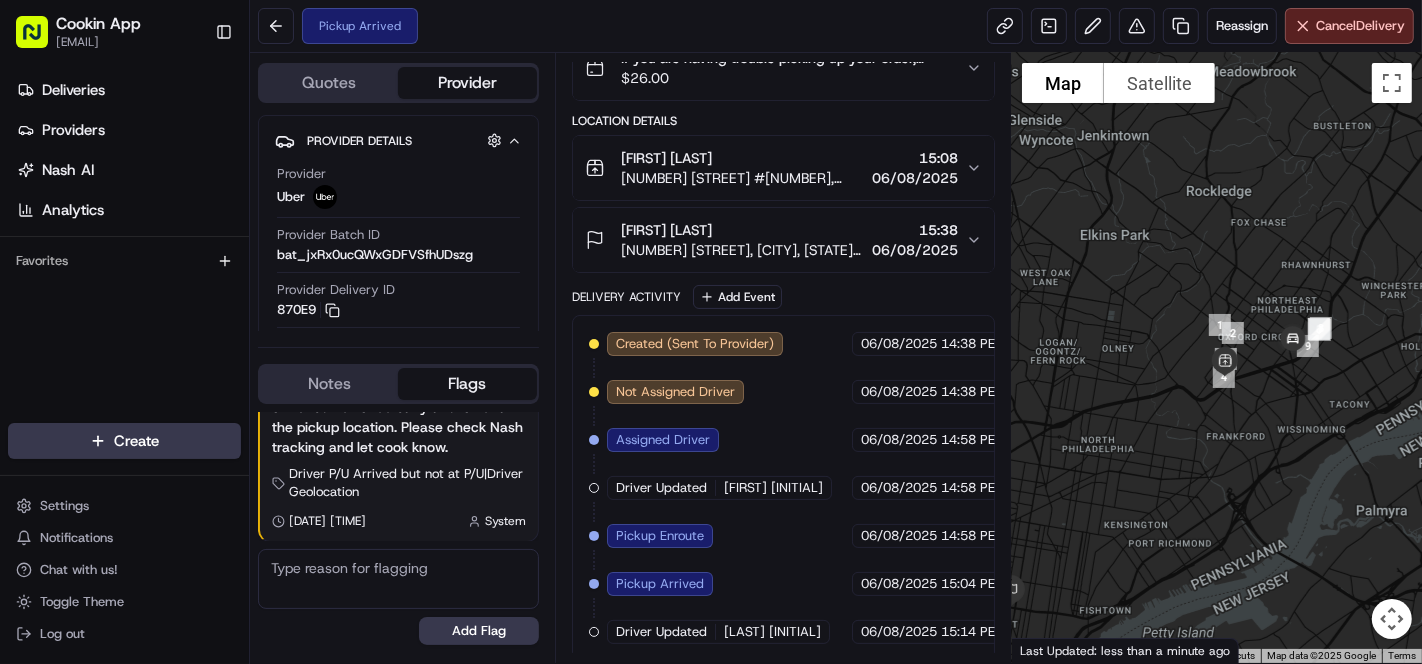drag, startPoint x: 1357, startPoint y: 277, endPoint x: 1249, endPoint y: 435, distance: 191.38443 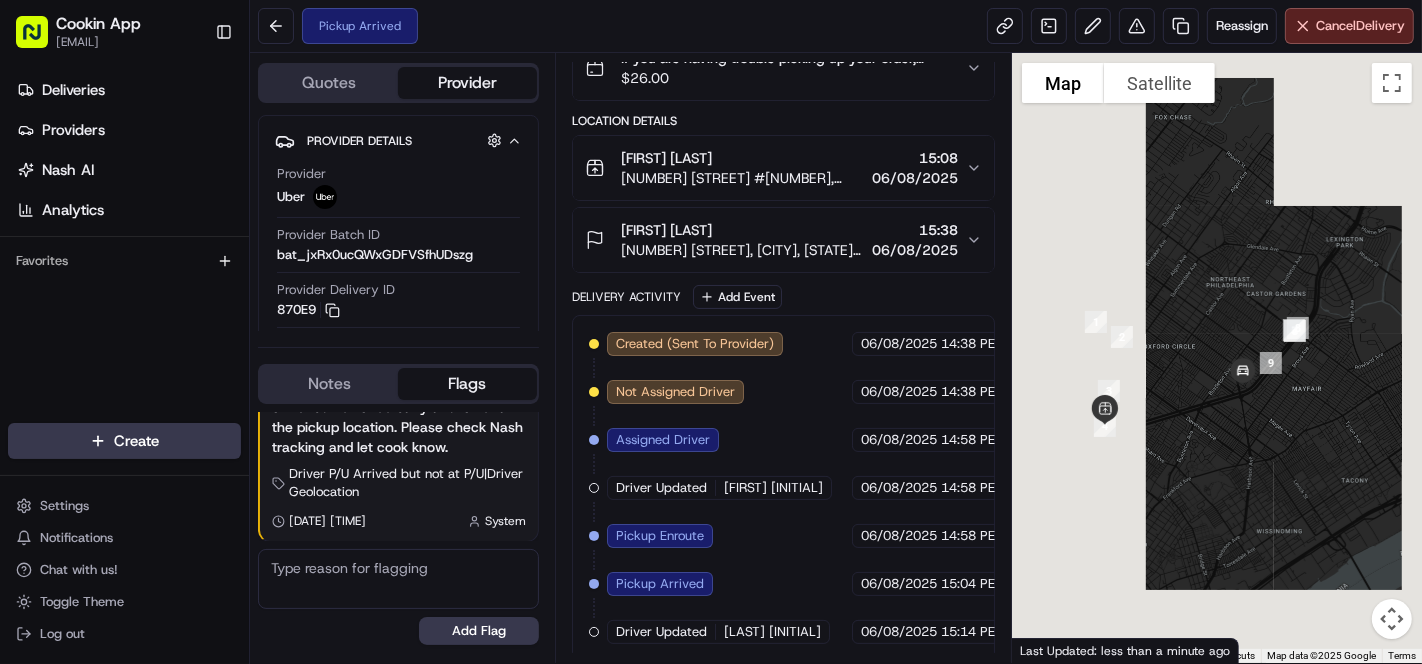 drag, startPoint x: 1173, startPoint y: 450, endPoint x: 1228, endPoint y: 411, distance: 67.424034 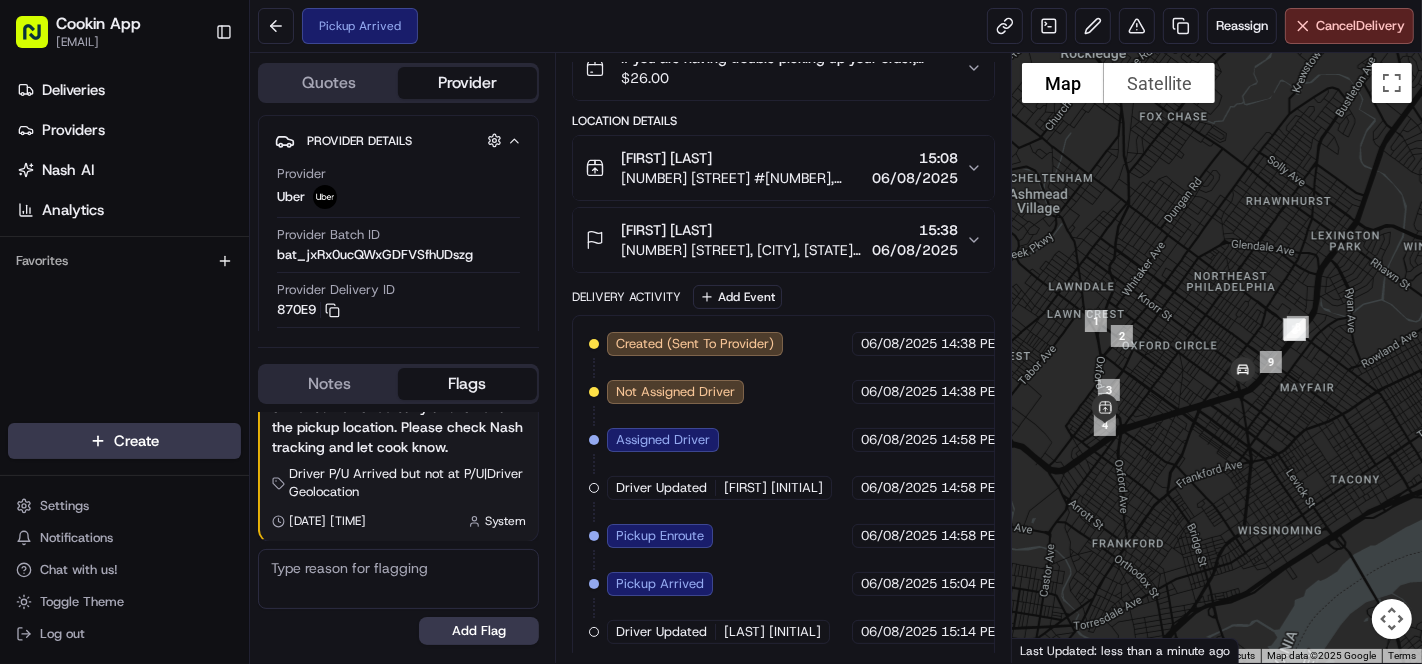 click on "Pickup Arrived Reassign Cancel  Delivery" at bounding box center (836, 26) 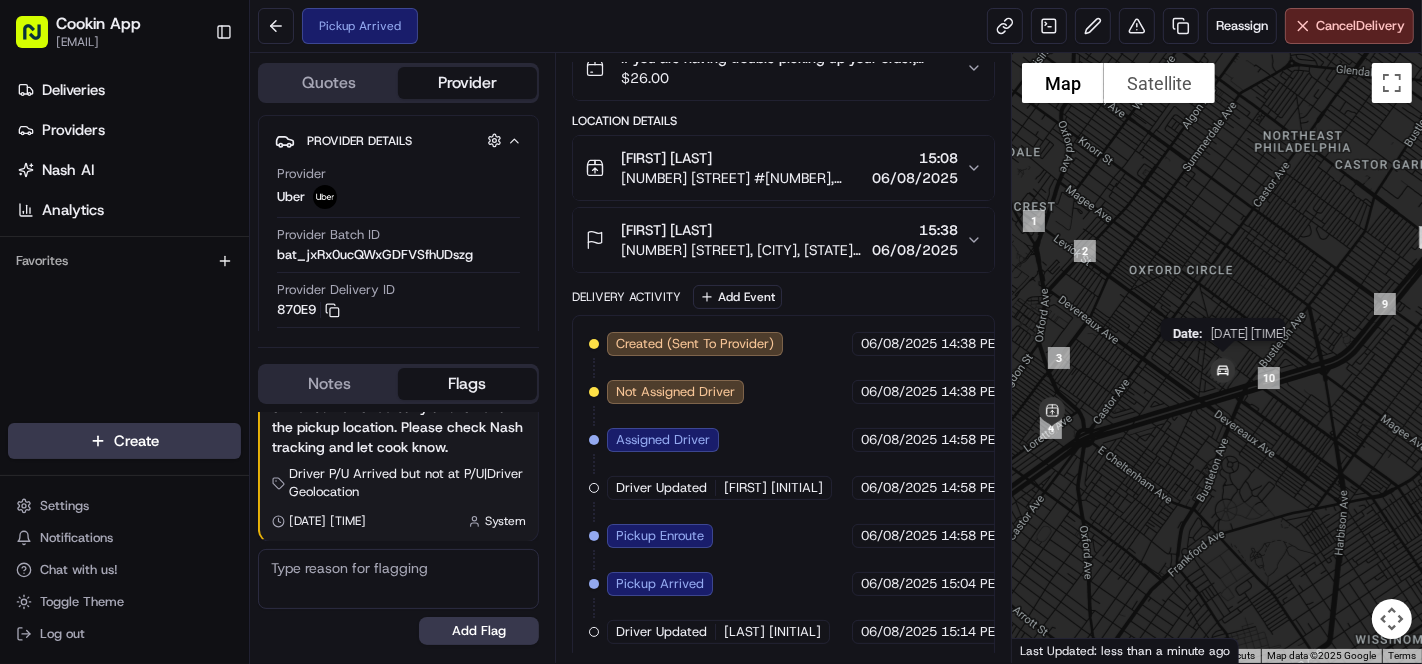 drag, startPoint x: 1153, startPoint y: 418, endPoint x: 1195, endPoint y: 386, distance: 52.801514 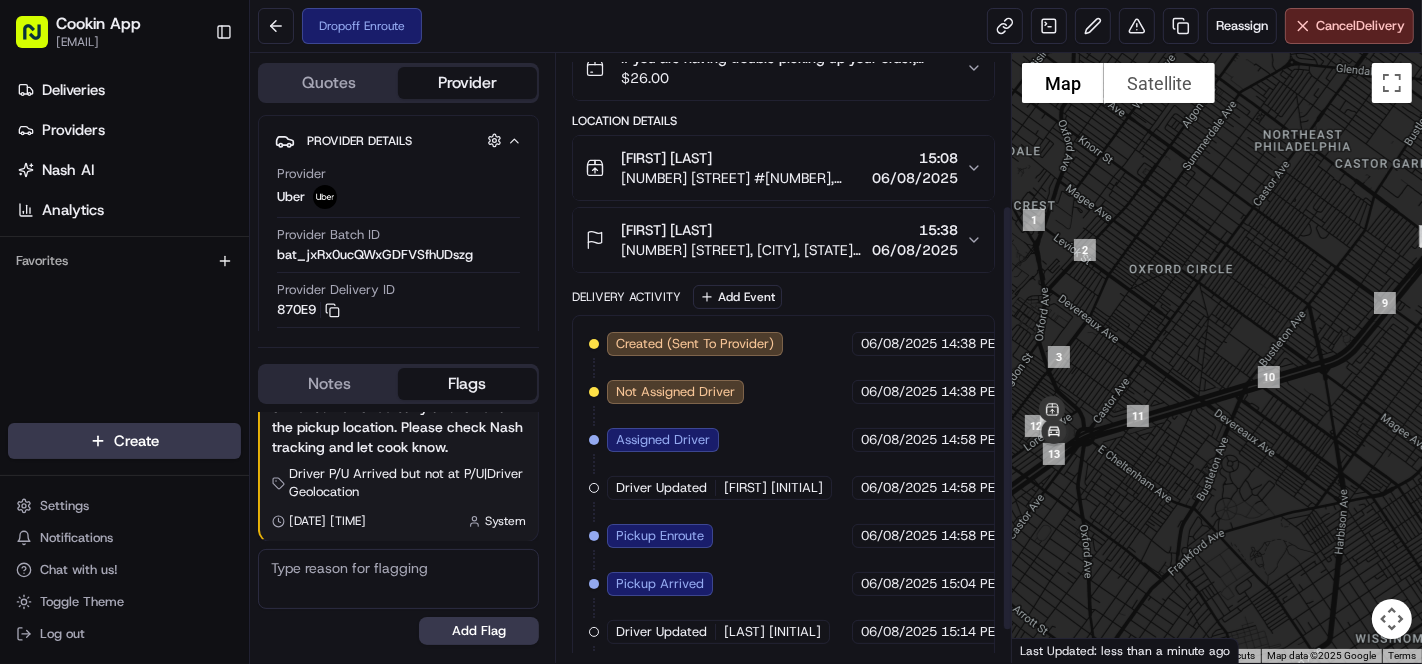 scroll, scrollTop: 261, scrollLeft: 0, axis: vertical 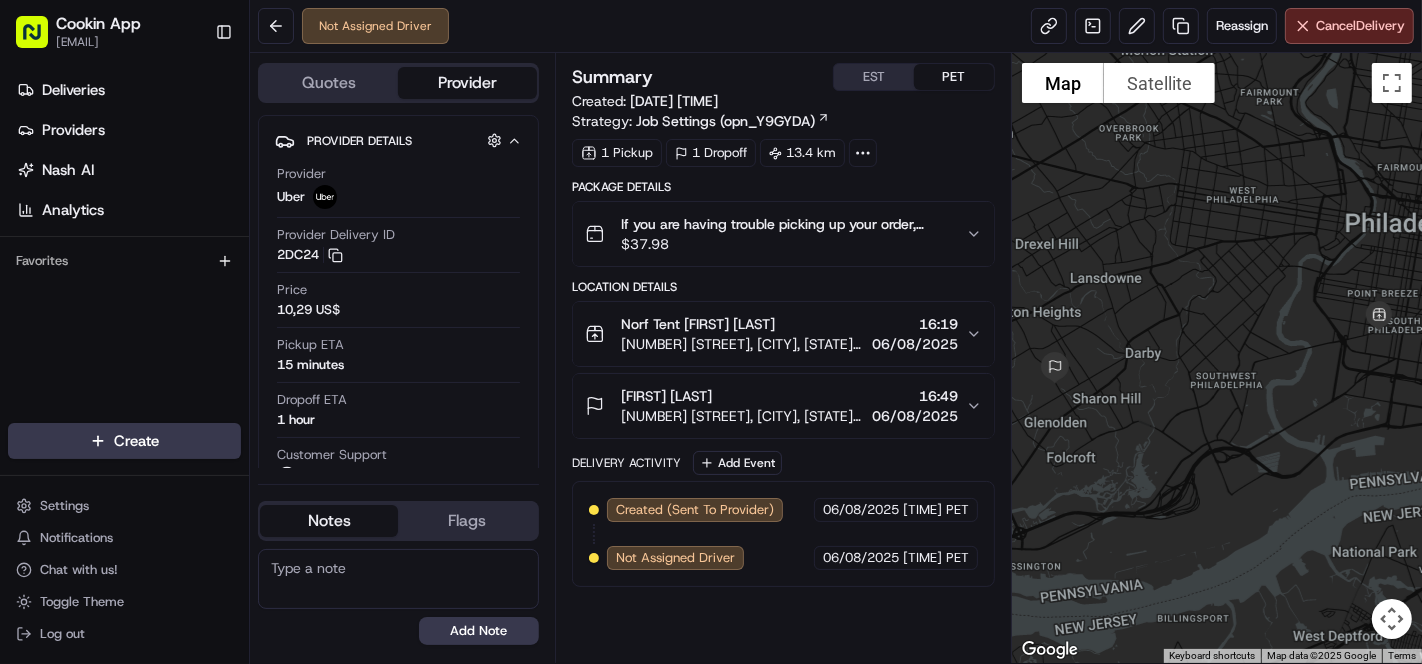 click on "If you are having trouble picking up your order, please contact Norf Tent for  pickup at [PHONE]. Please do not contact the drop-off recipient for any  pick-up issues." at bounding box center (785, 224) 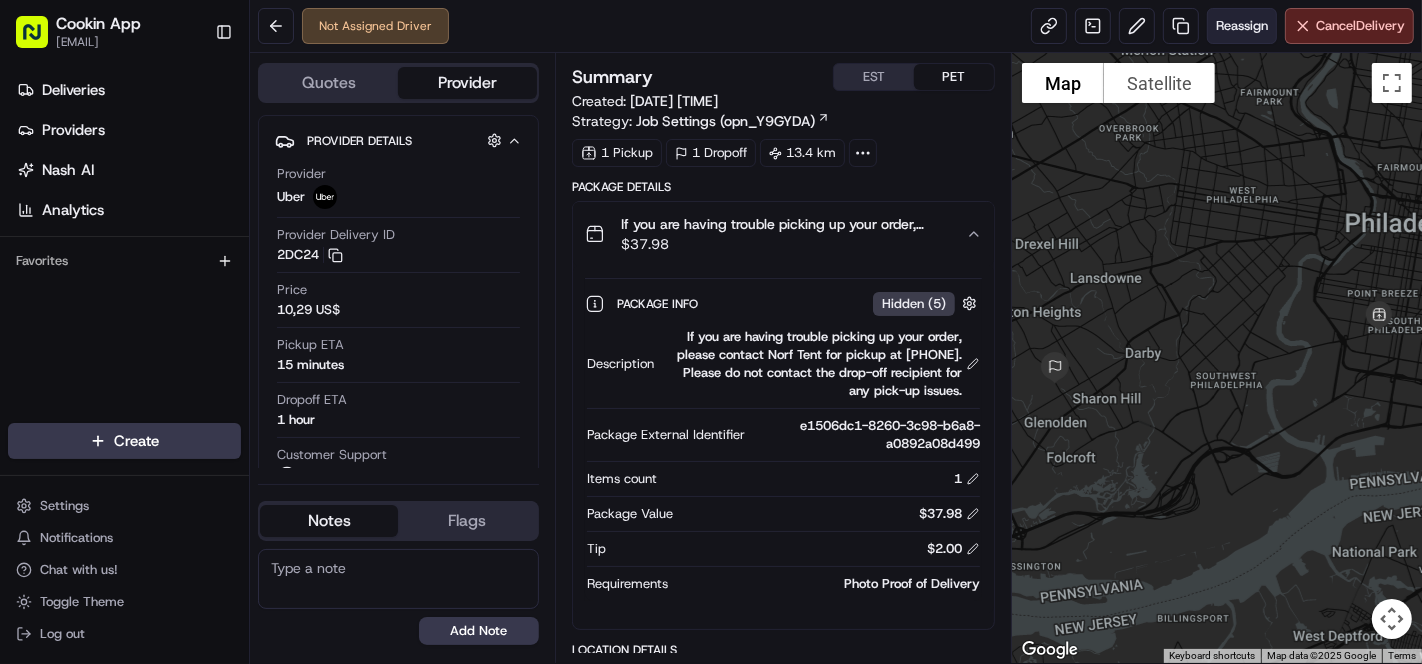 click on "Reassign" at bounding box center (1242, 26) 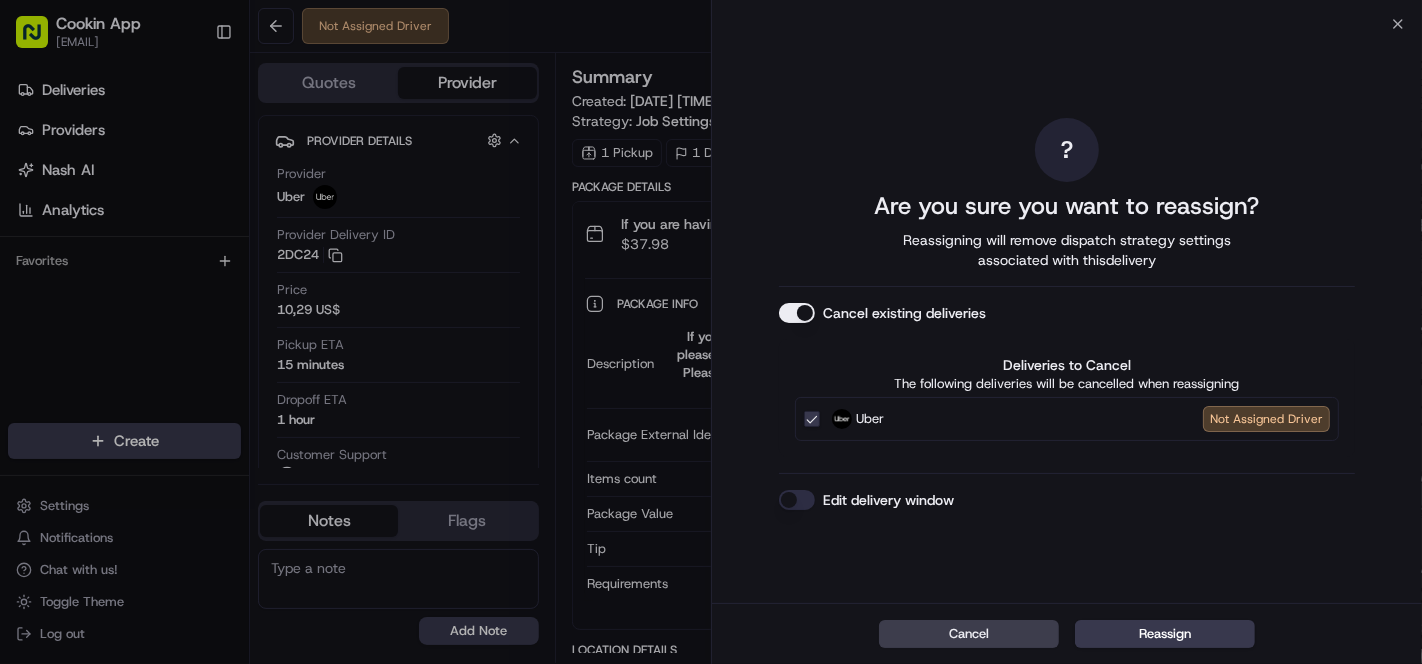 click on "Cancel existing deliveries" at bounding box center [797, 313] 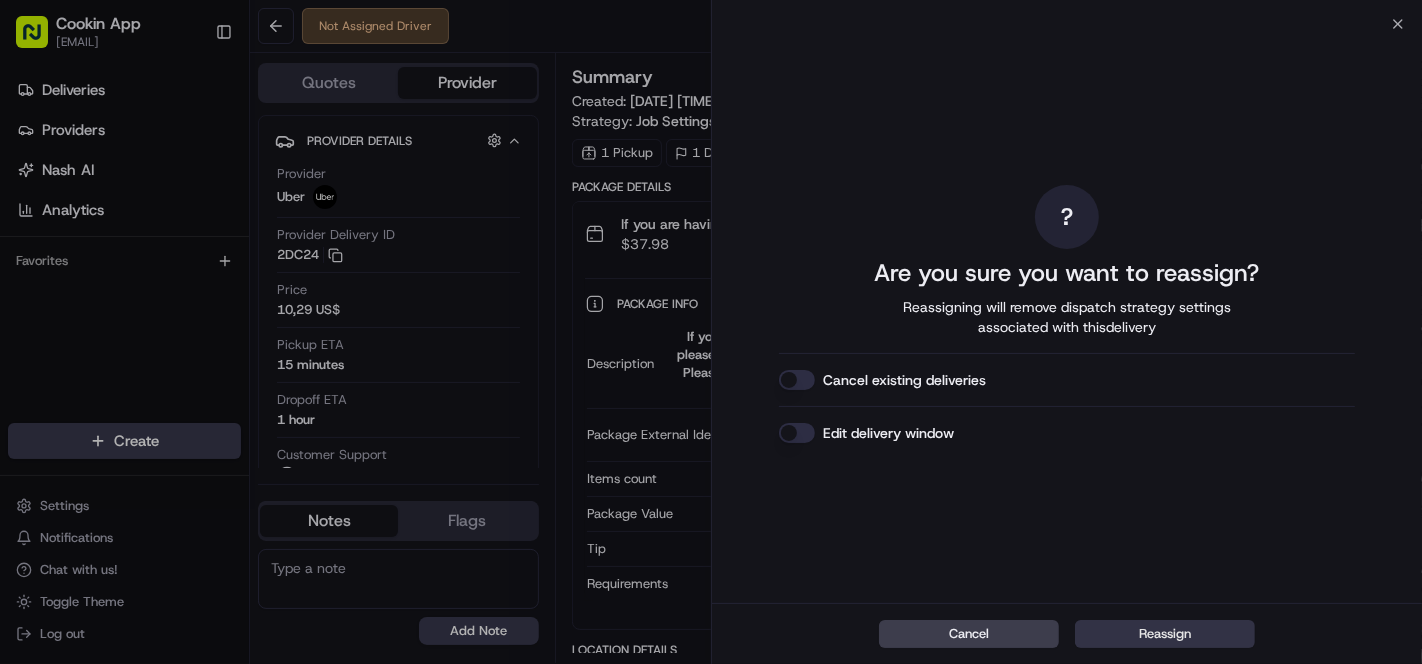 click on "Reassign" at bounding box center (1165, 634) 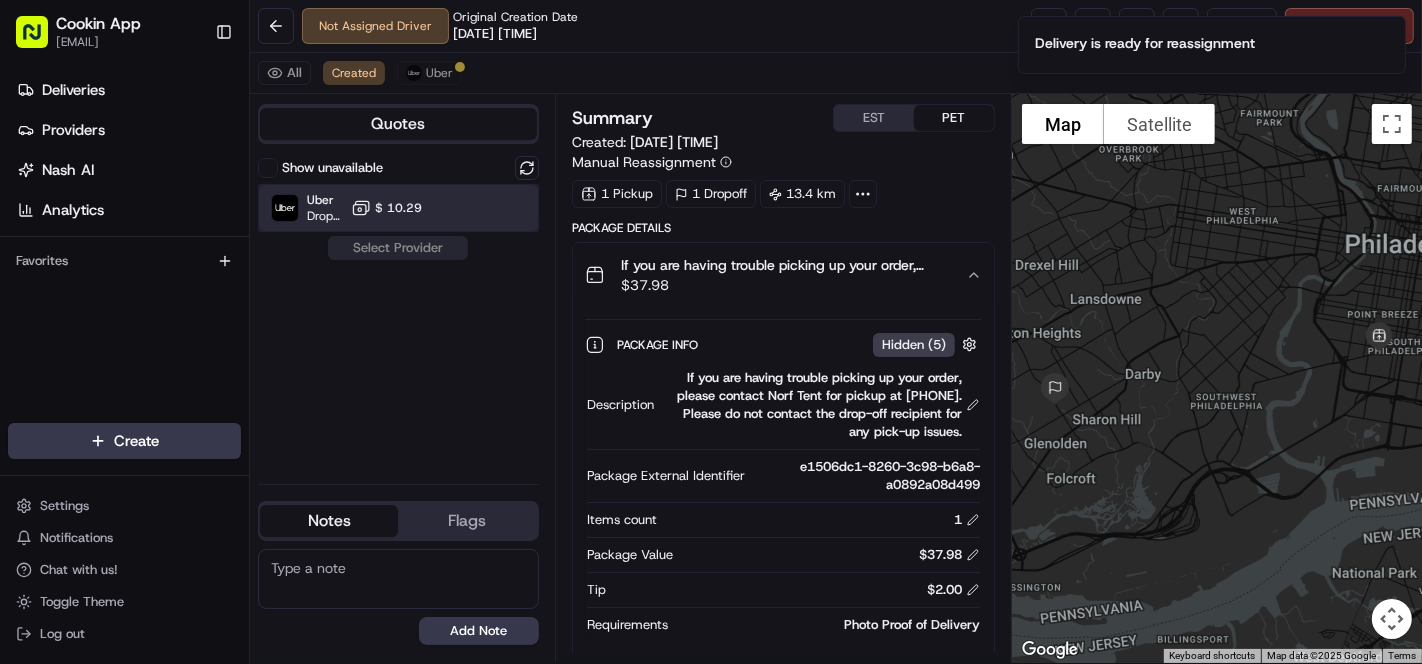 click on "Uber Dropoff ETA   1 hour $   10.29" at bounding box center [398, 208] 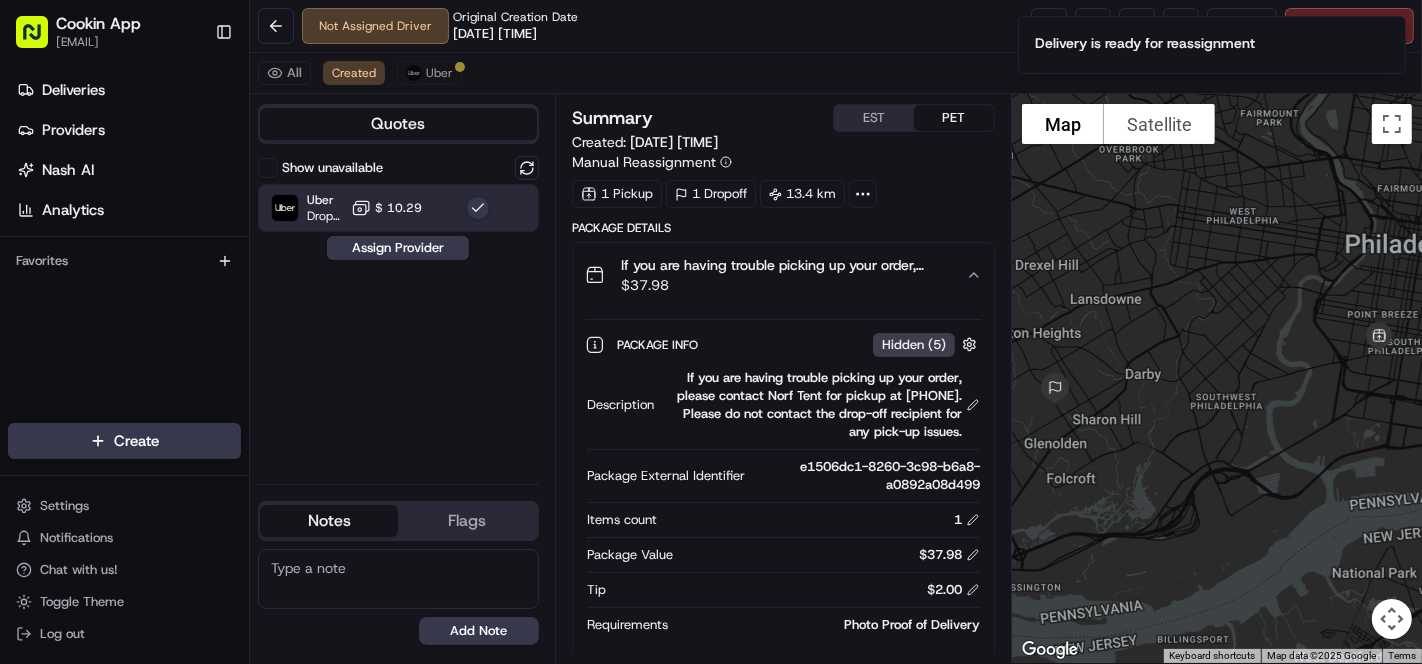 click on "Show unavailable Uber Dropoff ETA   1 hour $   10.29 Assign Provider" at bounding box center (398, 312) 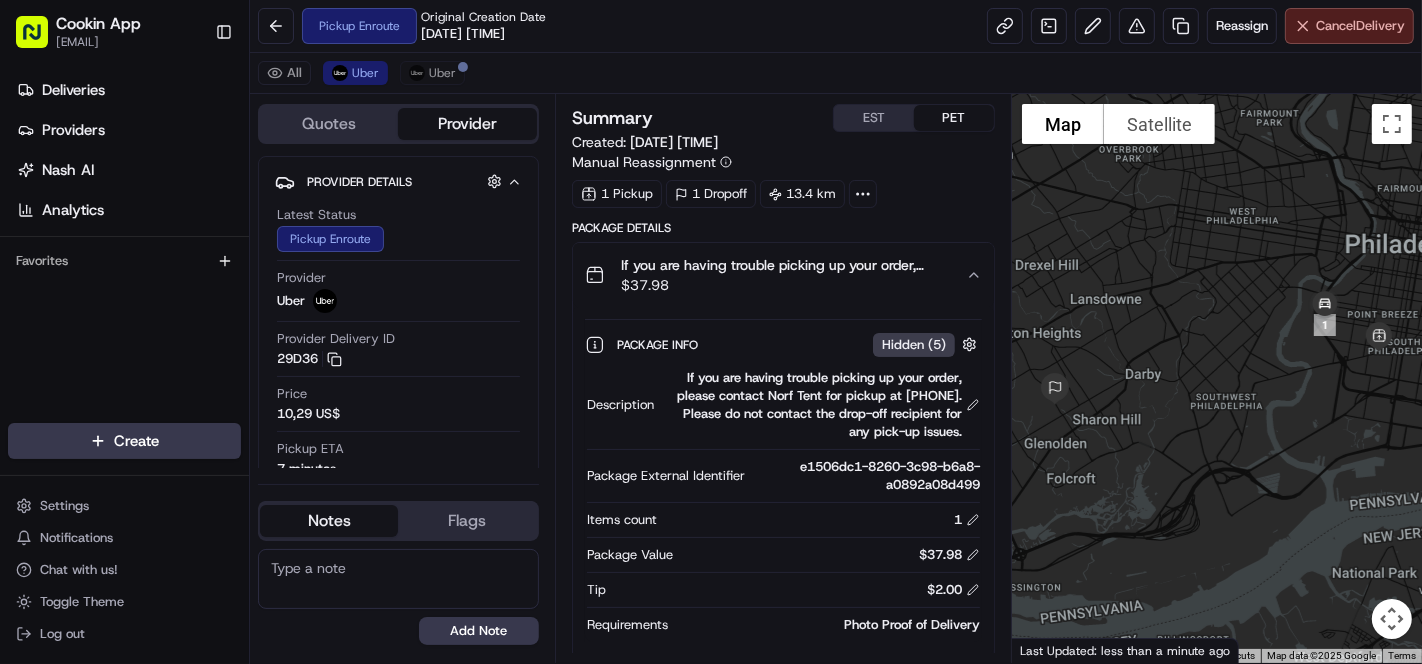 click on "Cancel  Delivery" at bounding box center (1360, 26) 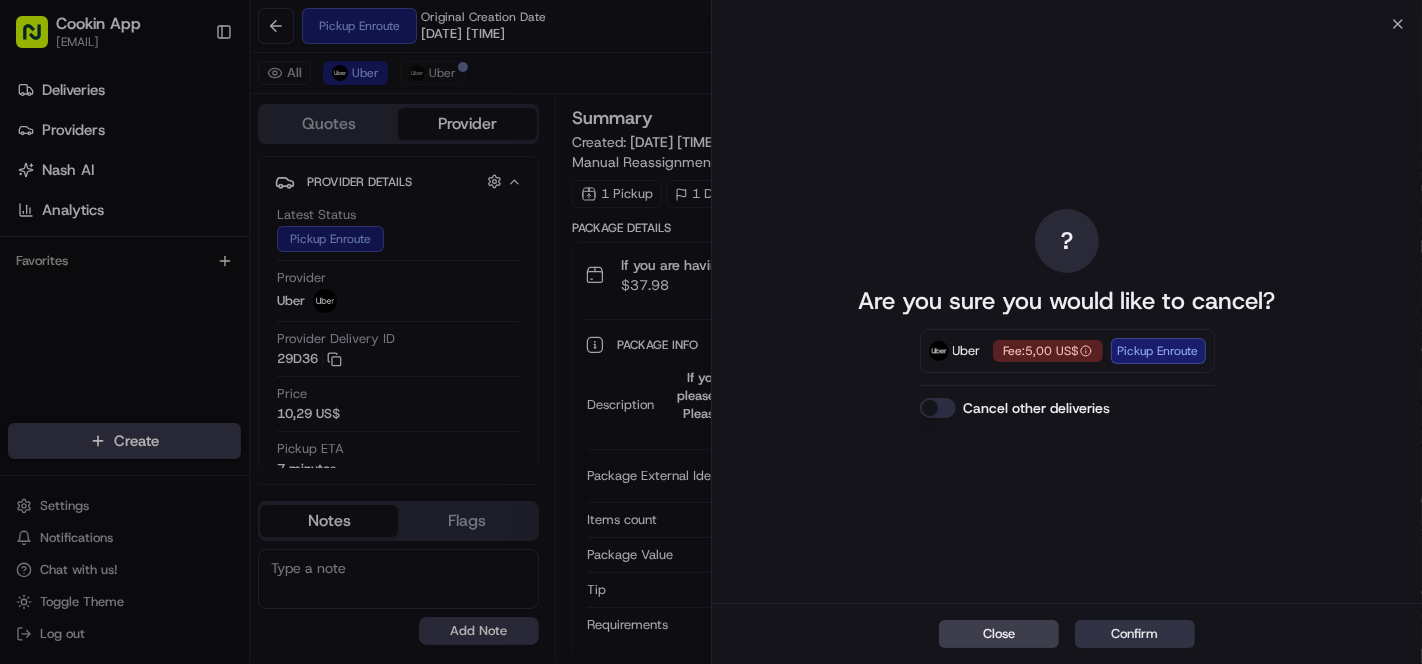 click on "Confirm" at bounding box center [1135, 634] 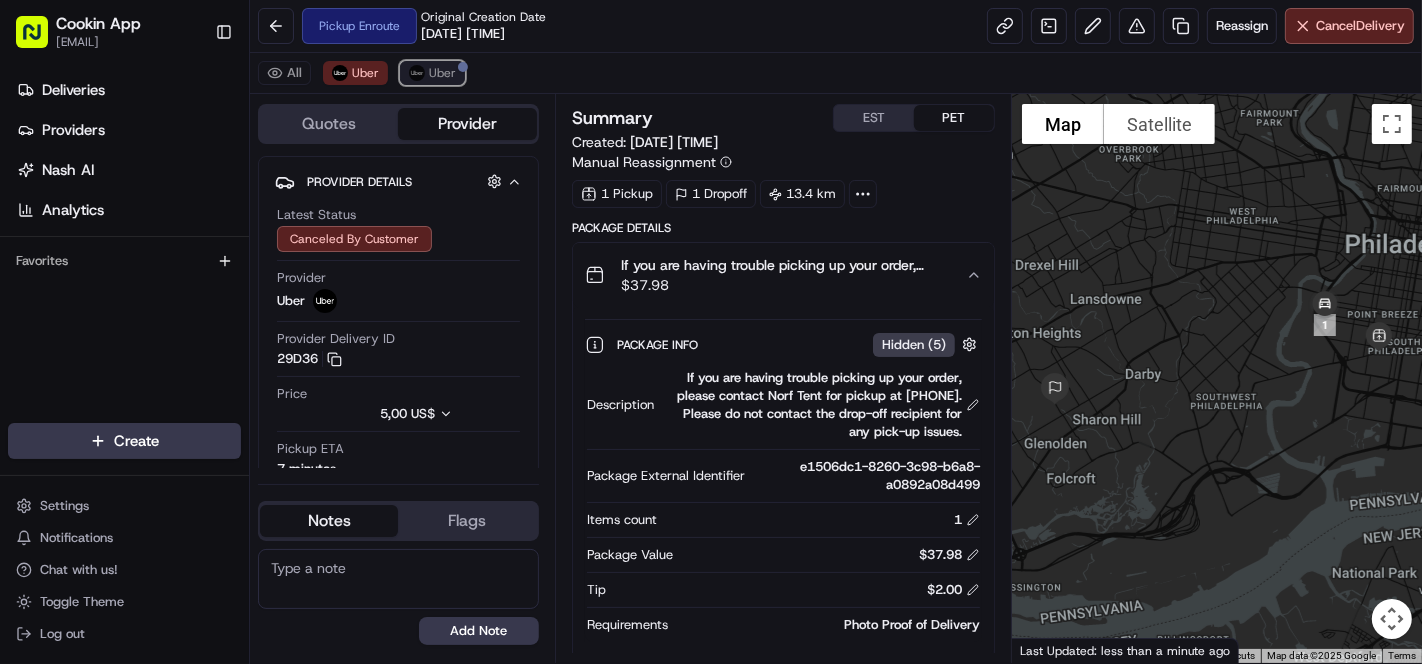 click on "Uber" at bounding box center [432, 73] 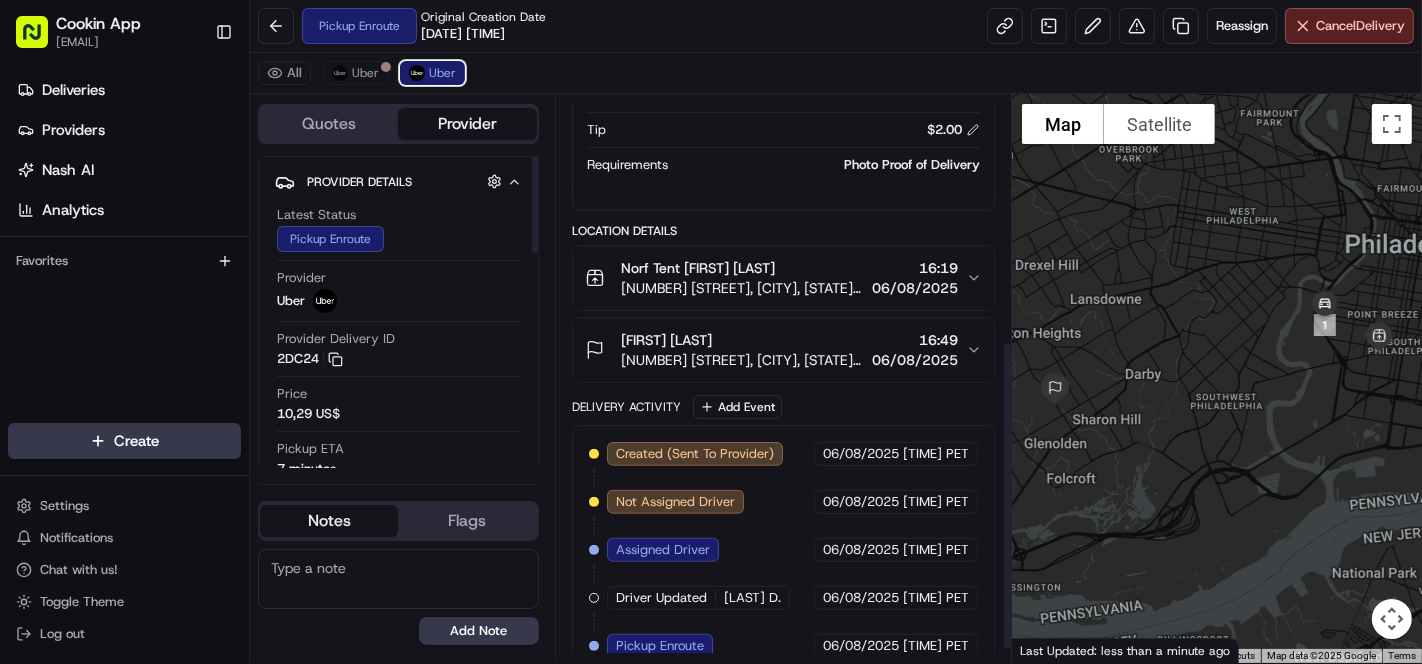 scroll, scrollTop: 474, scrollLeft: 0, axis: vertical 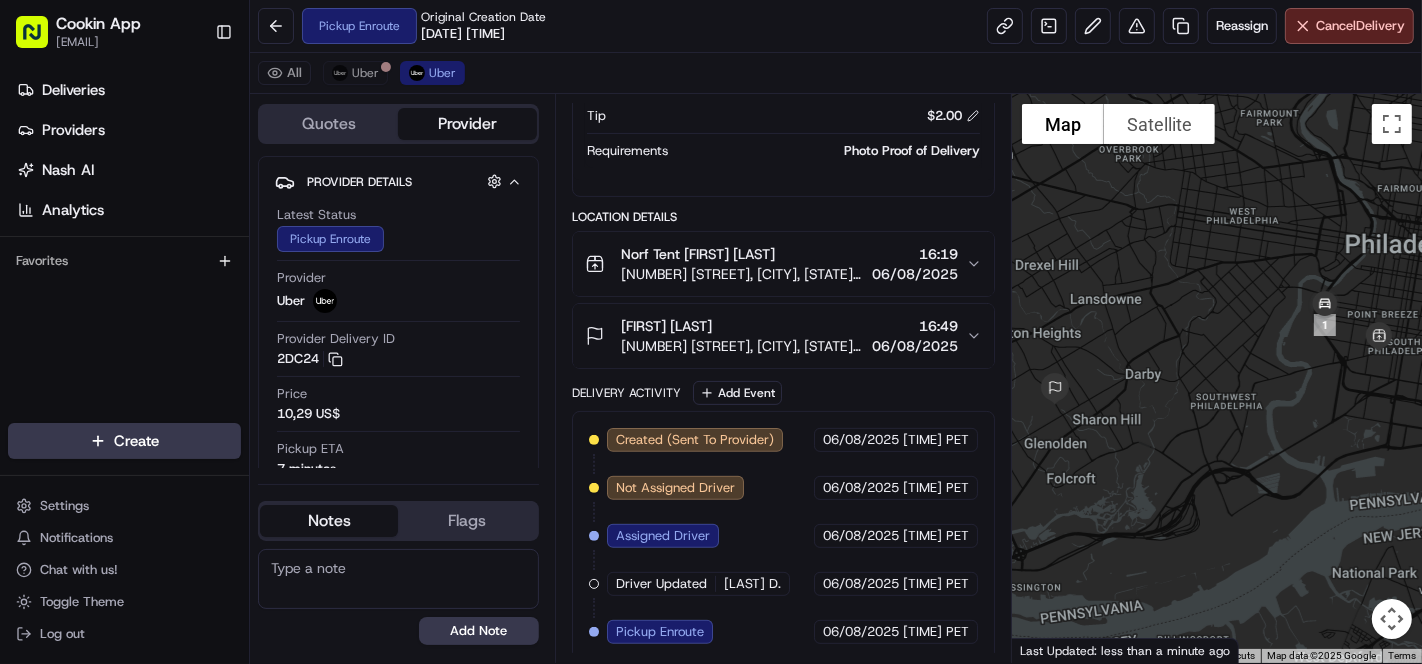 click on "Pickup Enroute Original Creation Date 08/06/2025 04:14 PM Reassign Cancel  Delivery" at bounding box center [836, 26] 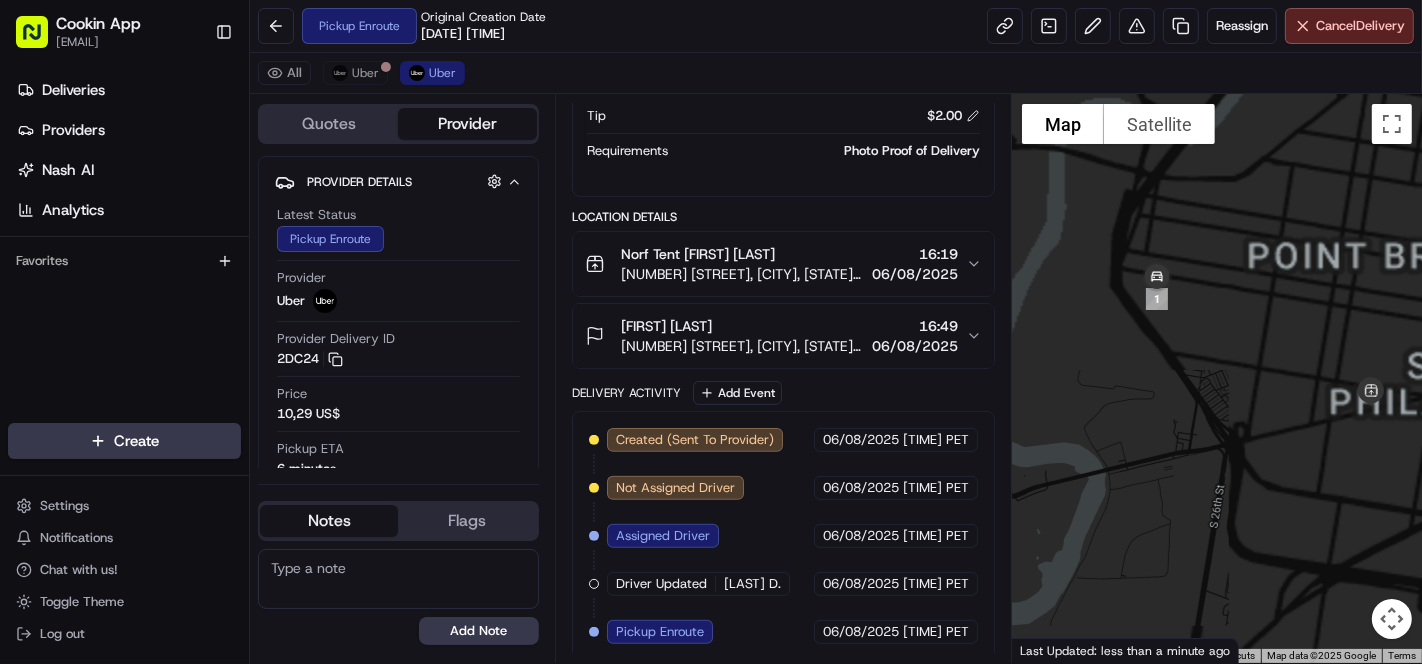 drag, startPoint x: 1350, startPoint y: 429, endPoint x: 1312, endPoint y: 415, distance: 40.496914 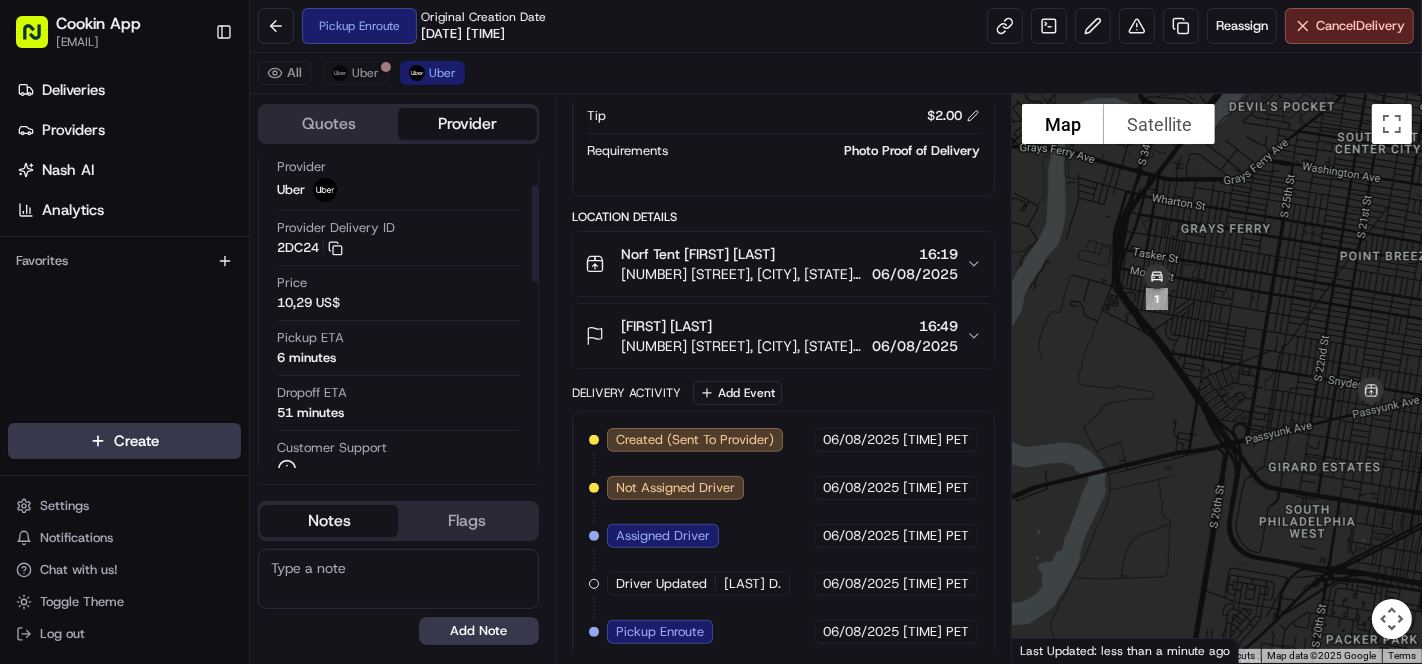 scroll, scrollTop: 0, scrollLeft: 0, axis: both 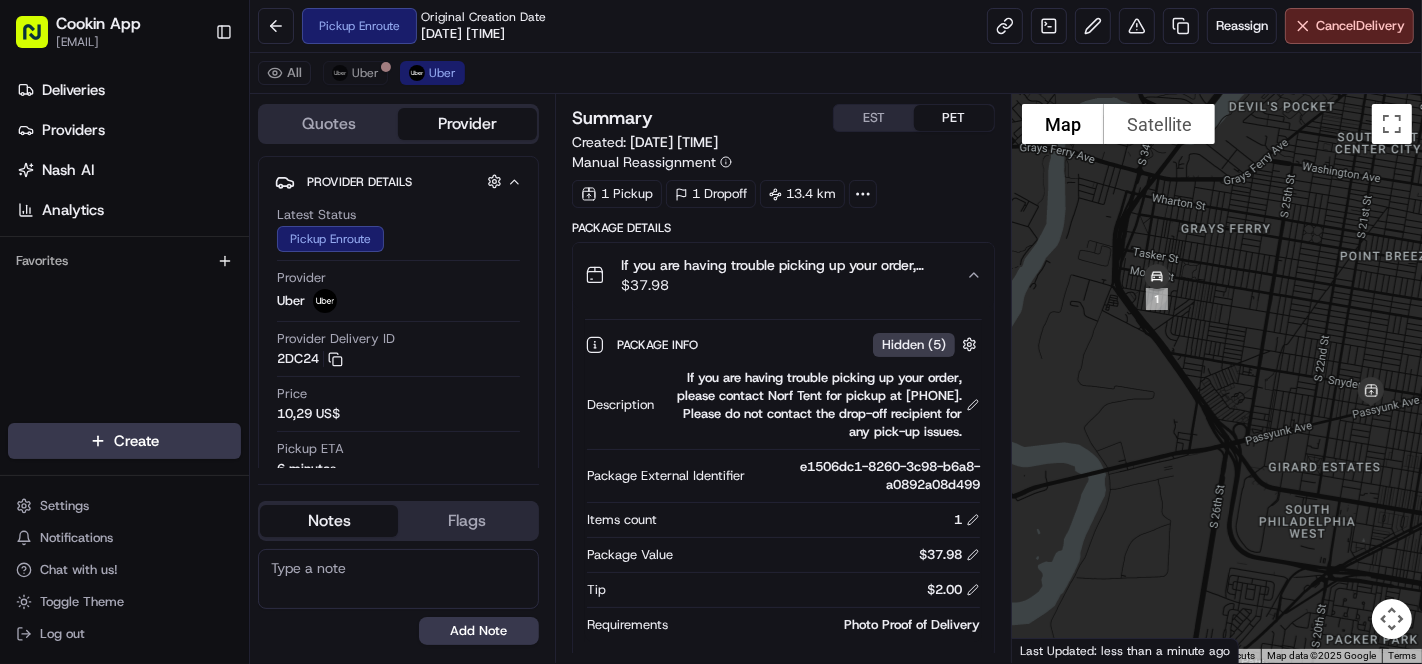 click on "If you are having trouble picking up your order, please contact Norf Tent for  pickup at [PHONE]. Please do not contact the drop-off recipient for any  pick-up issues." at bounding box center (785, 265) 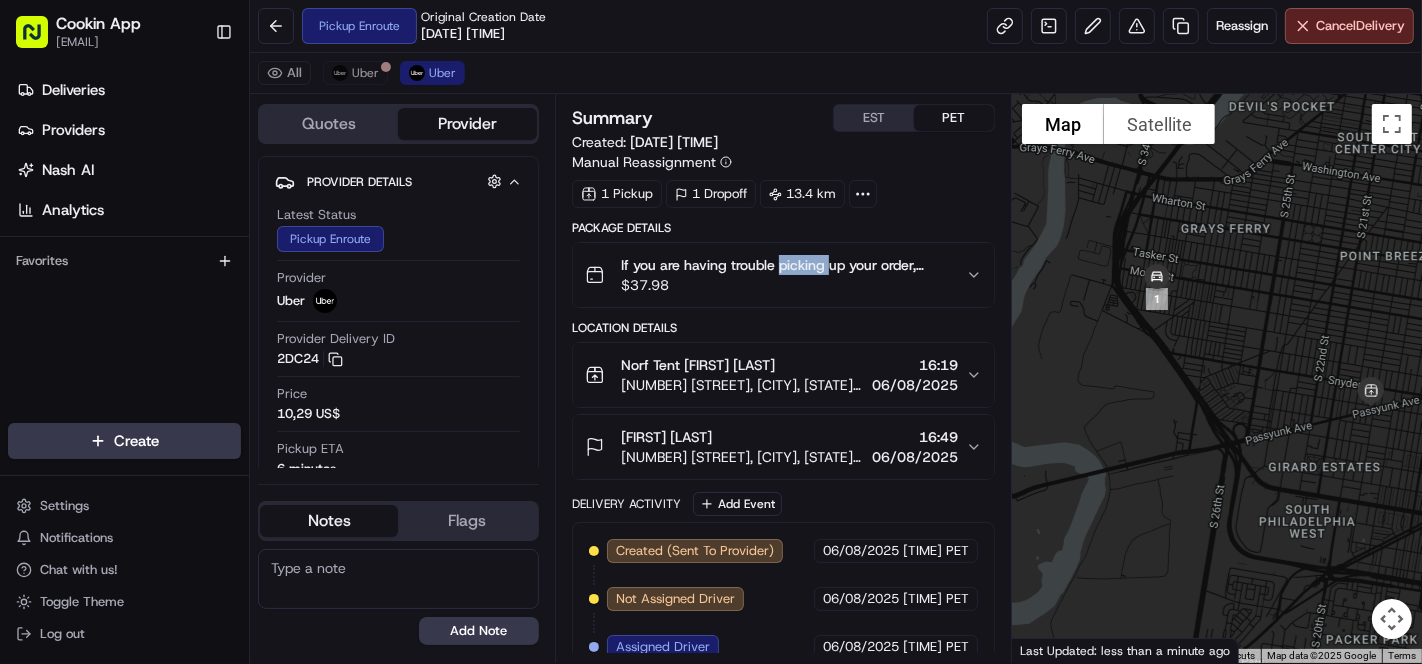 click on "If you are having trouble picking up your order, please contact Norf Tent for  pickup at [PHONE]. Please do not contact the drop-off recipient for any  pick-up issues." at bounding box center (785, 265) 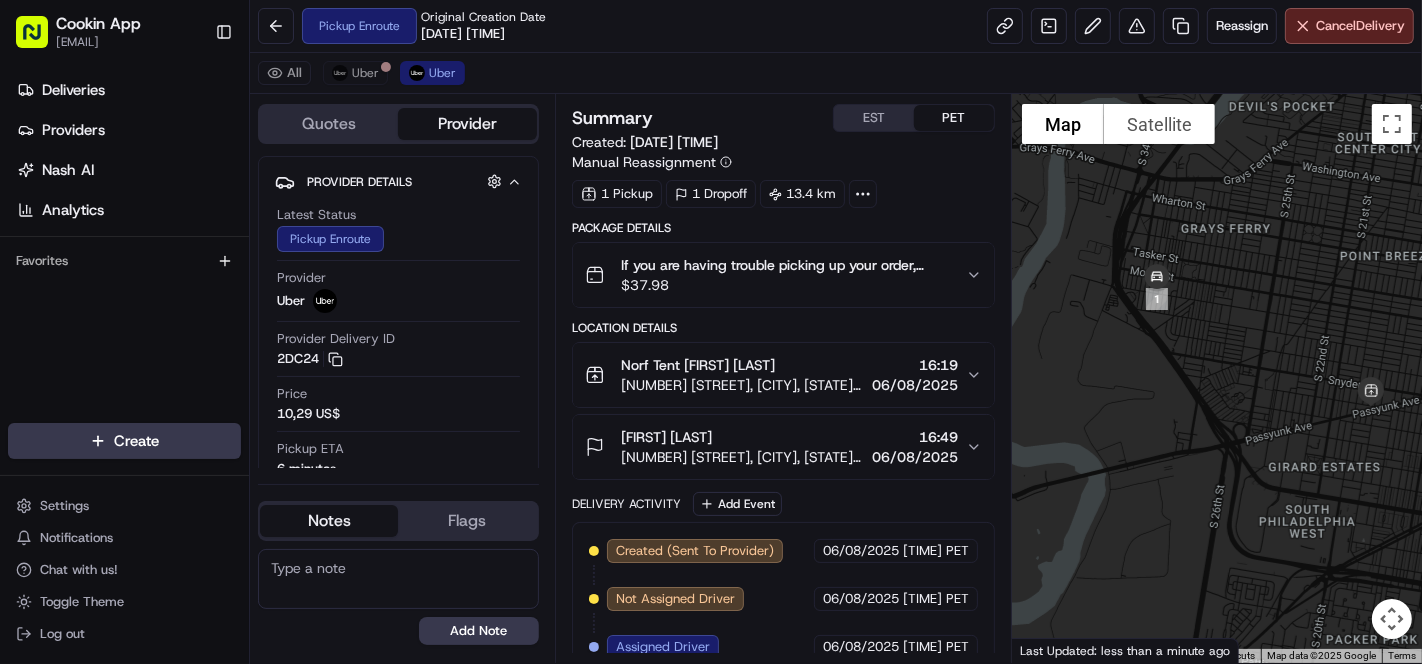click on "If you are having trouble picking up your order, please contact Norf Tent for  pickup at [PHONE]. Please do not contact the drop-off recipient for any  pick-up issues." at bounding box center (785, 265) 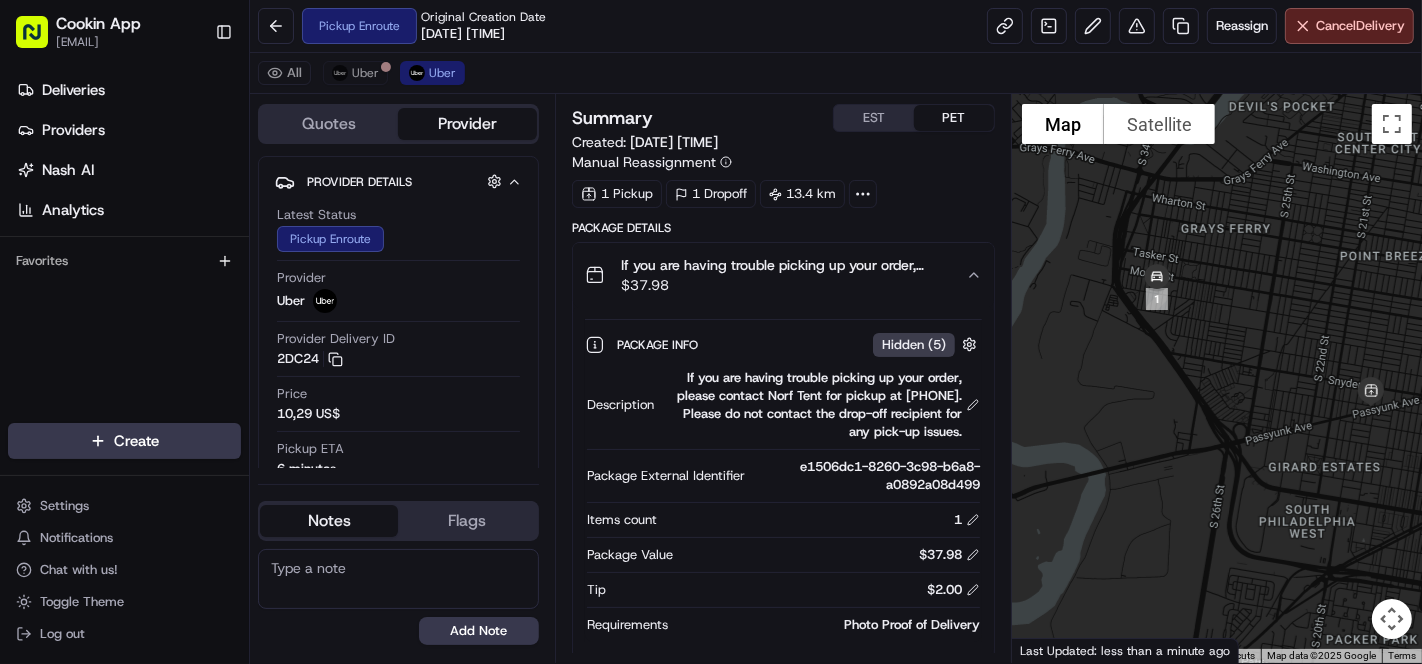 scroll, scrollTop: 222, scrollLeft: 0, axis: vertical 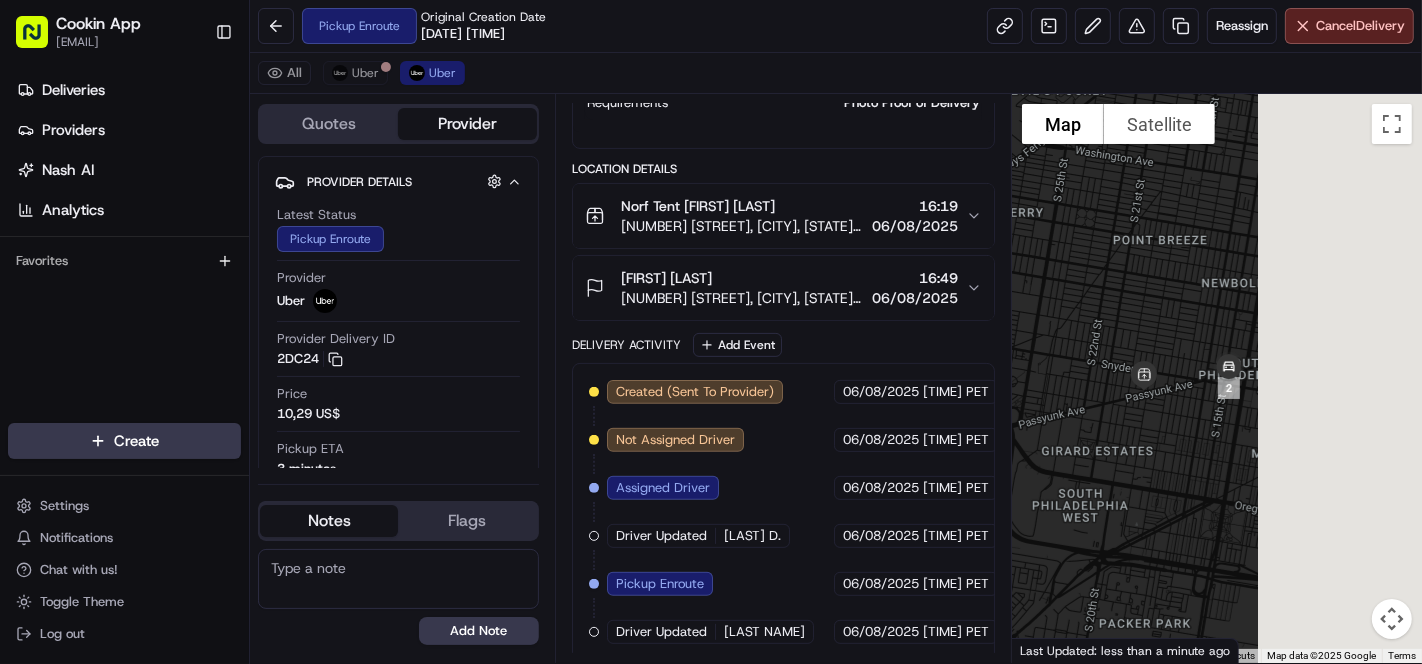 drag, startPoint x: 1271, startPoint y: 405, endPoint x: 1062, endPoint y: 392, distance: 209.40392 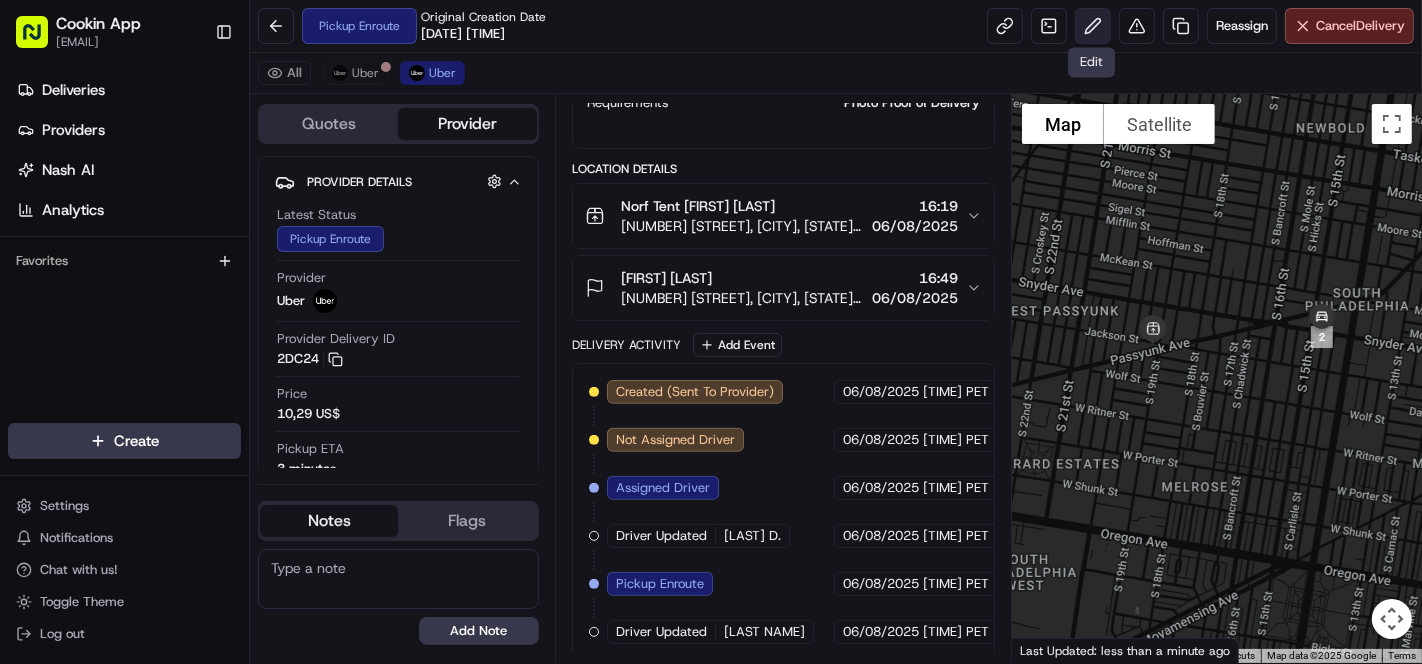 click at bounding box center [1093, 26] 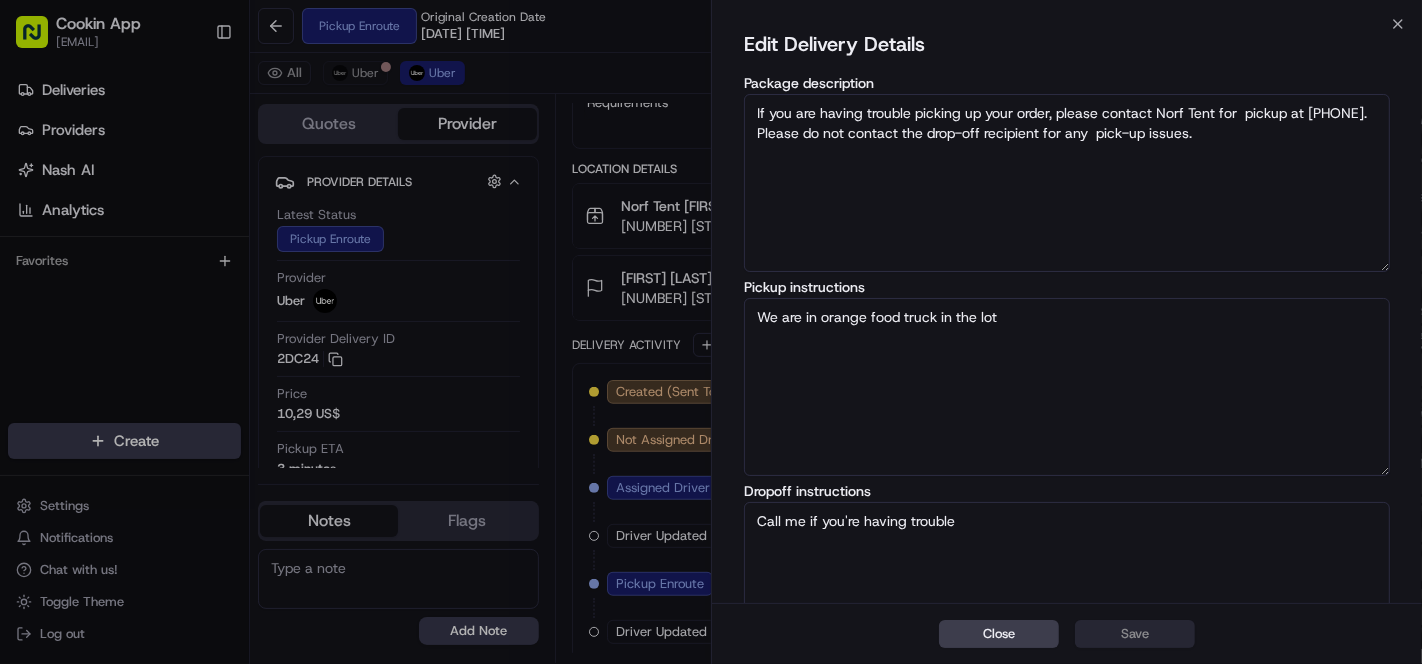 scroll, scrollTop: 264, scrollLeft: 0, axis: vertical 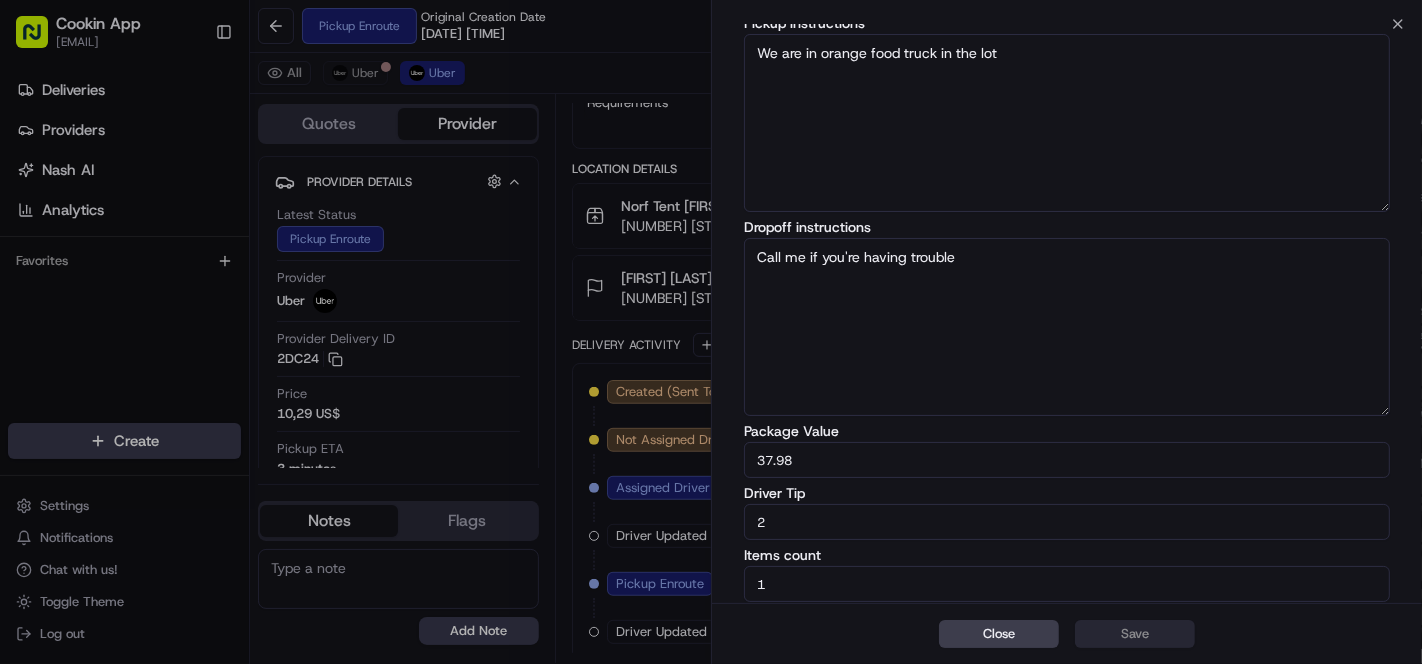 drag, startPoint x: 765, startPoint y: 518, endPoint x: 677, endPoint y: 525, distance: 88.27797 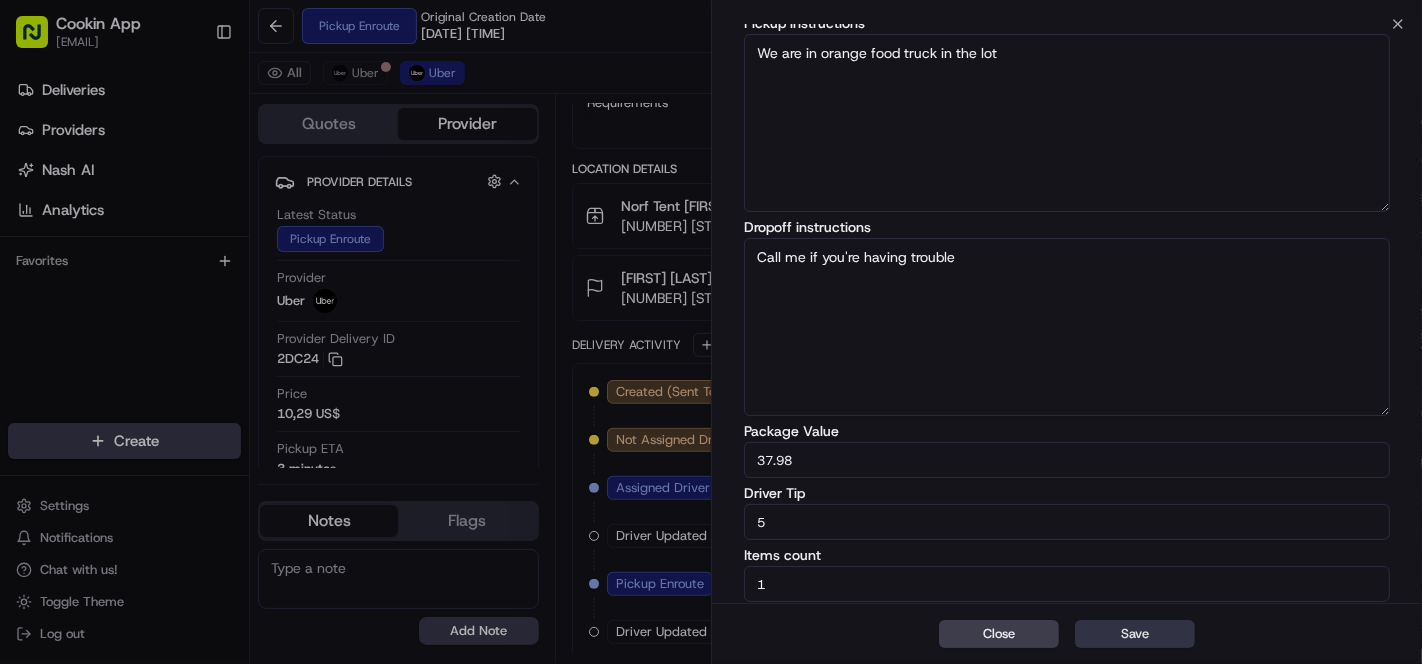 type on "5" 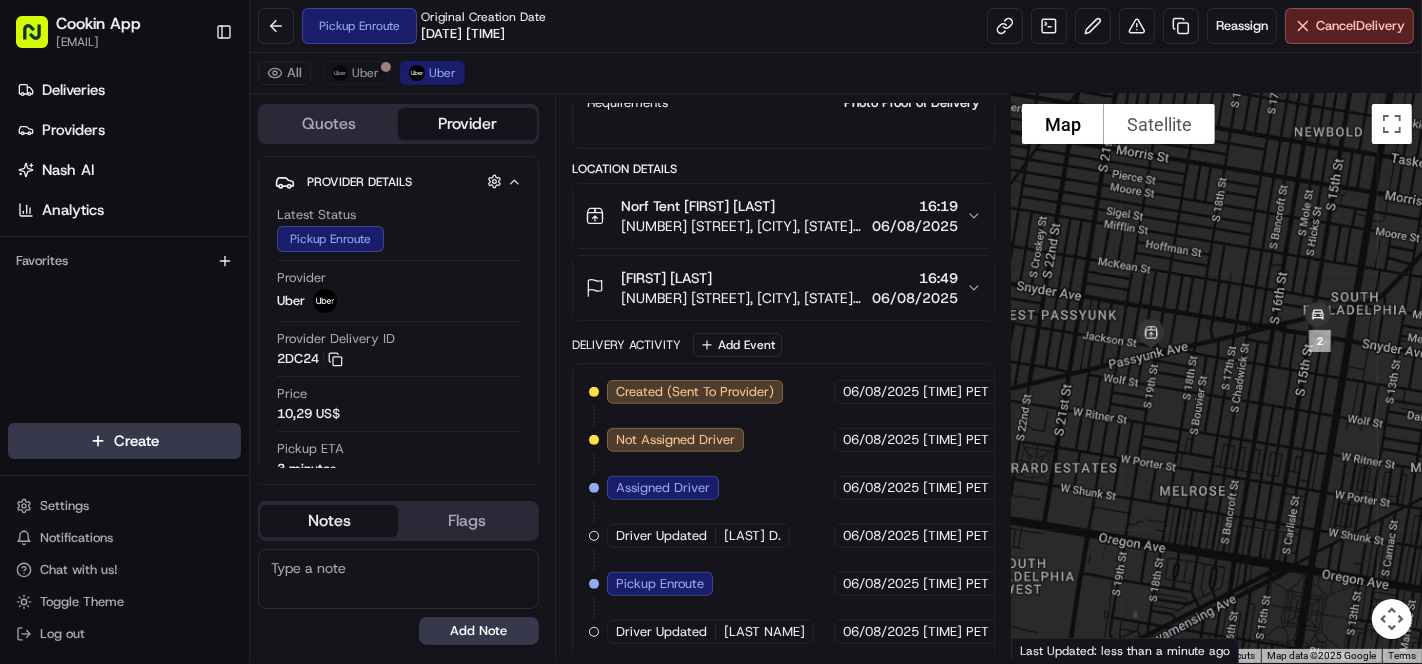 click on "Pickup Enroute Original Creation Date 08/06/2025 04:14 PM Reassign Cancel  Delivery" at bounding box center [836, 26] 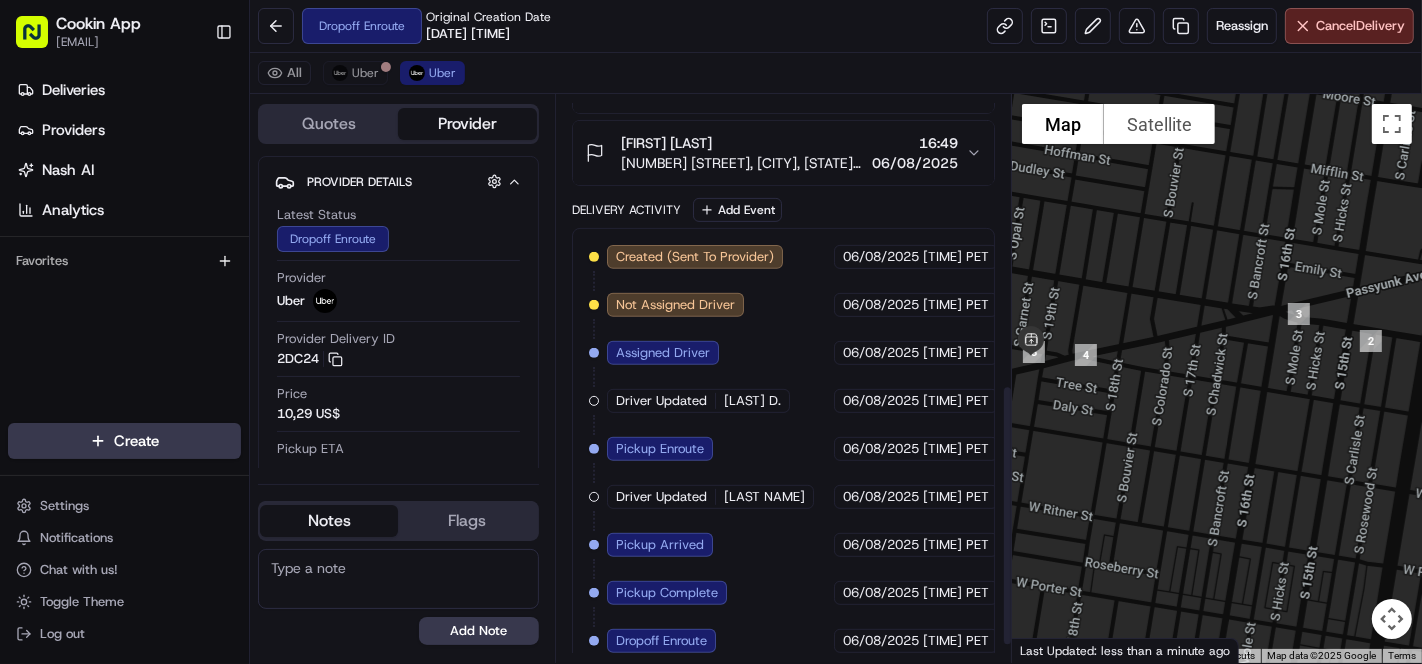 scroll, scrollTop: 664, scrollLeft: 0, axis: vertical 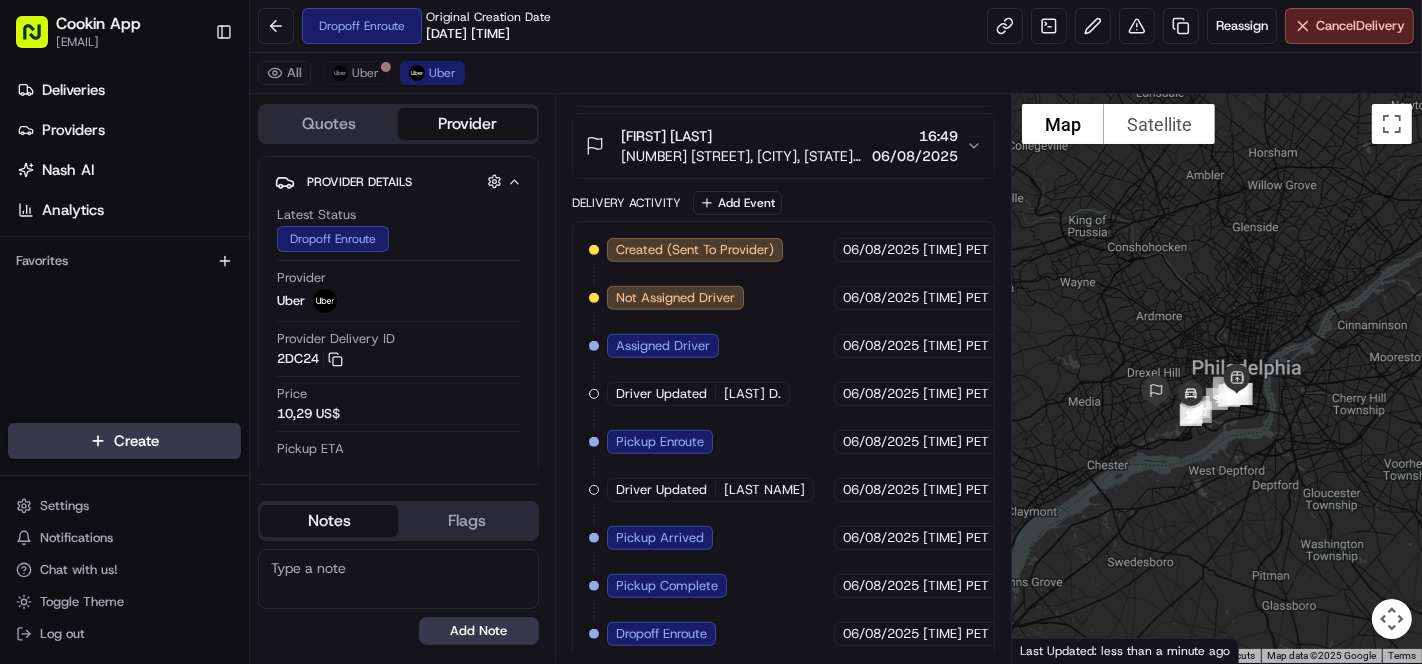 drag, startPoint x: 1118, startPoint y: 487, endPoint x: 1207, endPoint y: 444, distance: 98.84331 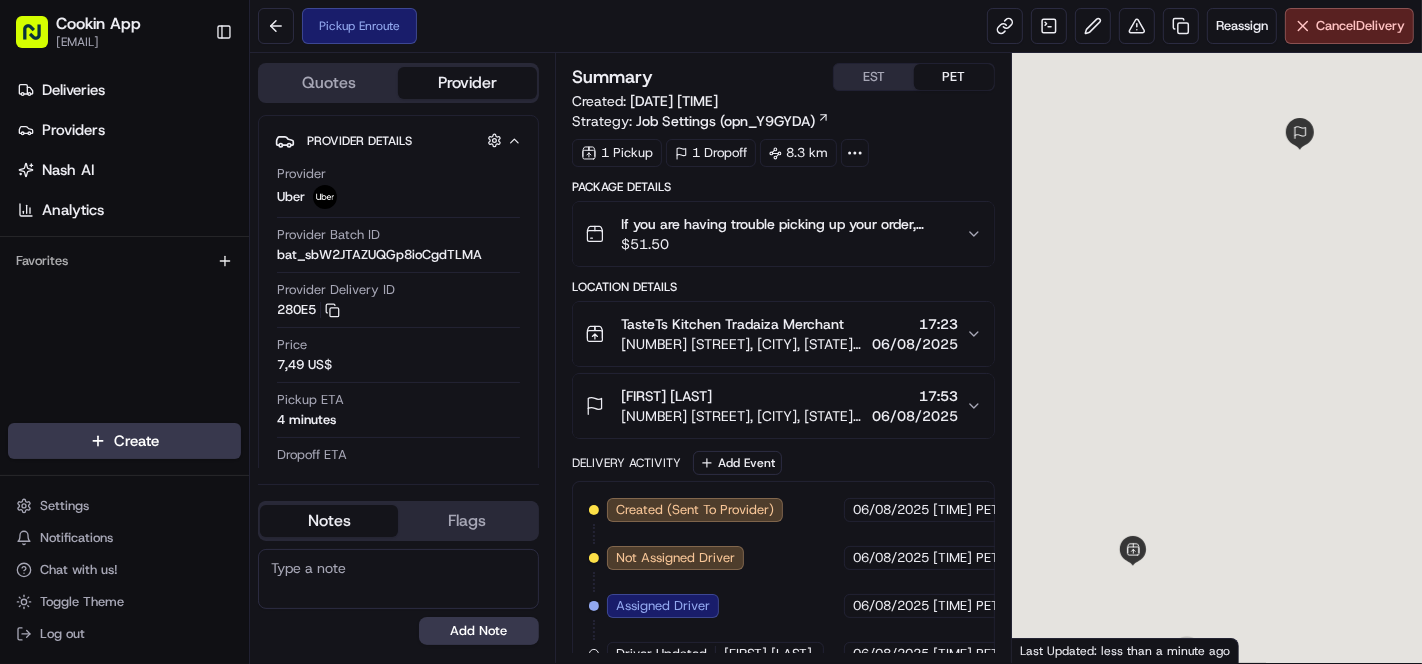 scroll, scrollTop: 0, scrollLeft: 0, axis: both 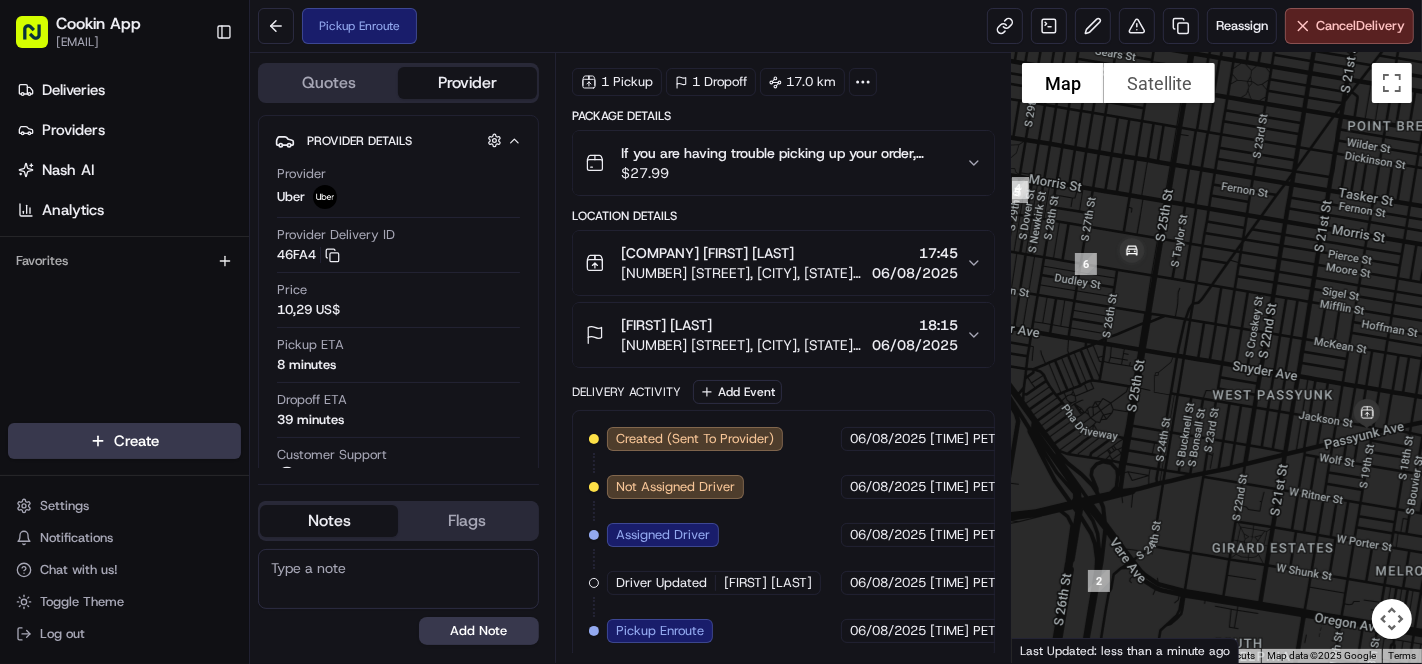 drag, startPoint x: 1263, startPoint y: 532, endPoint x: 1171, endPoint y: 432, distance: 135.88231 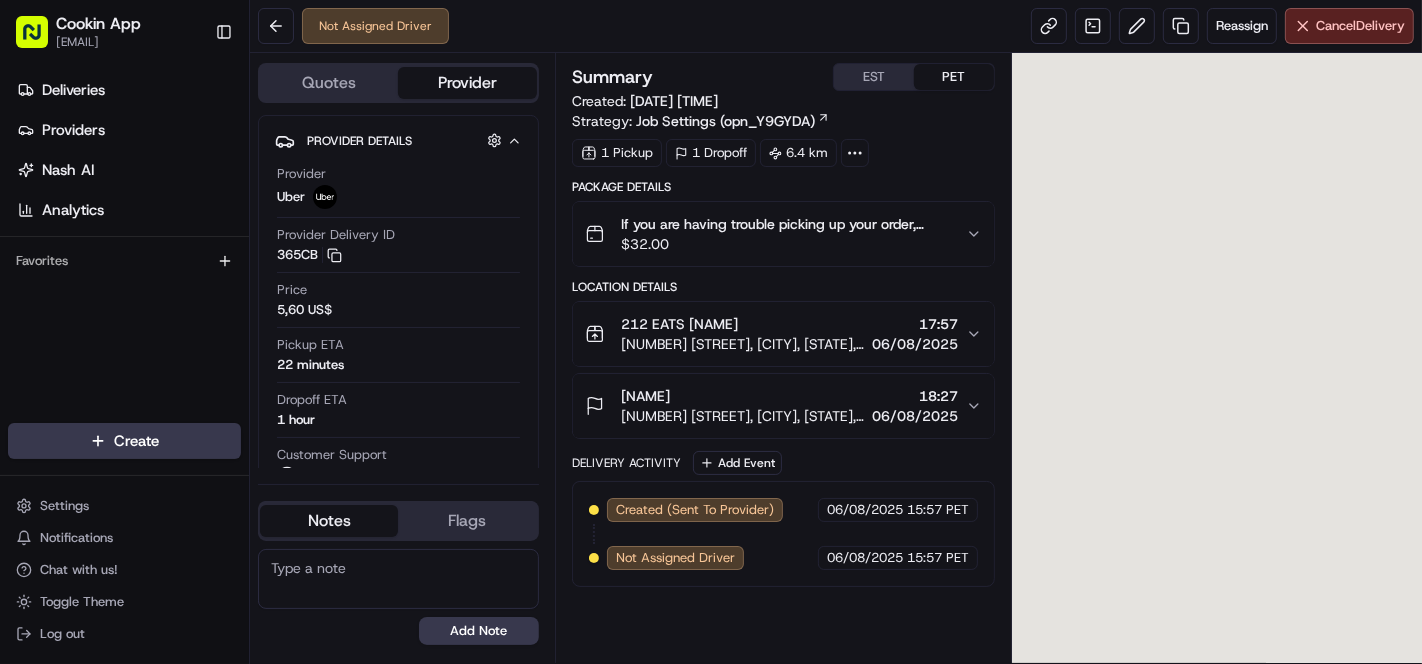 scroll, scrollTop: 0, scrollLeft: 0, axis: both 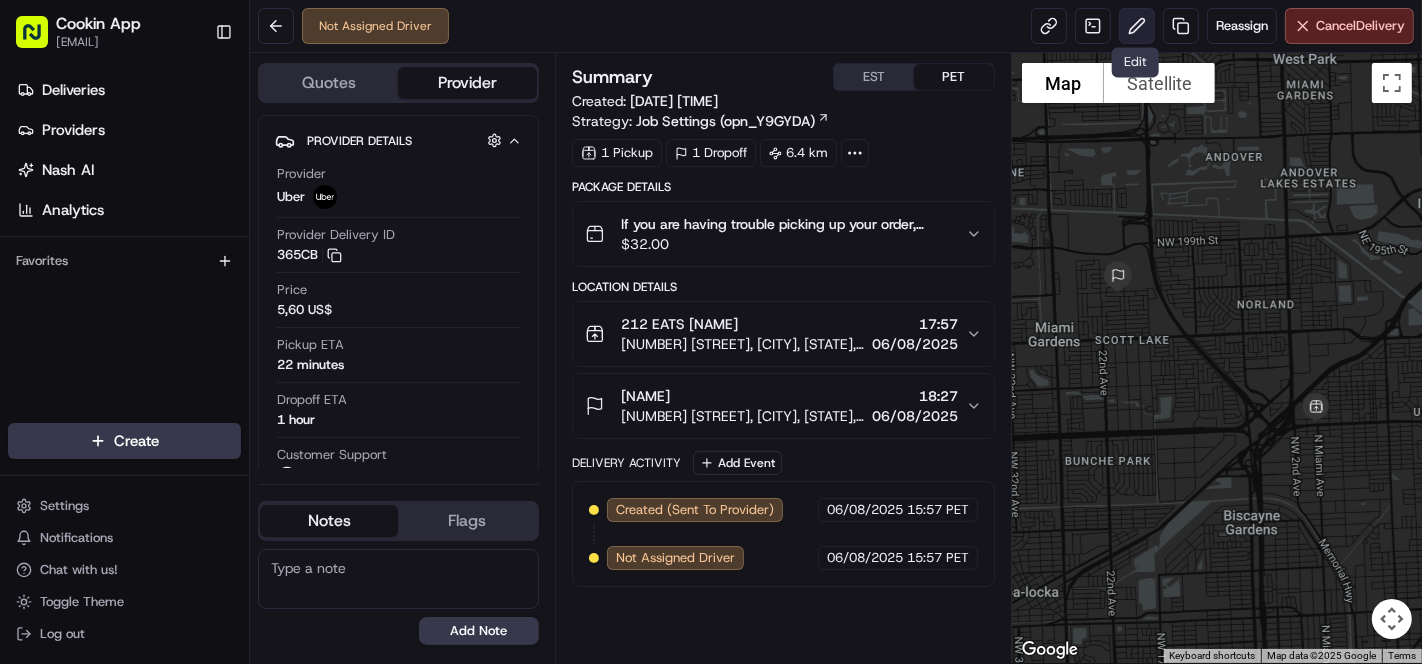 click at bounding box center [1137, 26] 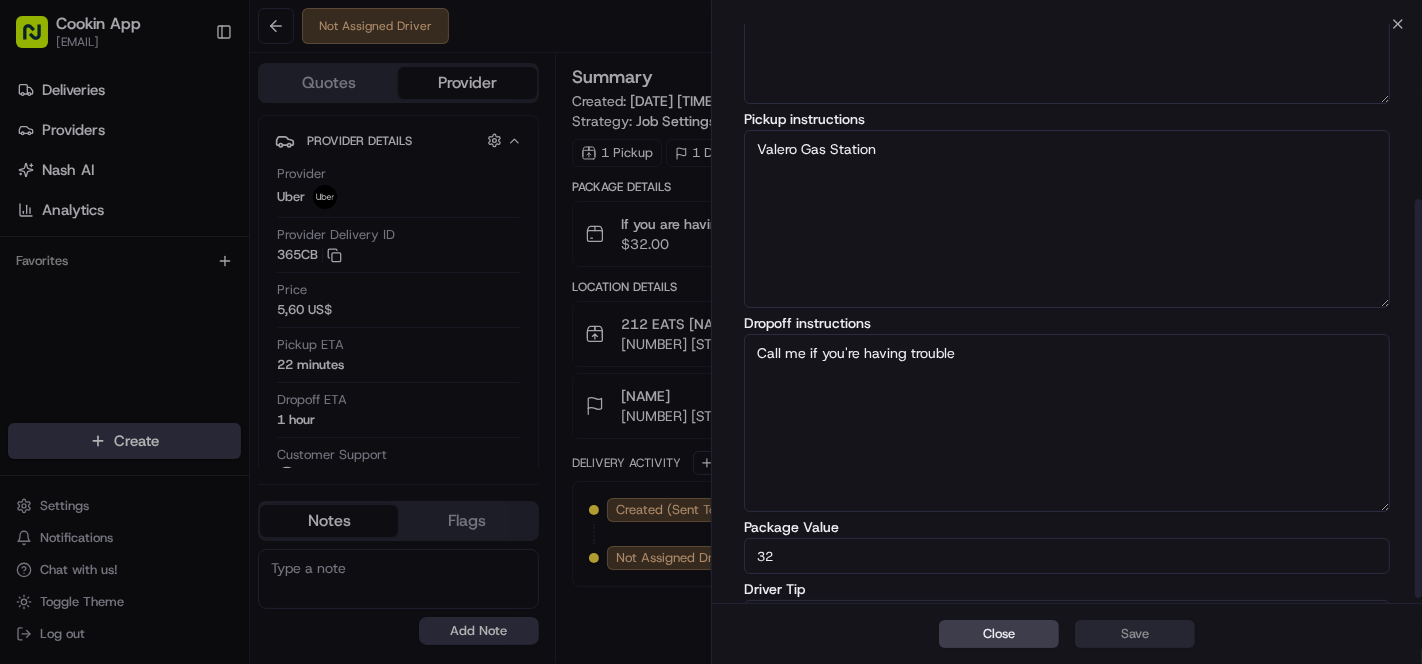 scroll, scrollTop: 264, scrollLeft: 0, axis: vertical 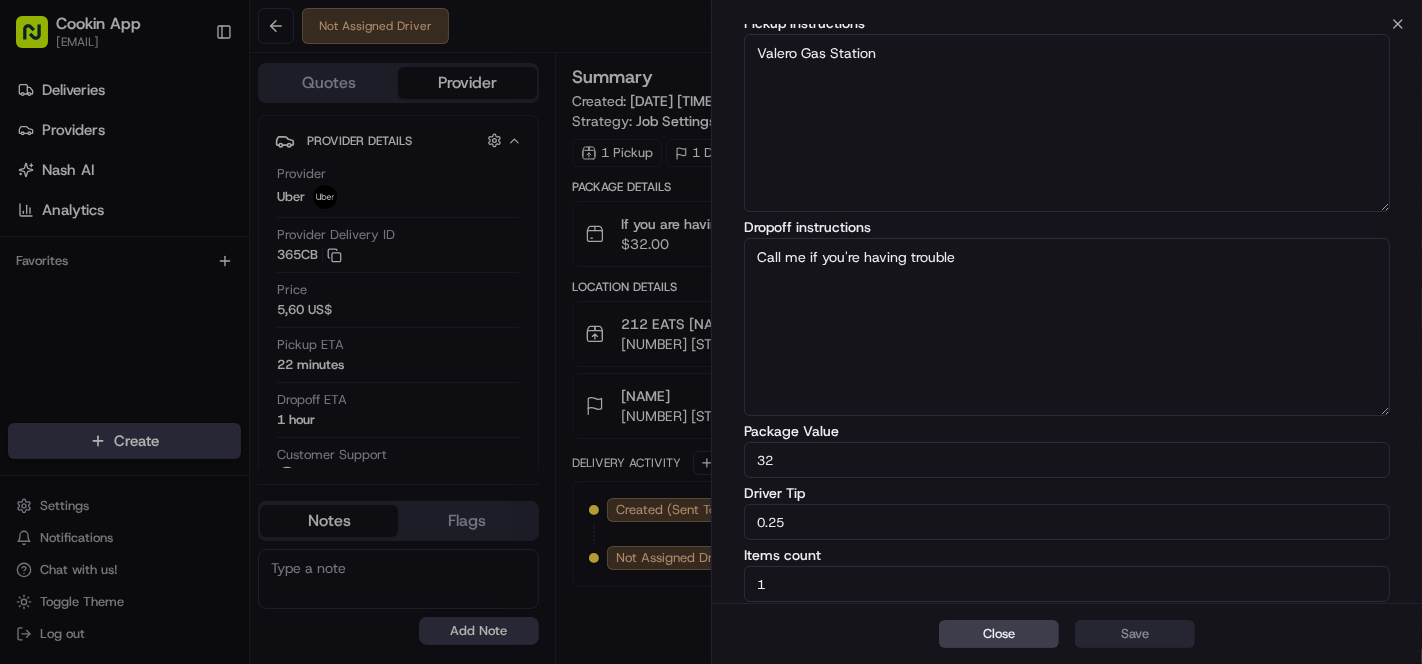 drag, startPoint x: 845, startPoint y: 519, endPoint x: 614, endPoint y: 498, distance: 231.95258 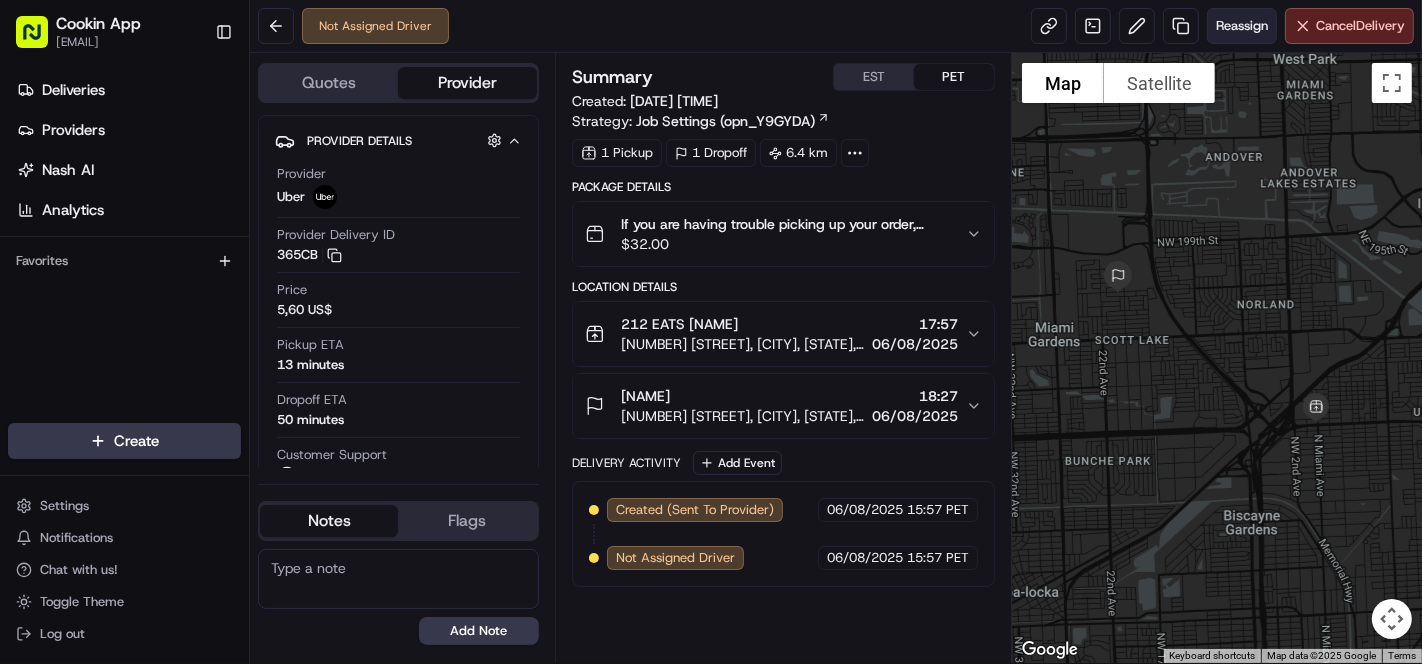 click on "Reassign" at bounding box center [1242, 26] 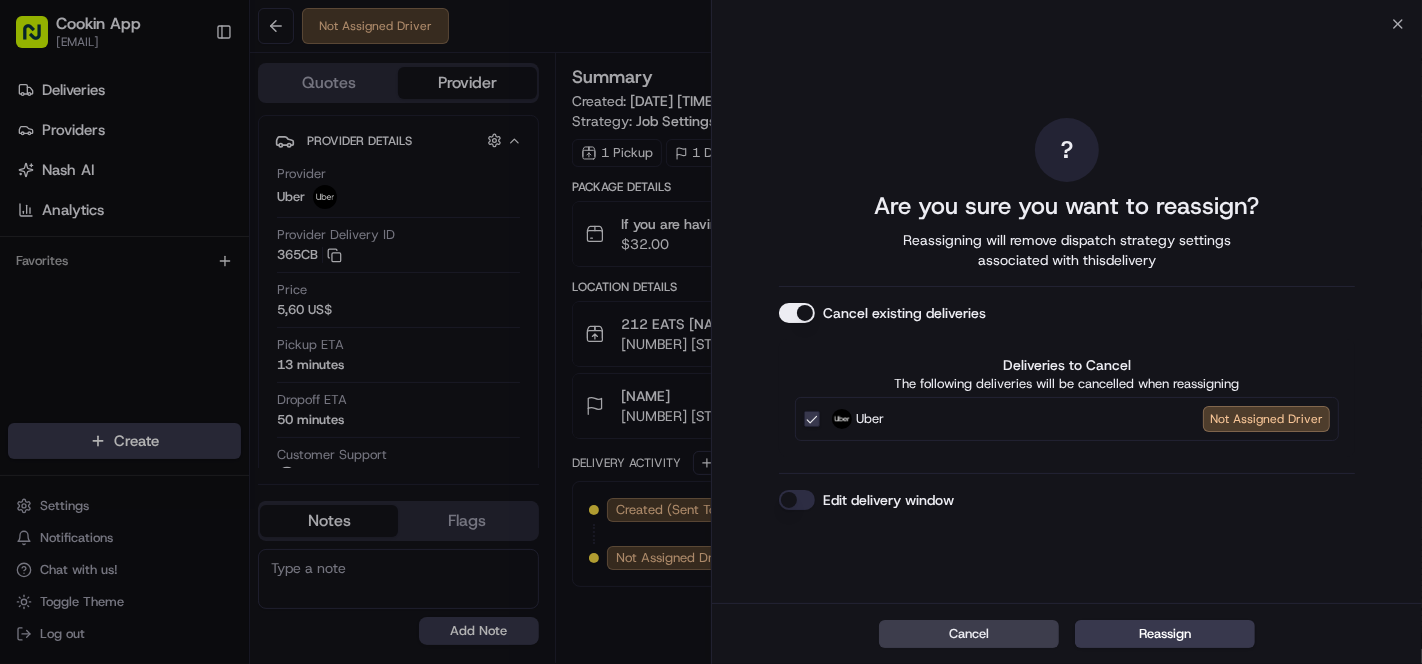 click on "Cancel existing deliveries" at bounding box center (797, 313) 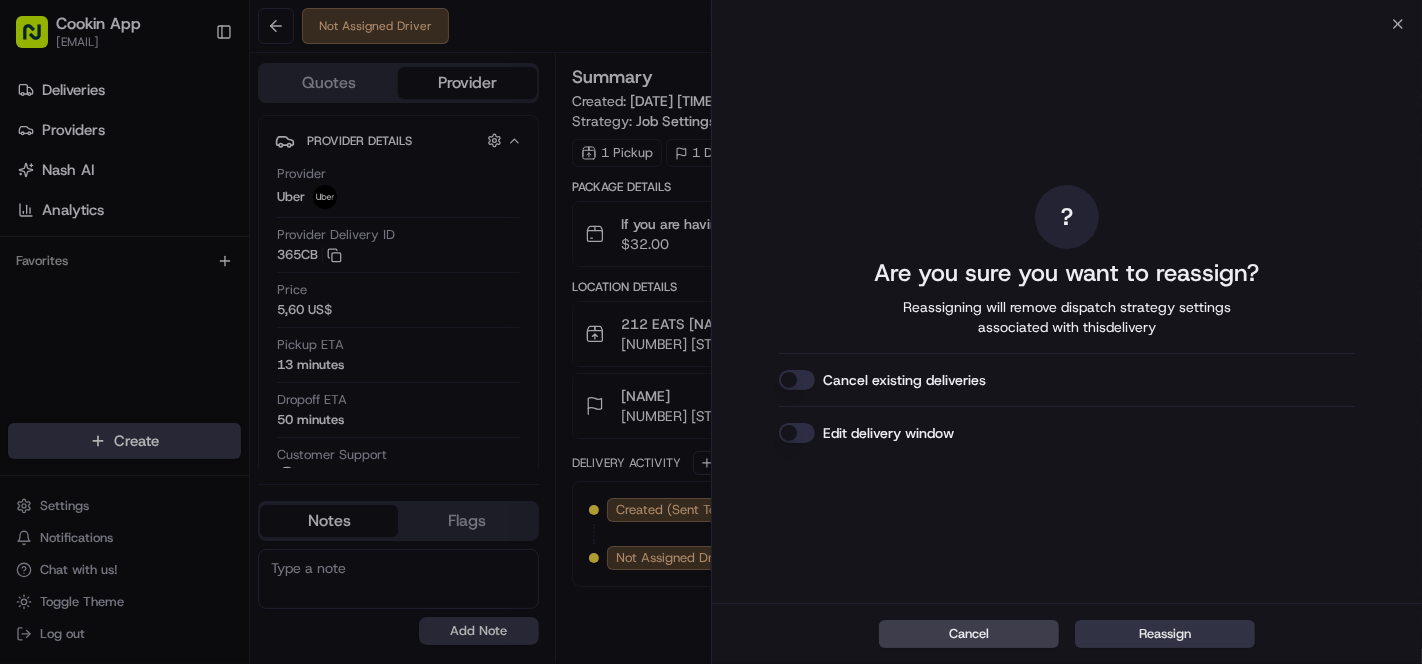 click on "Reassign" at bounding box center (1165, 634) 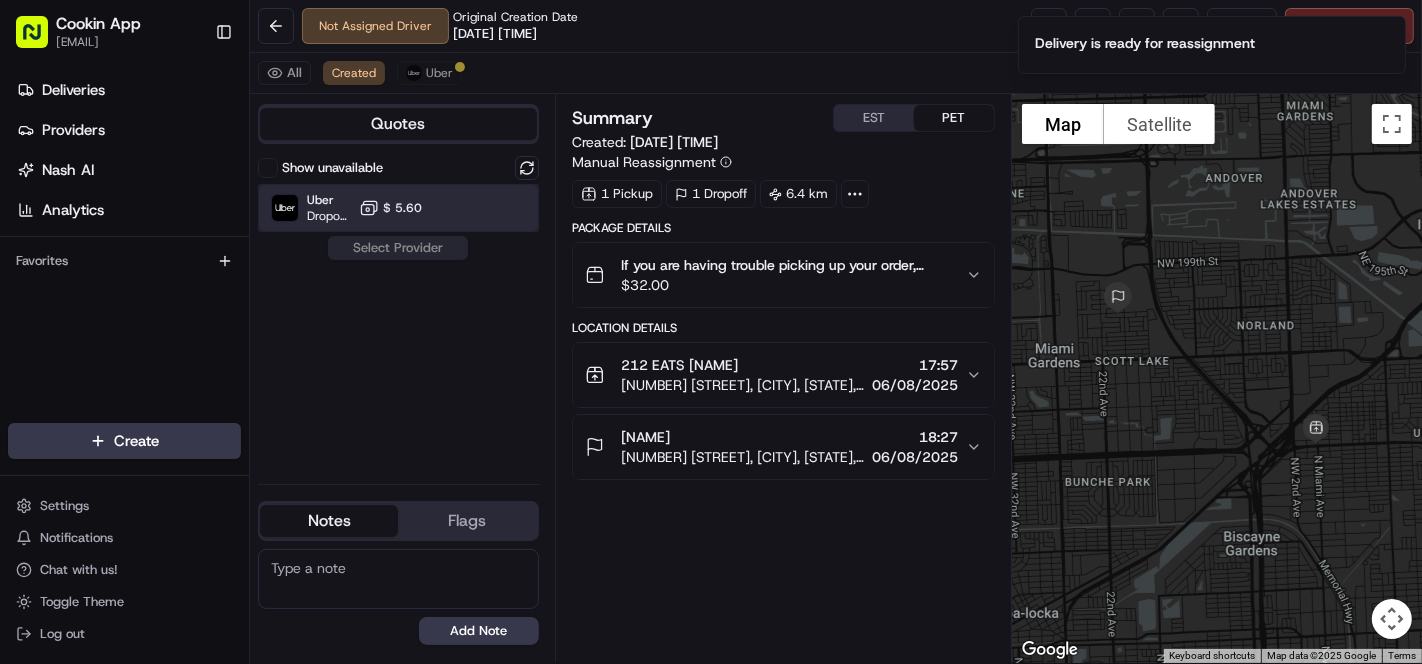 click on "Uber Dropoff ETA   45 minutes $   5.60" at bounding box center (398, 208) 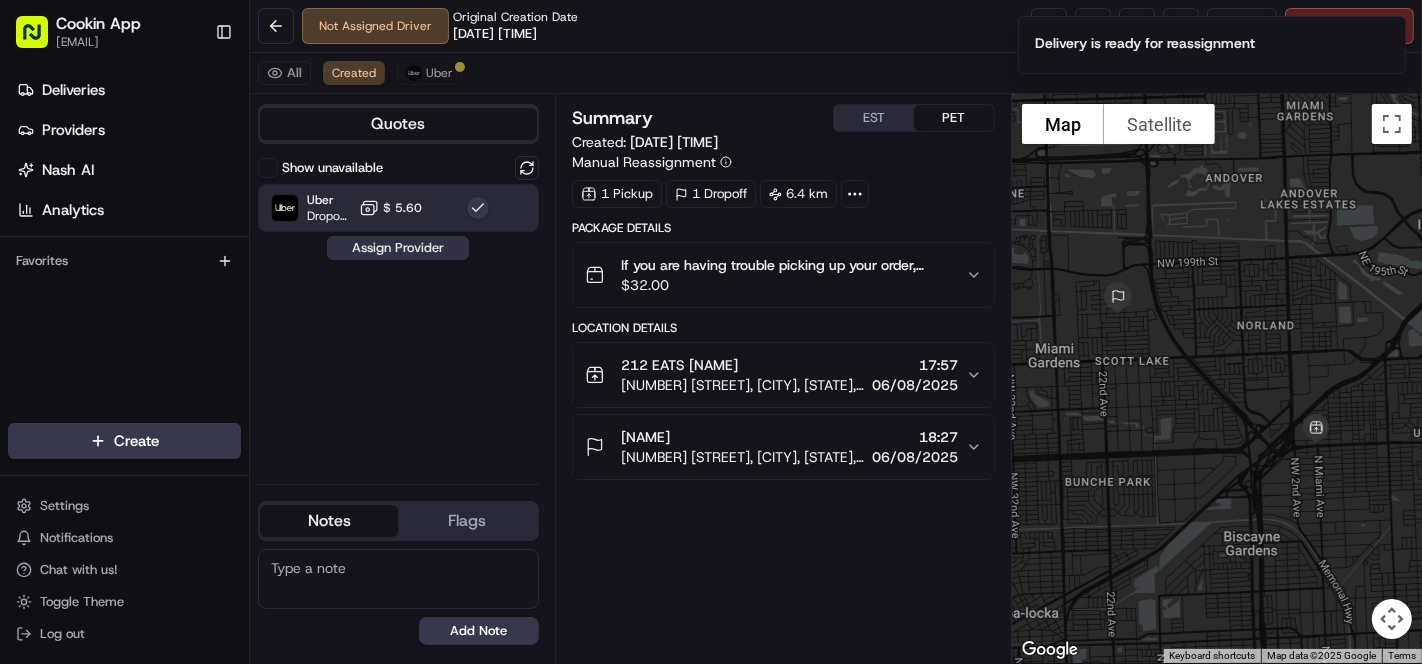 click on "Assign Provider" at bounding box center (398, 248) 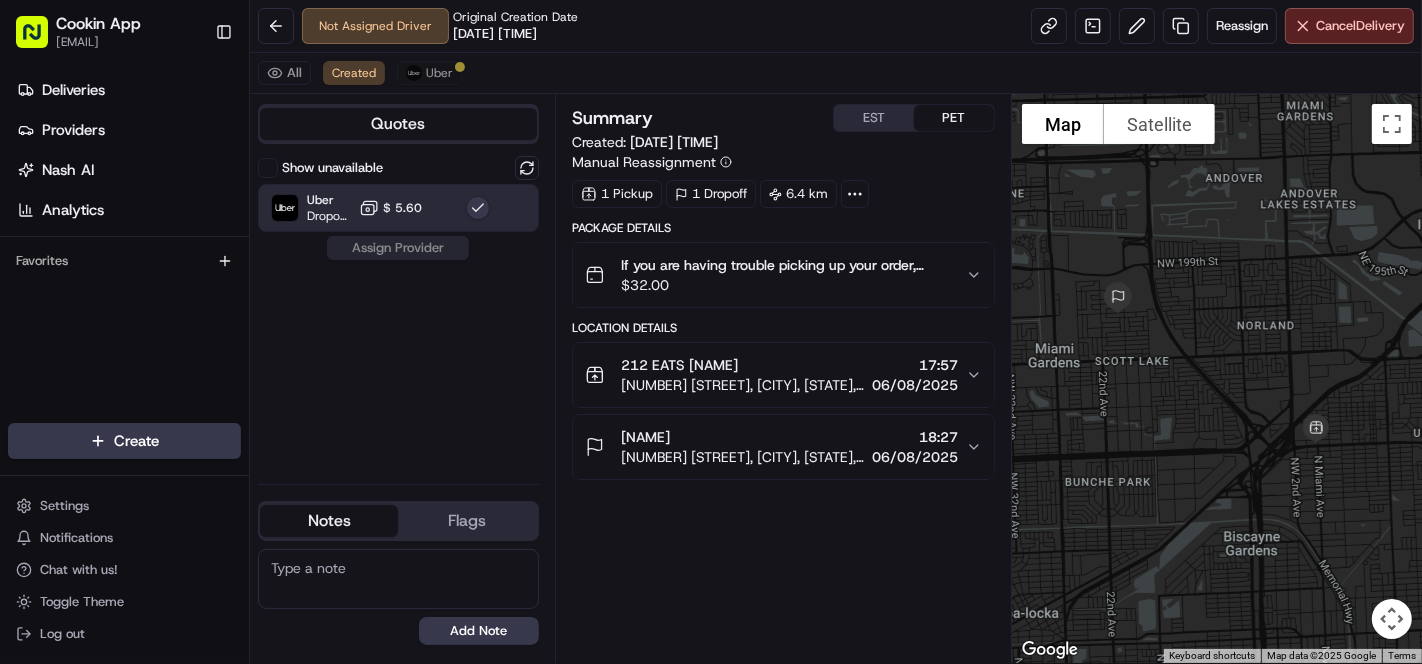 click on "[FIRST] [LAST]" at bounding box center [742, 437] 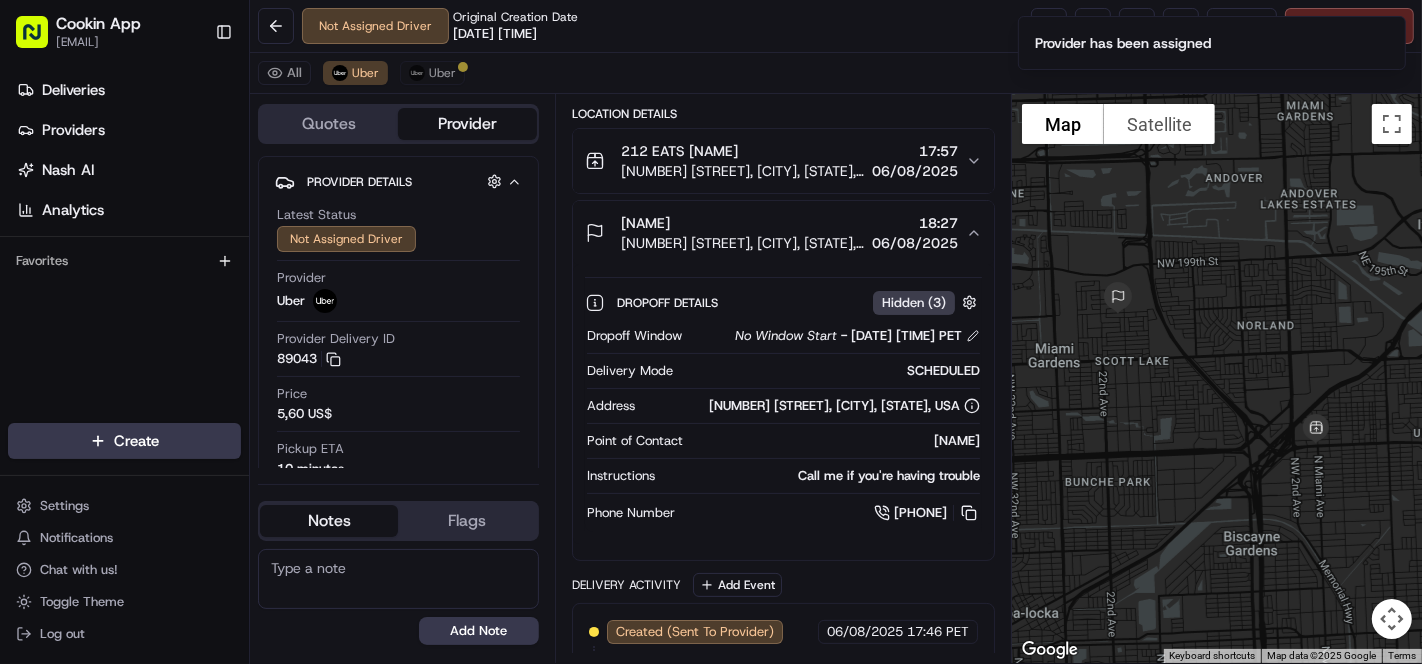 scroll, scrollTop: 222, scrollLeft: 0, axis: vertical 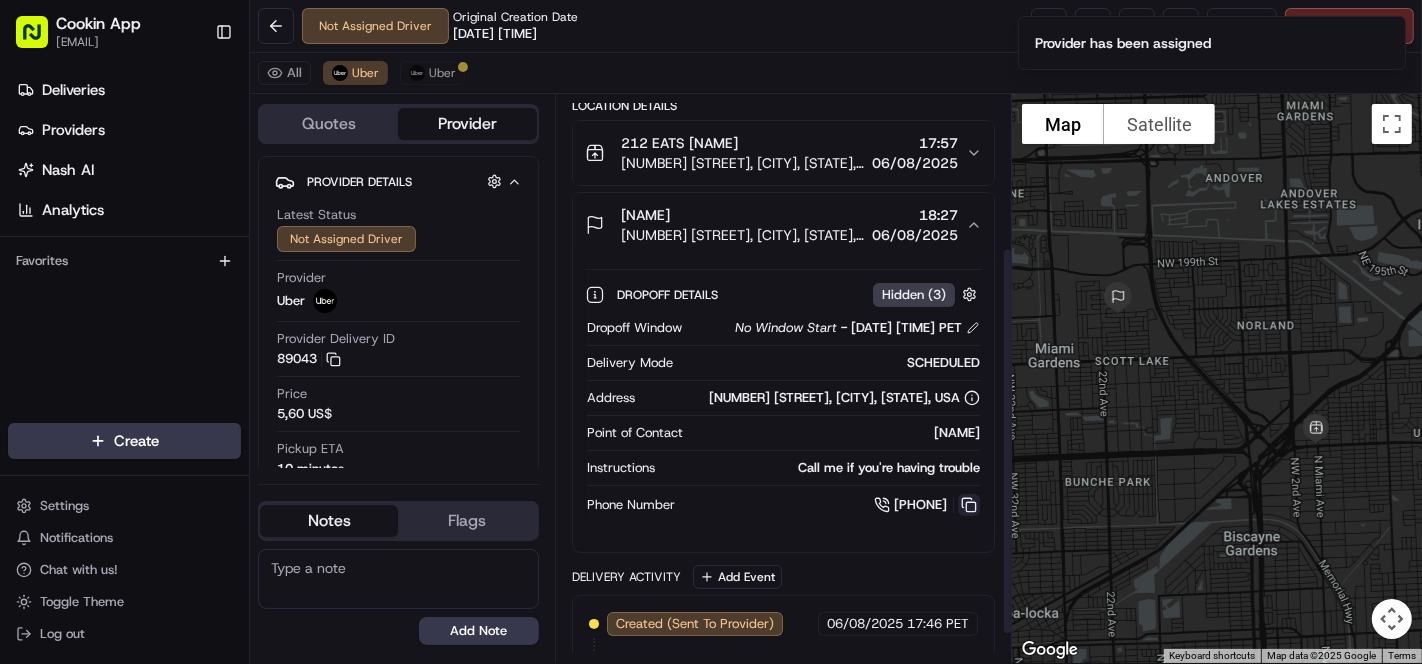 click at bounding box center [969, 505] 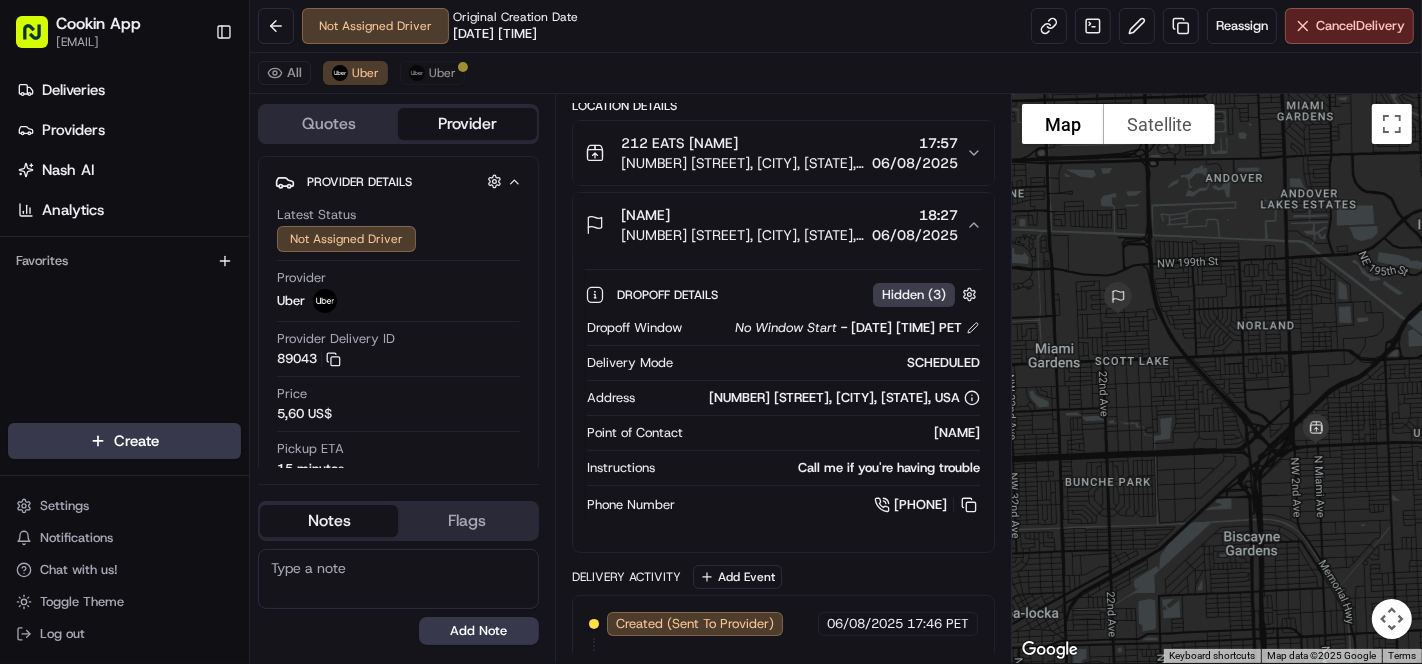 scroll, scrollTop: 264, scrollLeft: 0, axis: vertical 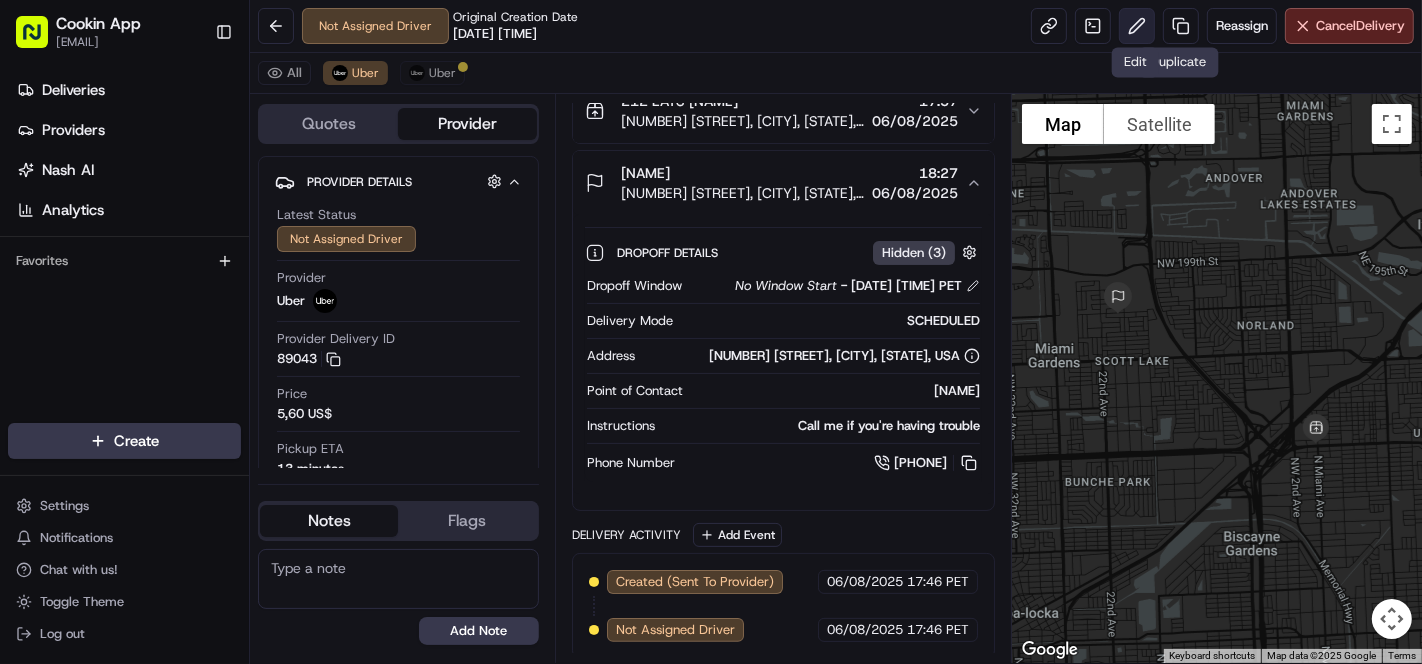 click at bounding box center [1137, 26] 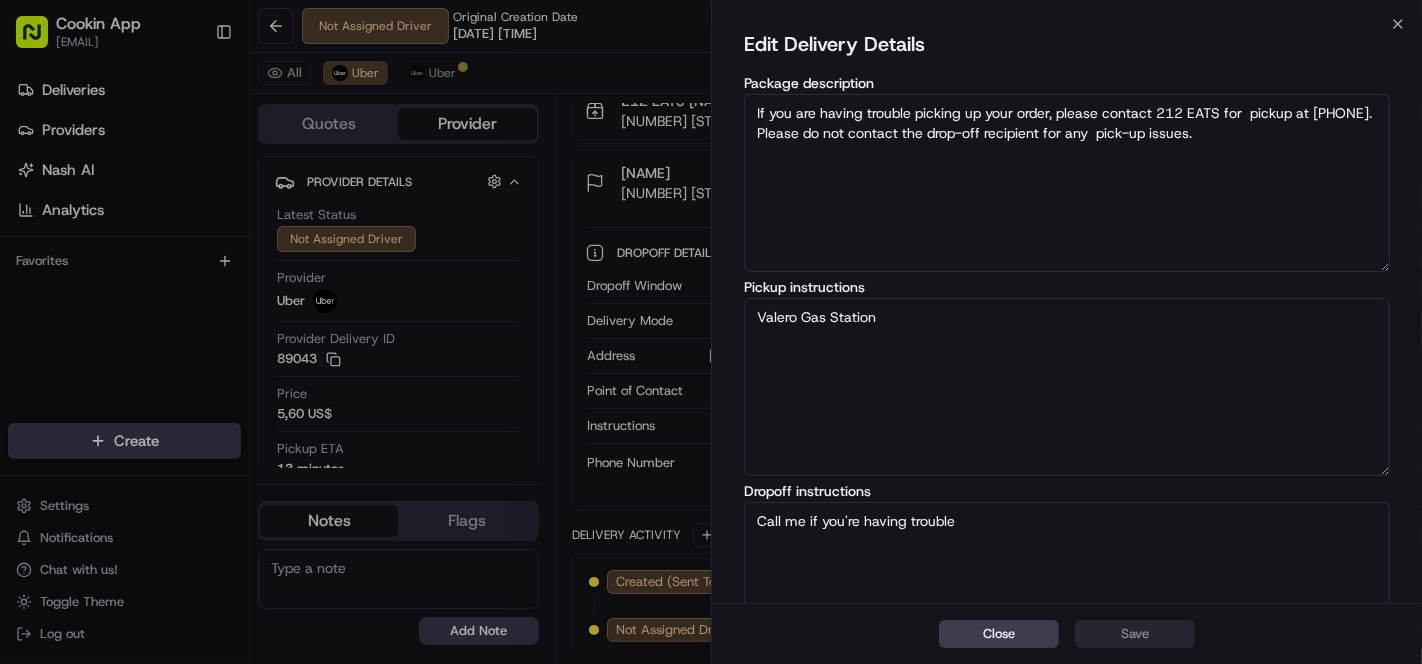 scroll, scrollTop: 264, scrollLeft: 0, axis: vertical 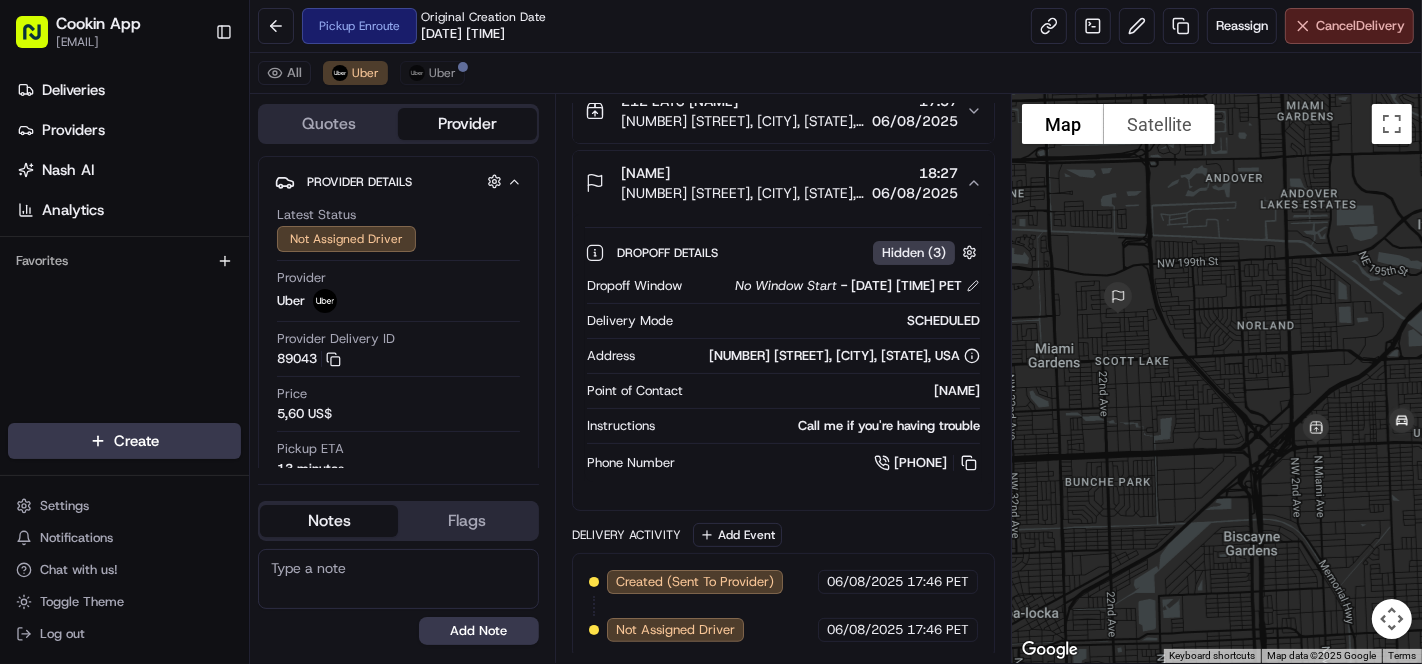 click on "Cancel  Delivery" at bounding box center [1360, 26] 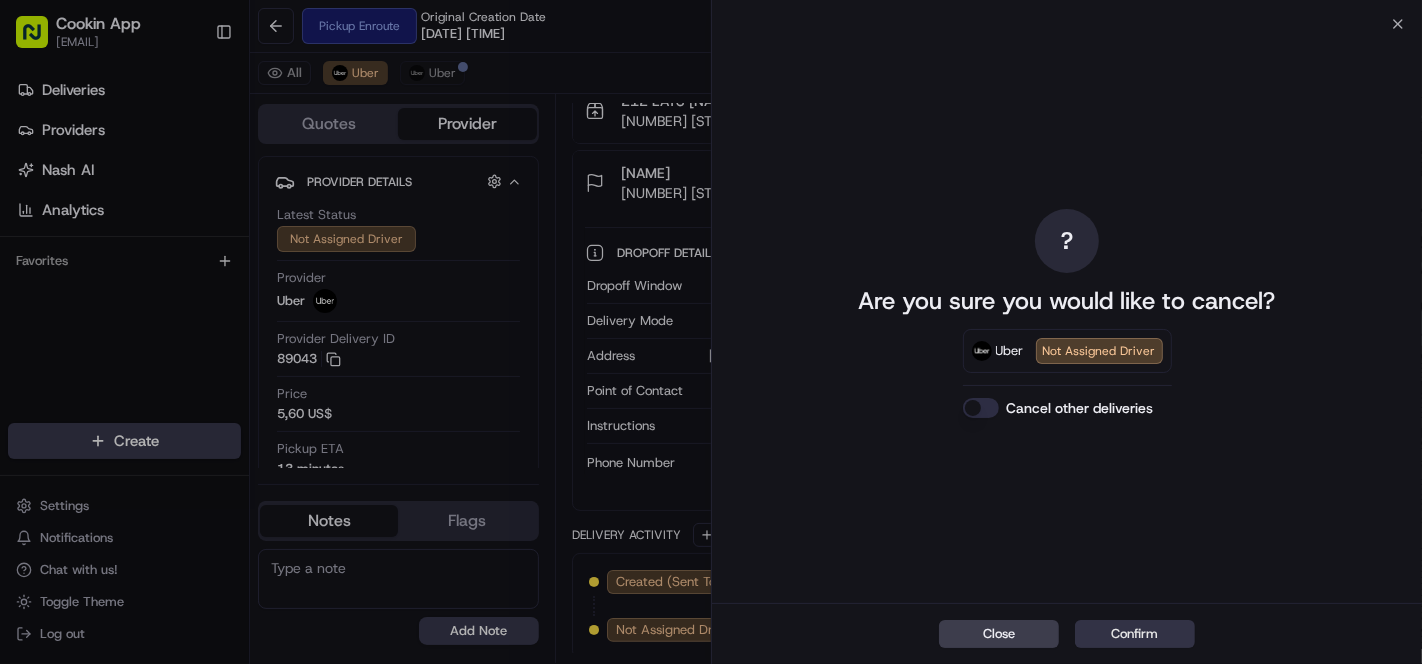 click on "Confirm" at bounding box center [1135, 634] 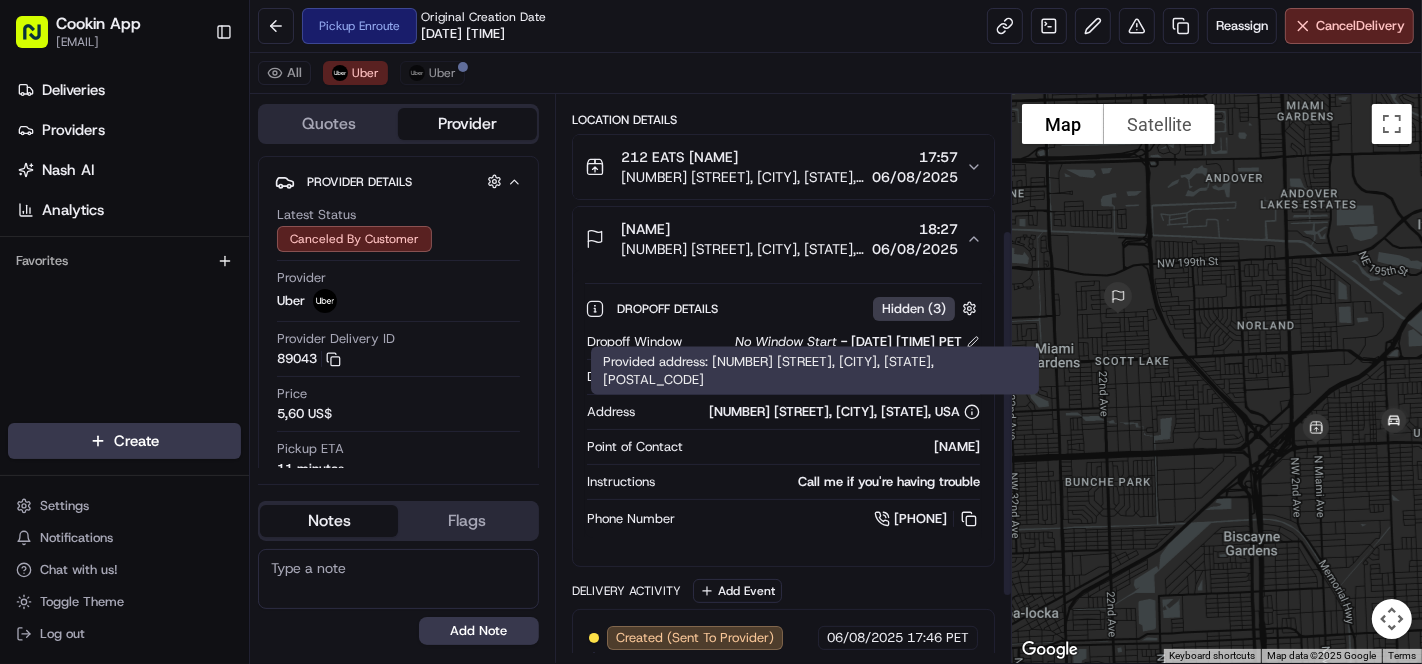 scroll, scrollTop: 89, scrollLeft: 0, axis: vertical 